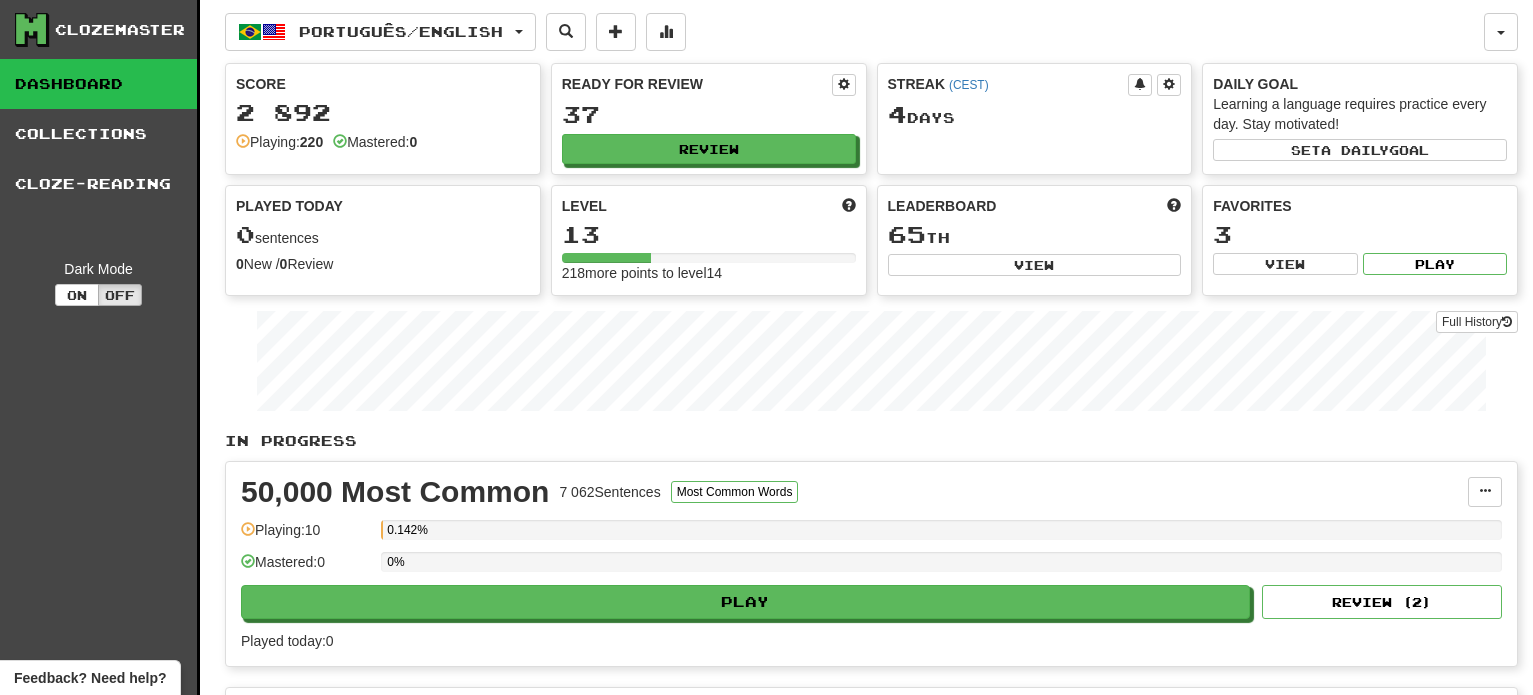 scroll, scrollTop: 0, scrollLeft: 0, axis: both 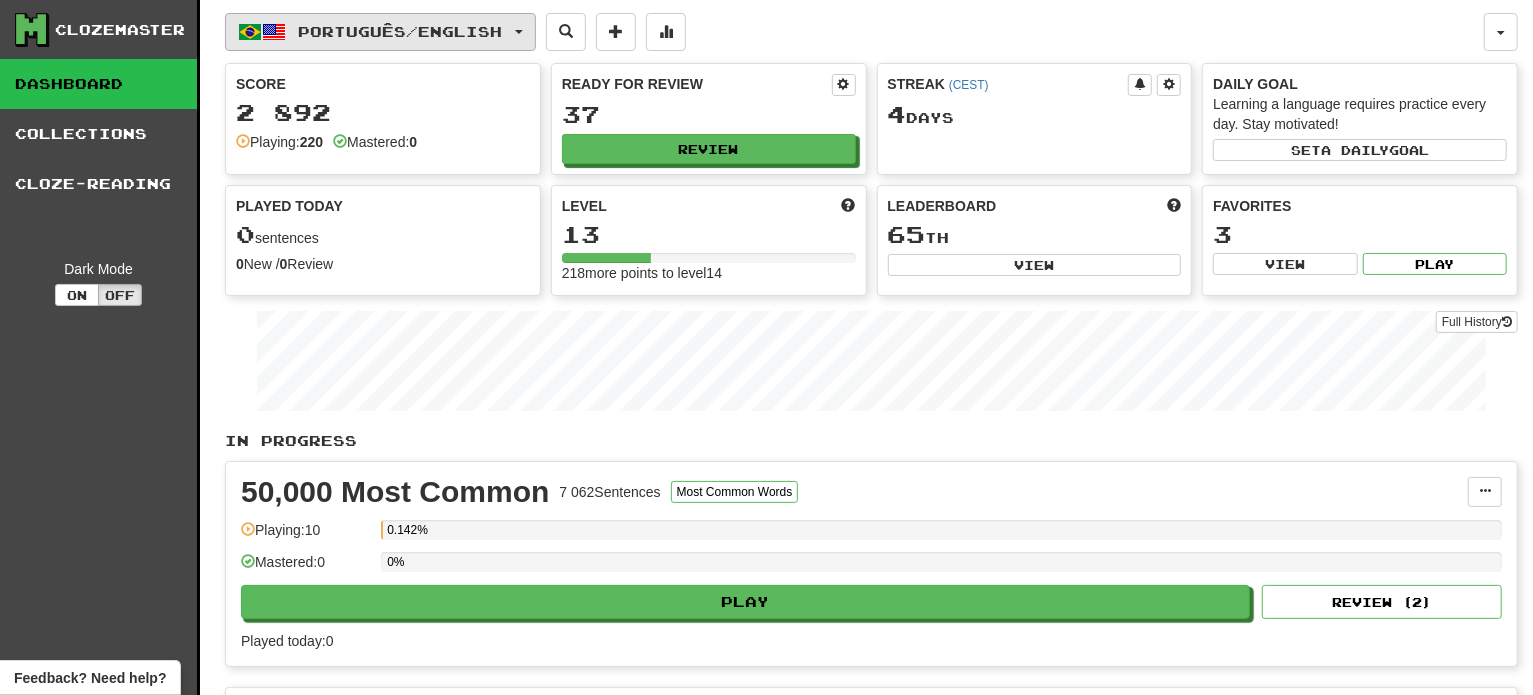 click at bounding box center (519, 32) 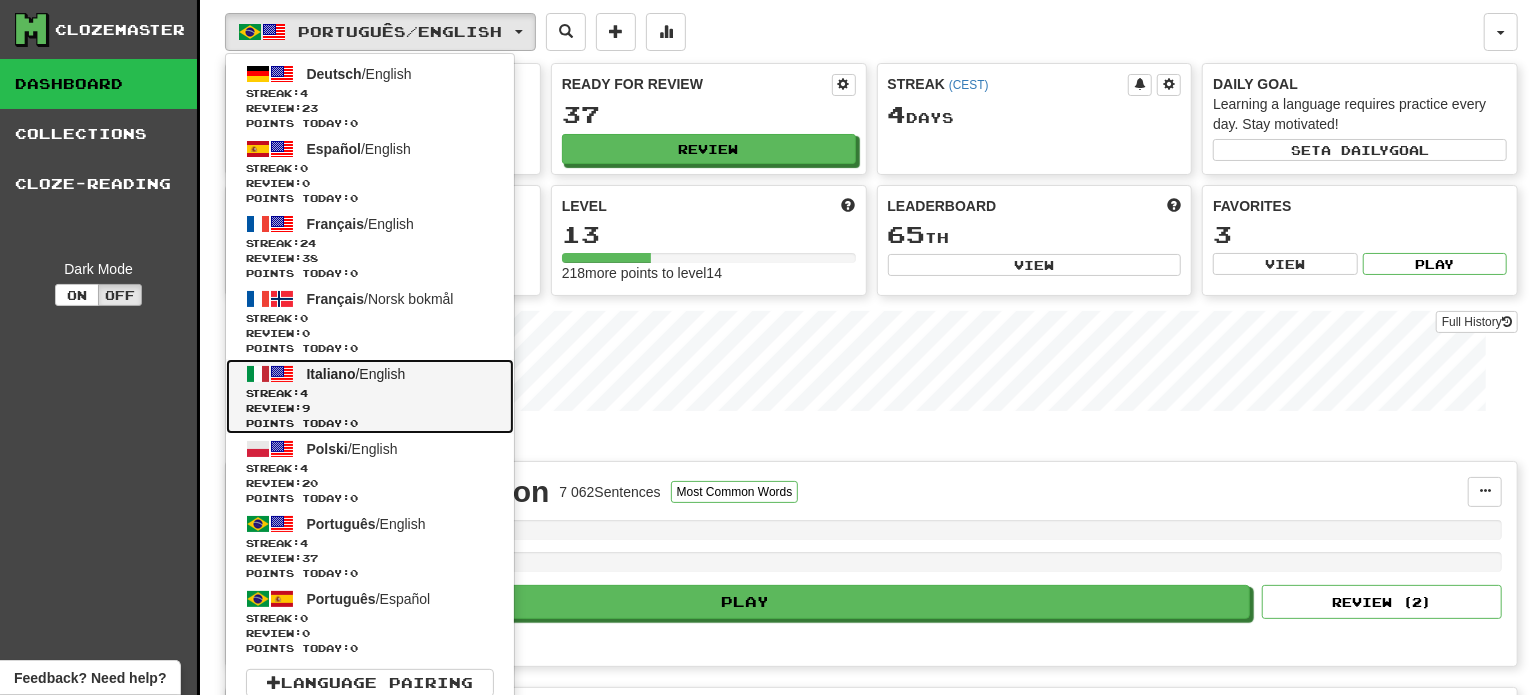 click on "Italiano  /  English Streak:  4   Review:  9 Points today:  0" at bounding box center (370, 396) 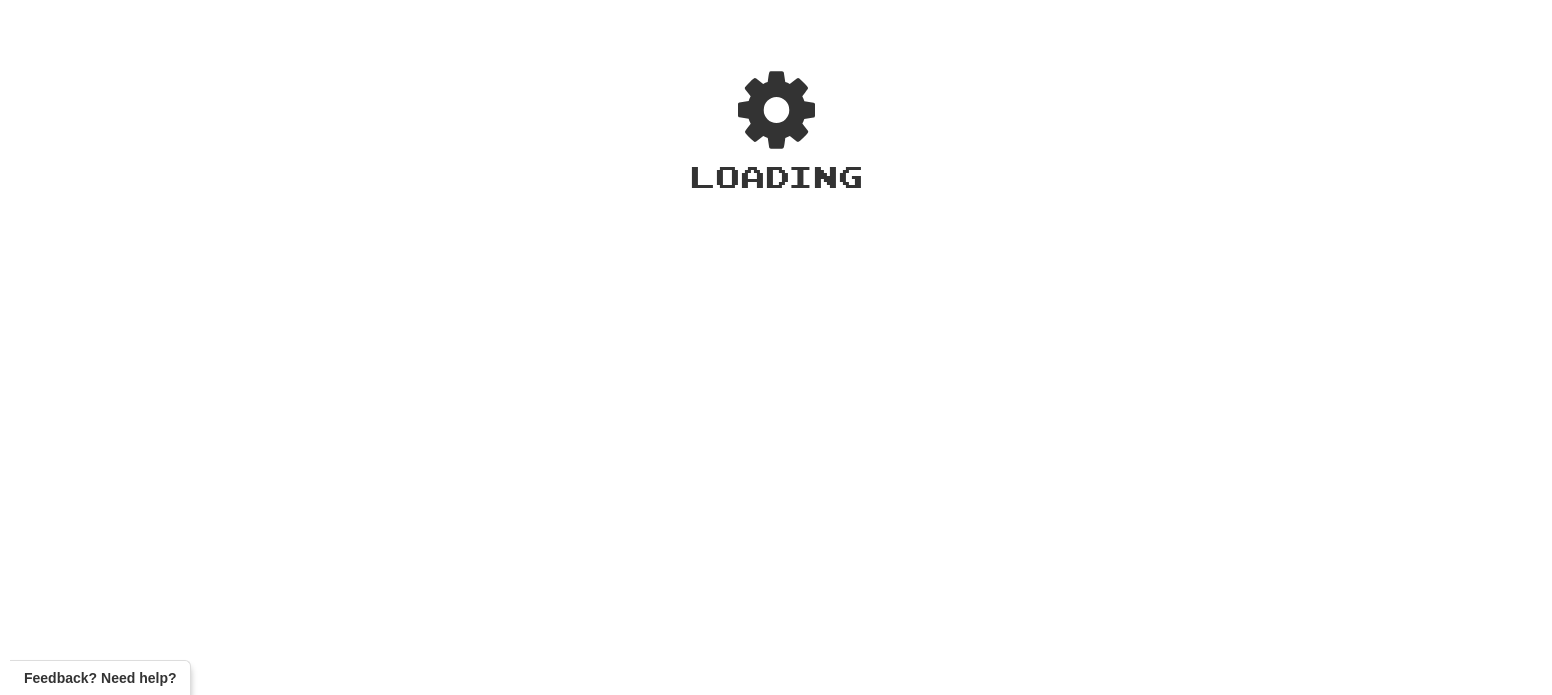 scroll, scrollTop: 0, scrollLeft: 0, axis: both 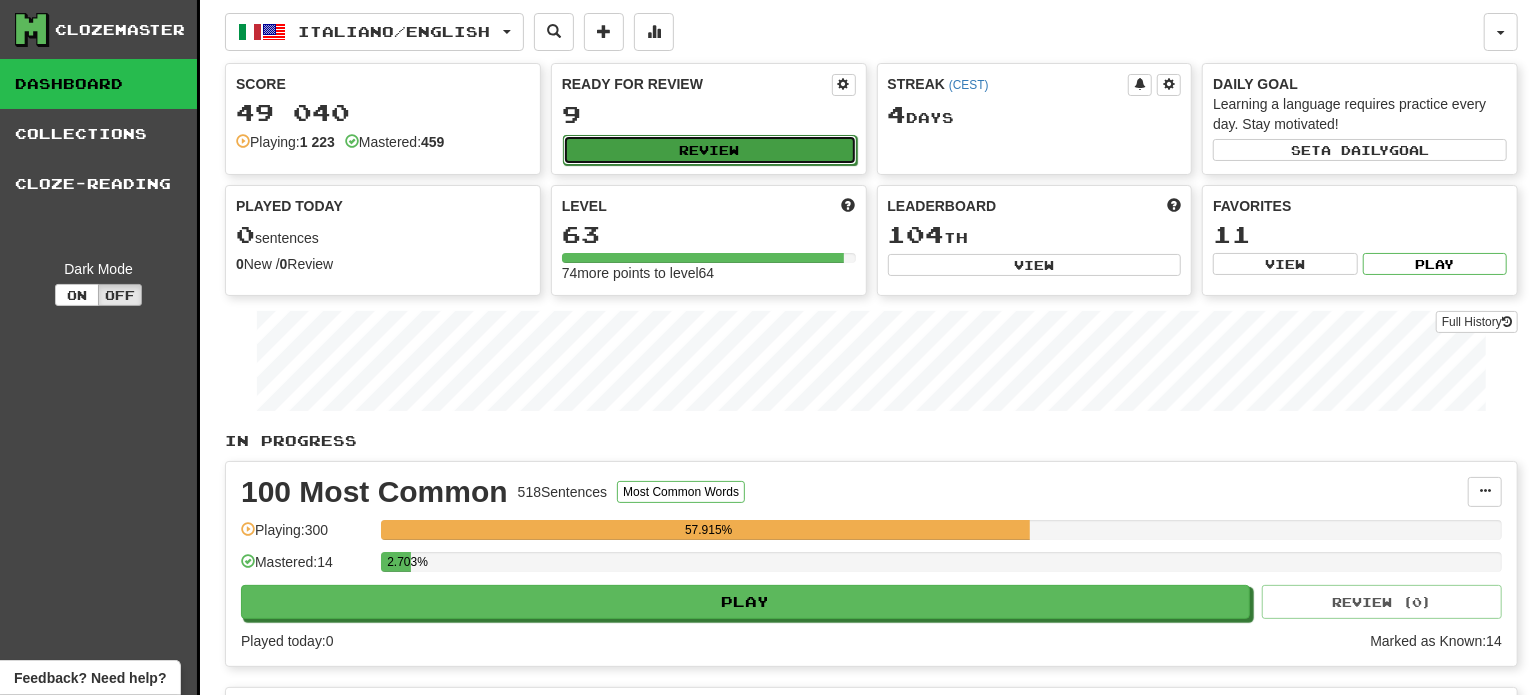 click on "Review" at bounding box center [710, 150] 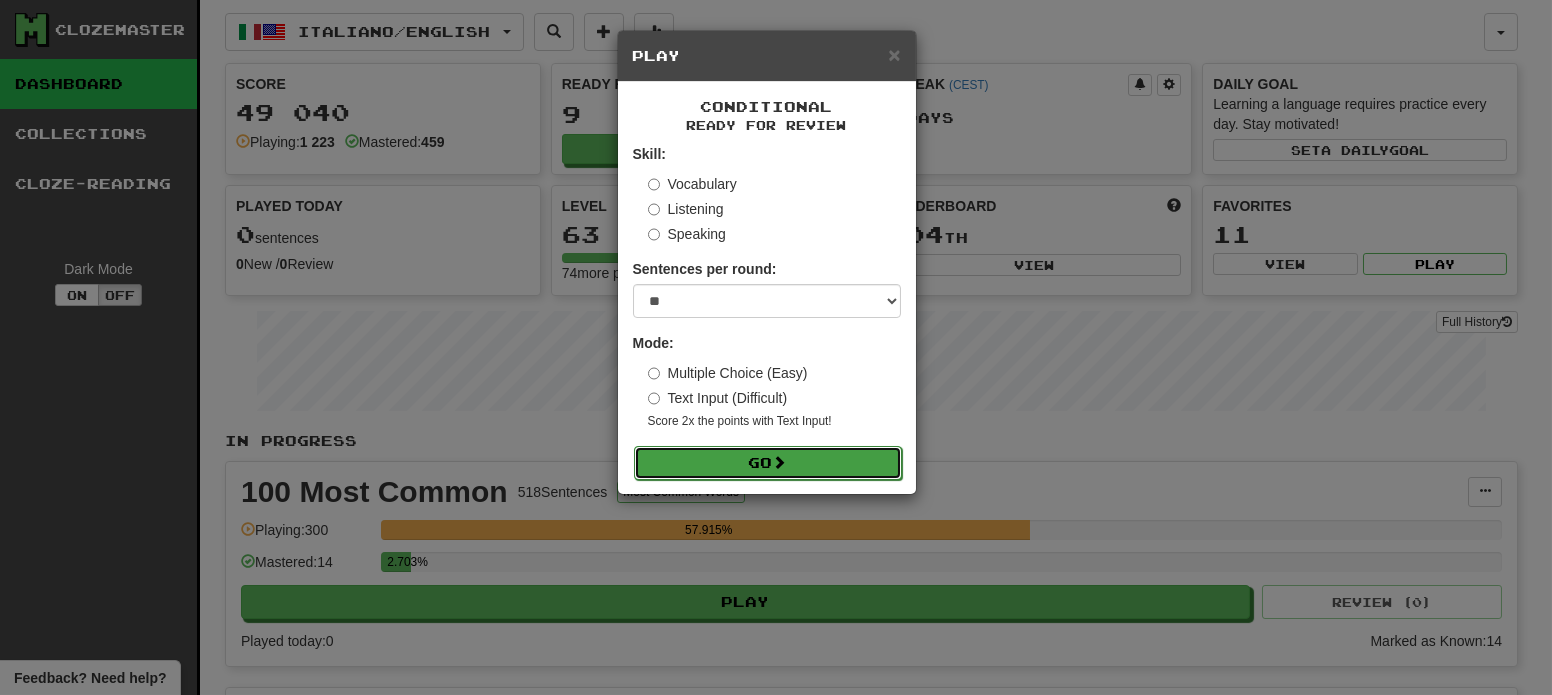 click on "Go" at bounding box center (768, 463) 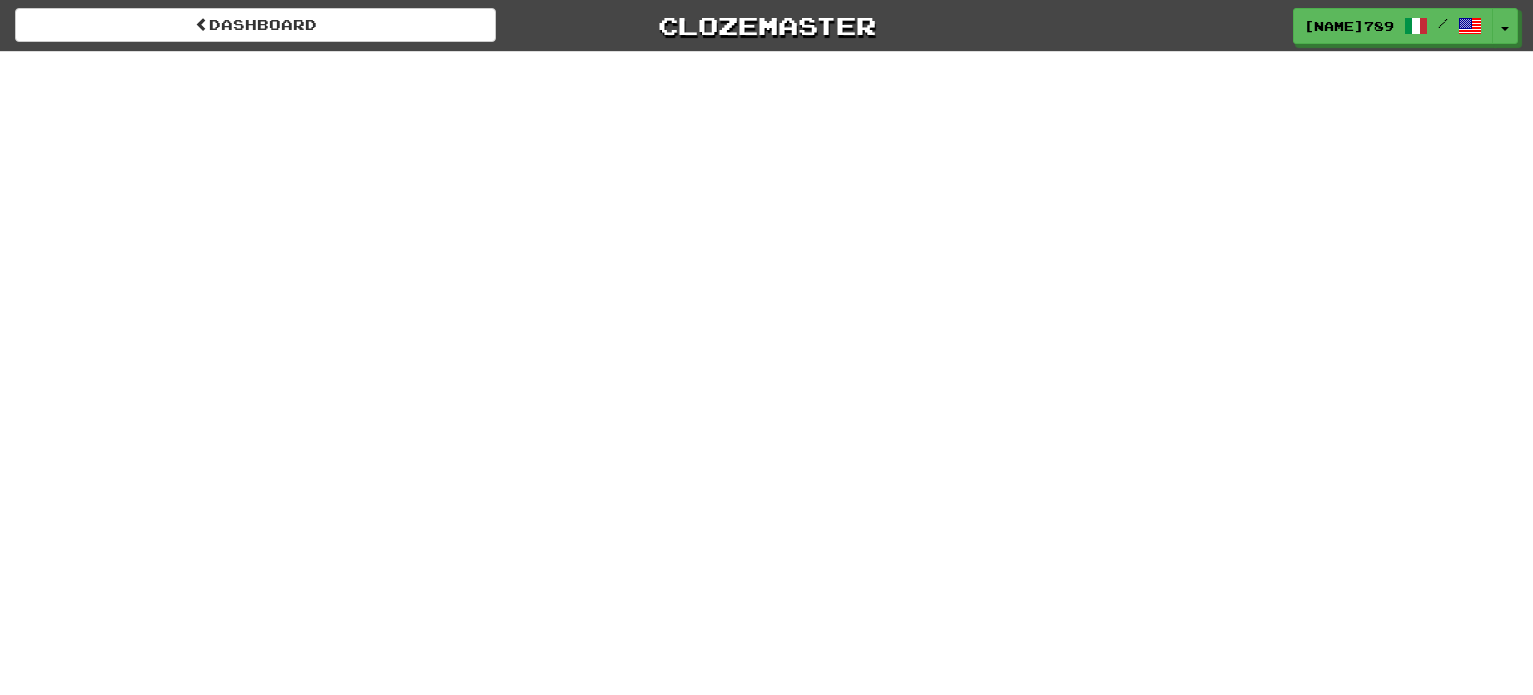 scroll, scrollTop: 0, scrollLeft: 0, axis: both 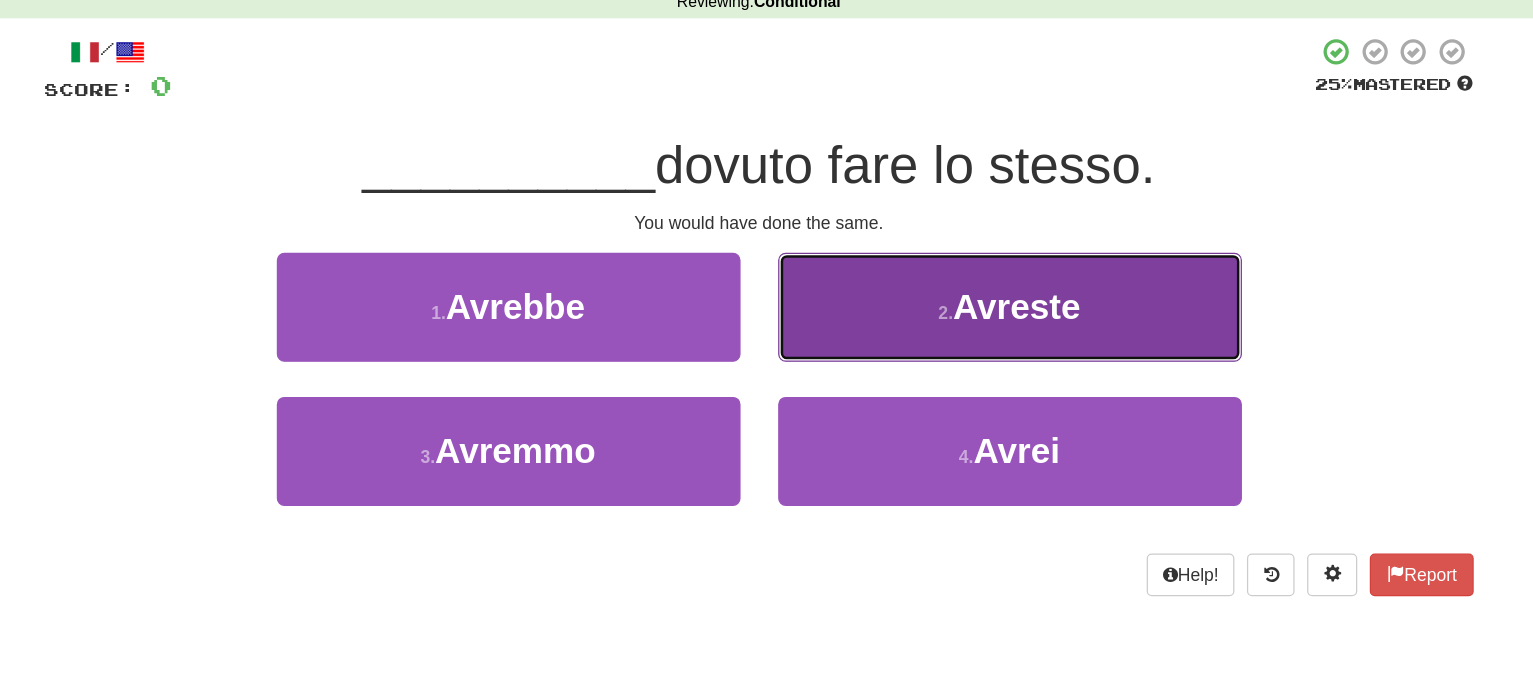 click on "2 .  Avreste" at bounding box center (567, 338) 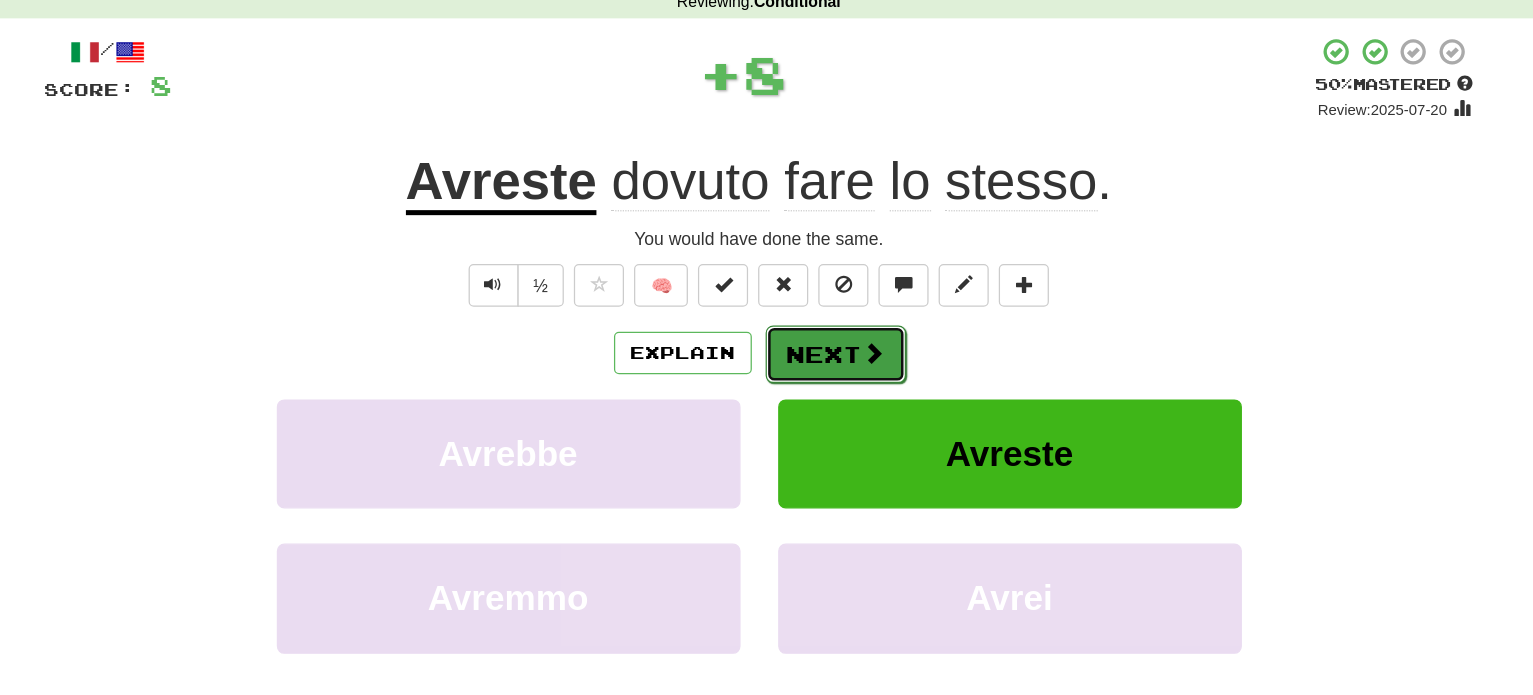 click at bounding box center [858, 375] 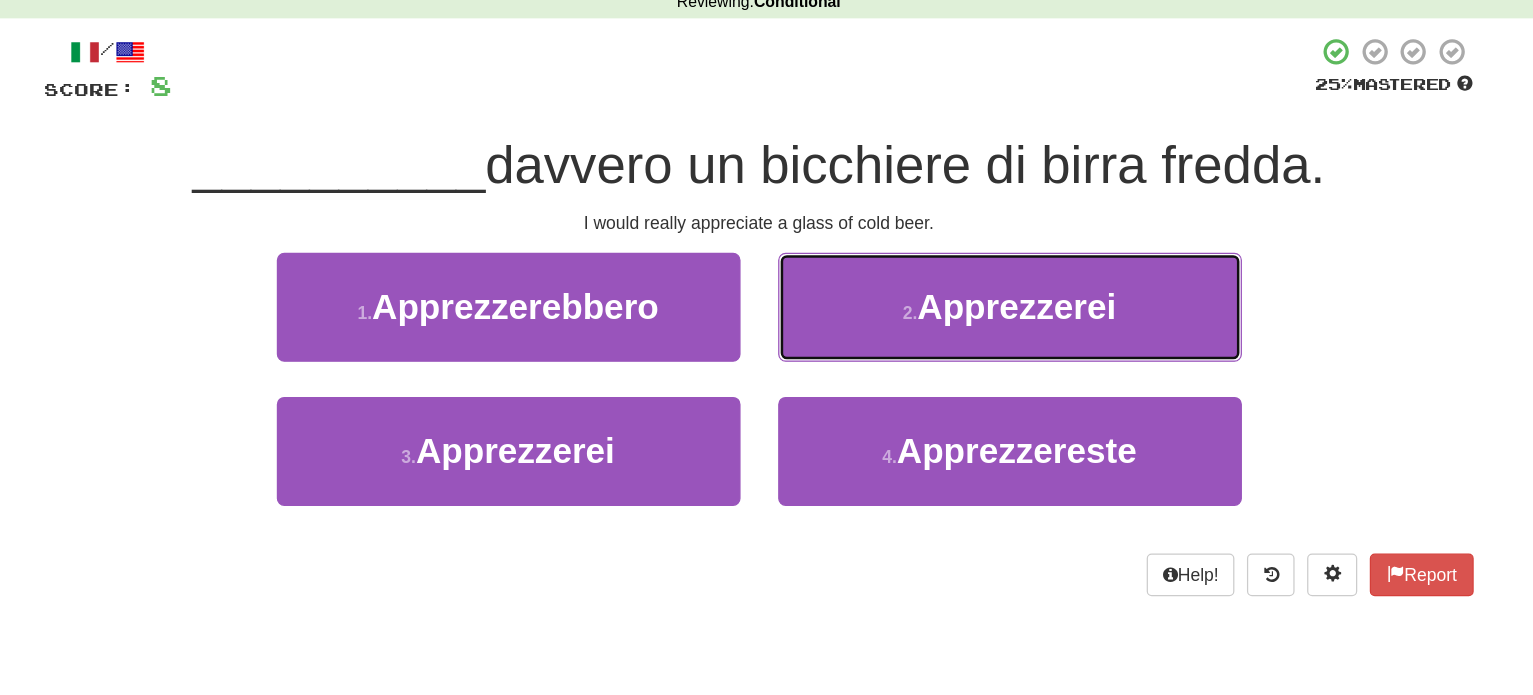 click on "2 .  Apprezzerei" at bounding box center (567, 338) 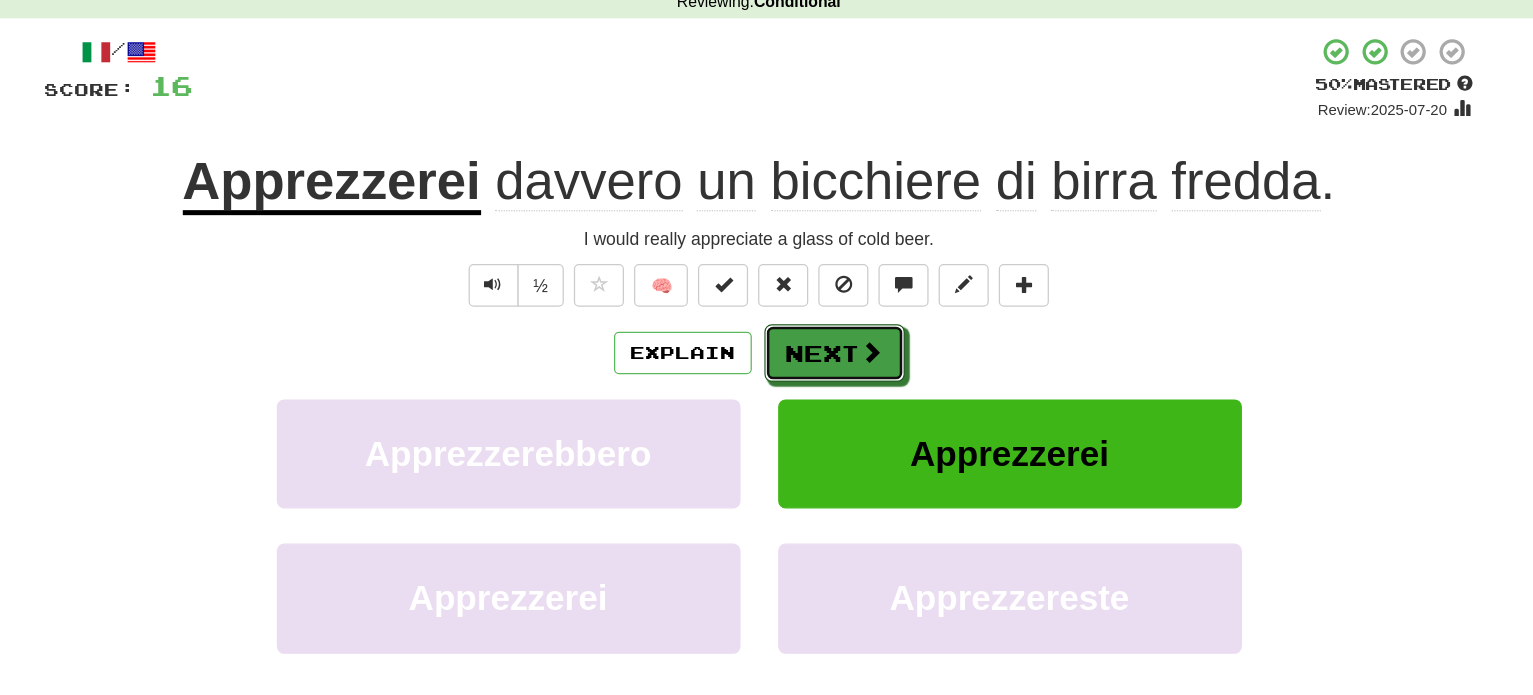 click at bounding box center (857, 374) 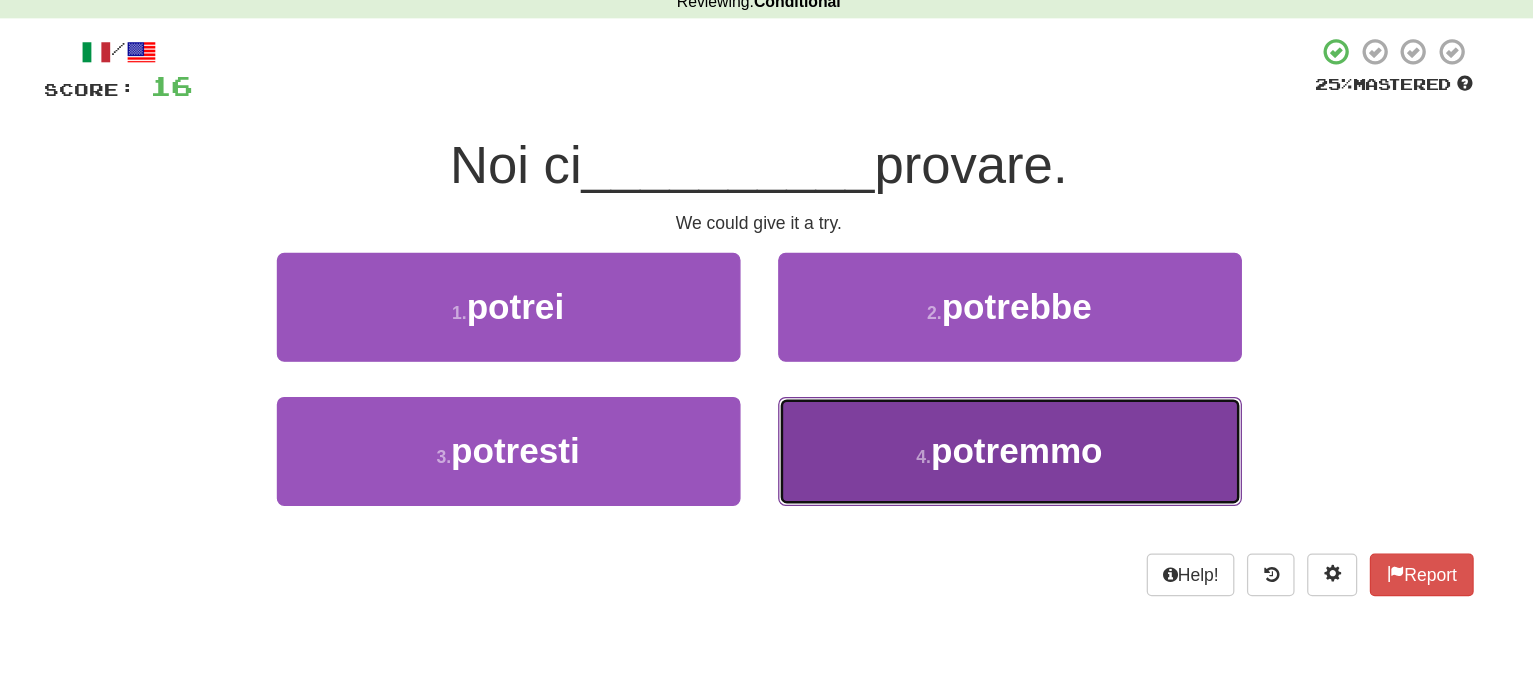 click on "4 ." at bounding box center [528, 343] 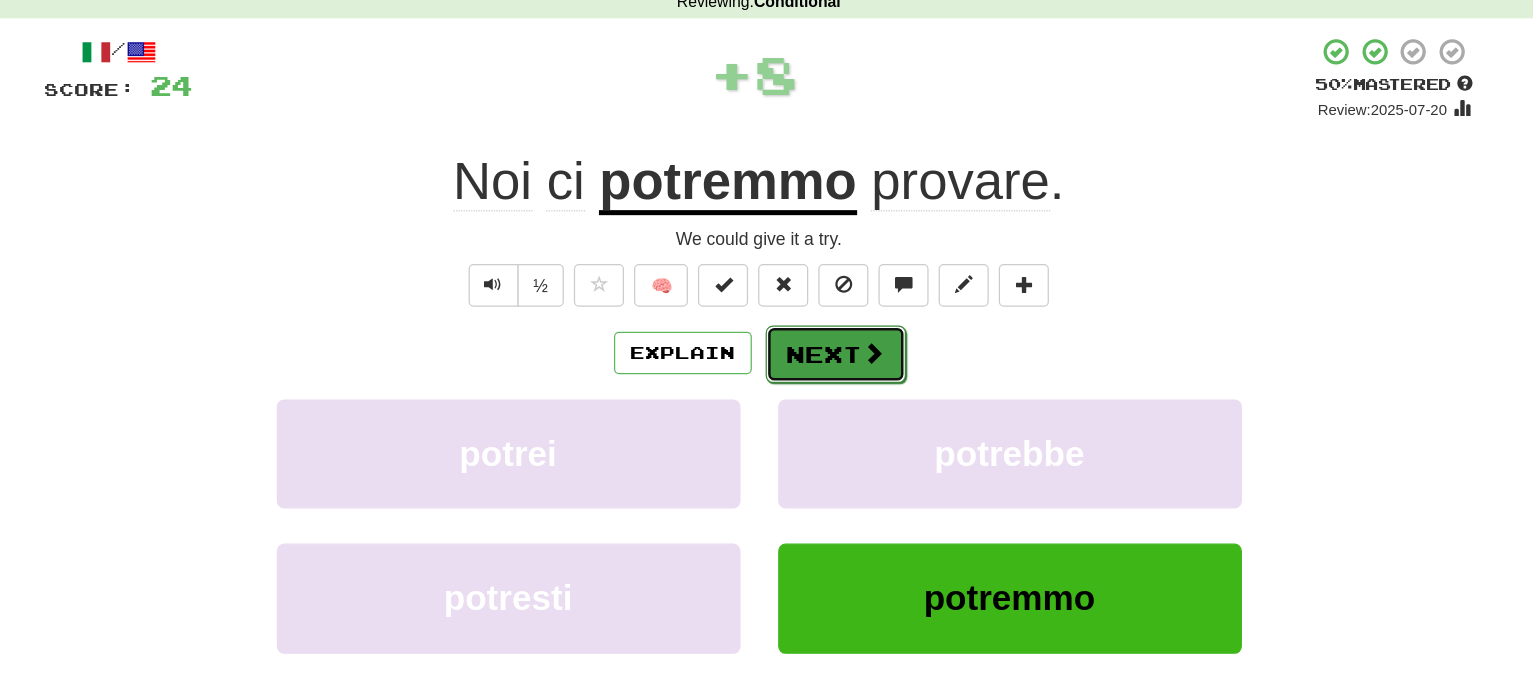 click on "Next" at bounding box center (828, 376) 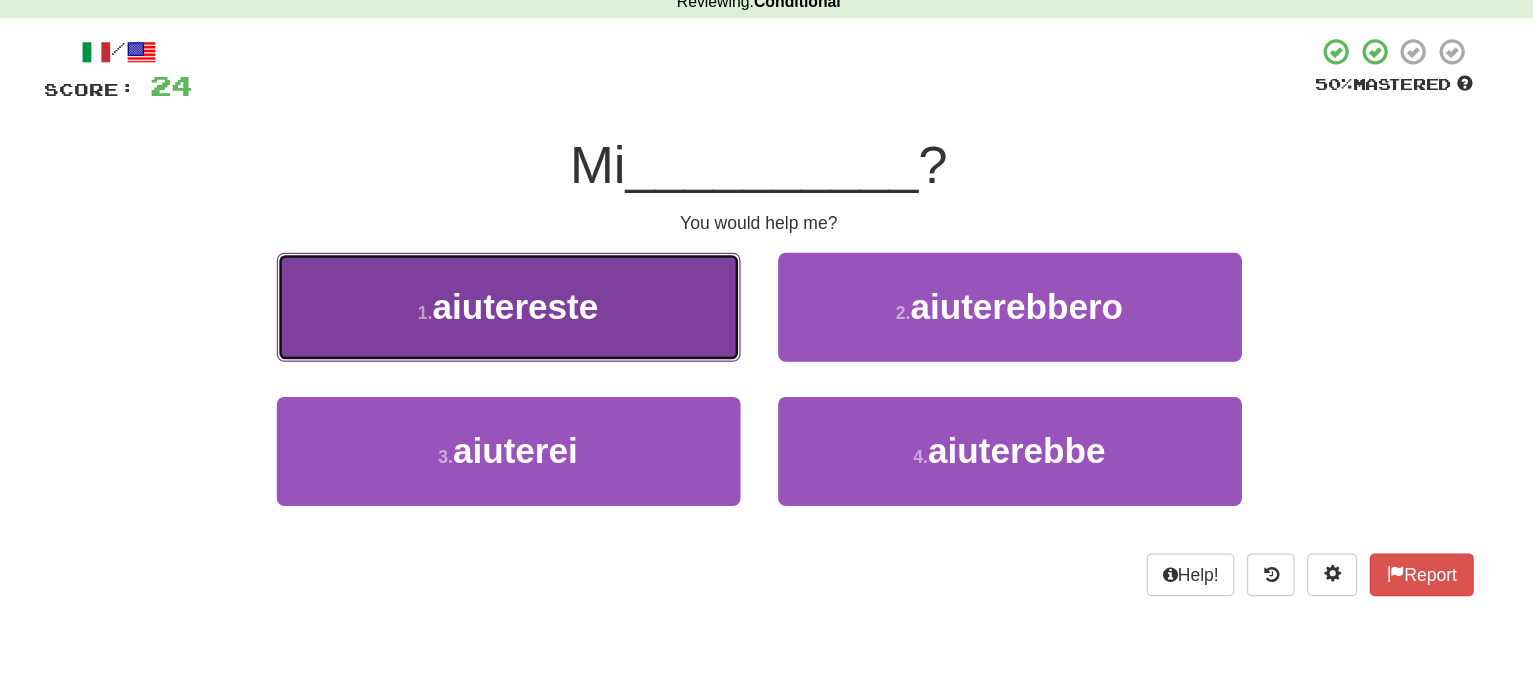 click on "1 .  aiutereste" at bounding box center (567, 338) 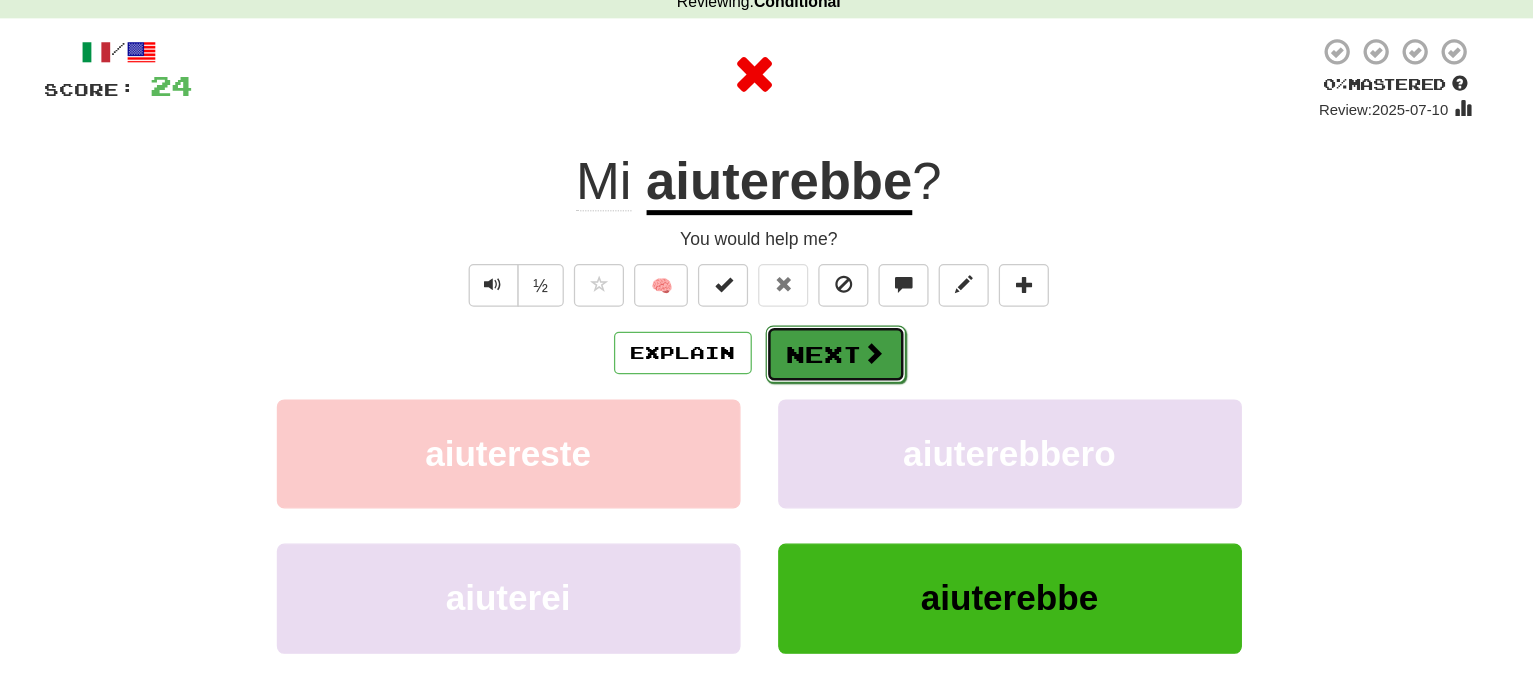 click on "Next" at bounding box center [828, 376] 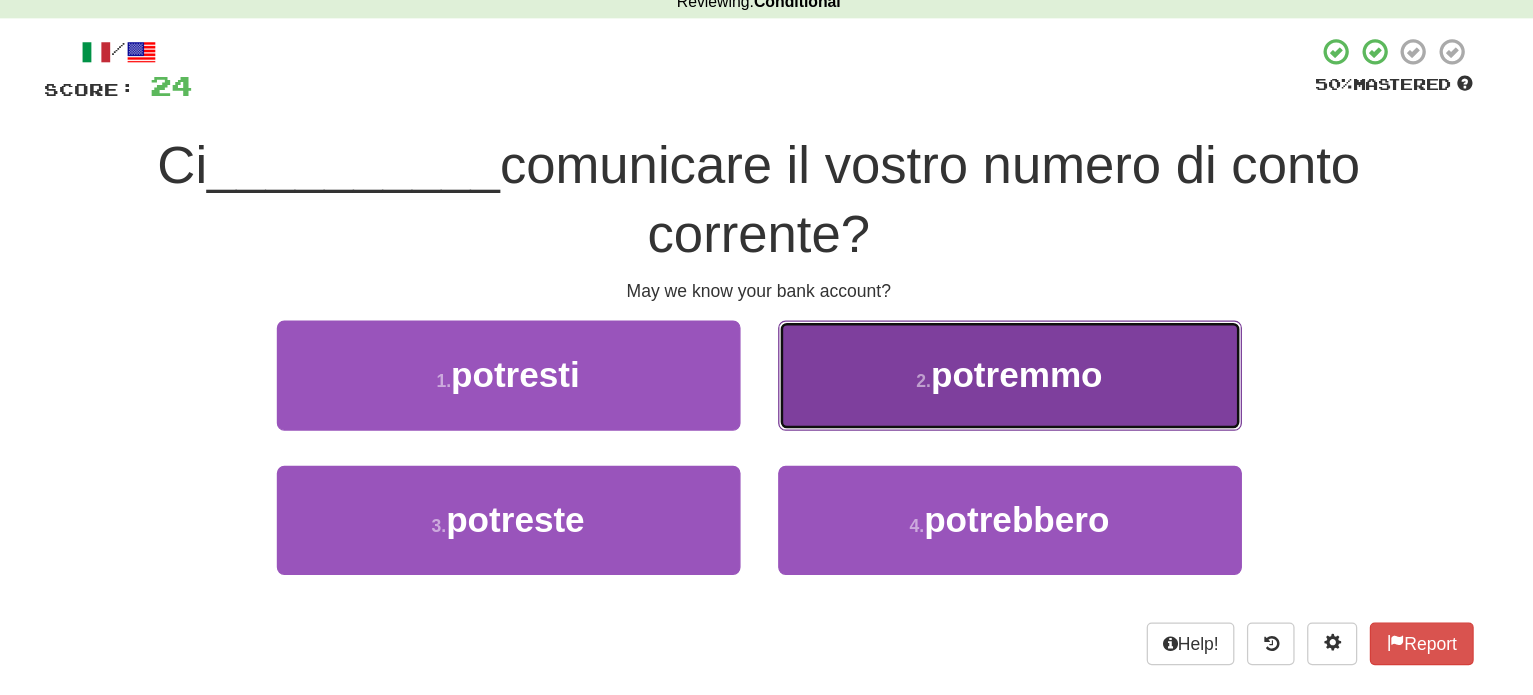 click on "2 .  potremmo" at bounding box center [567, 392] 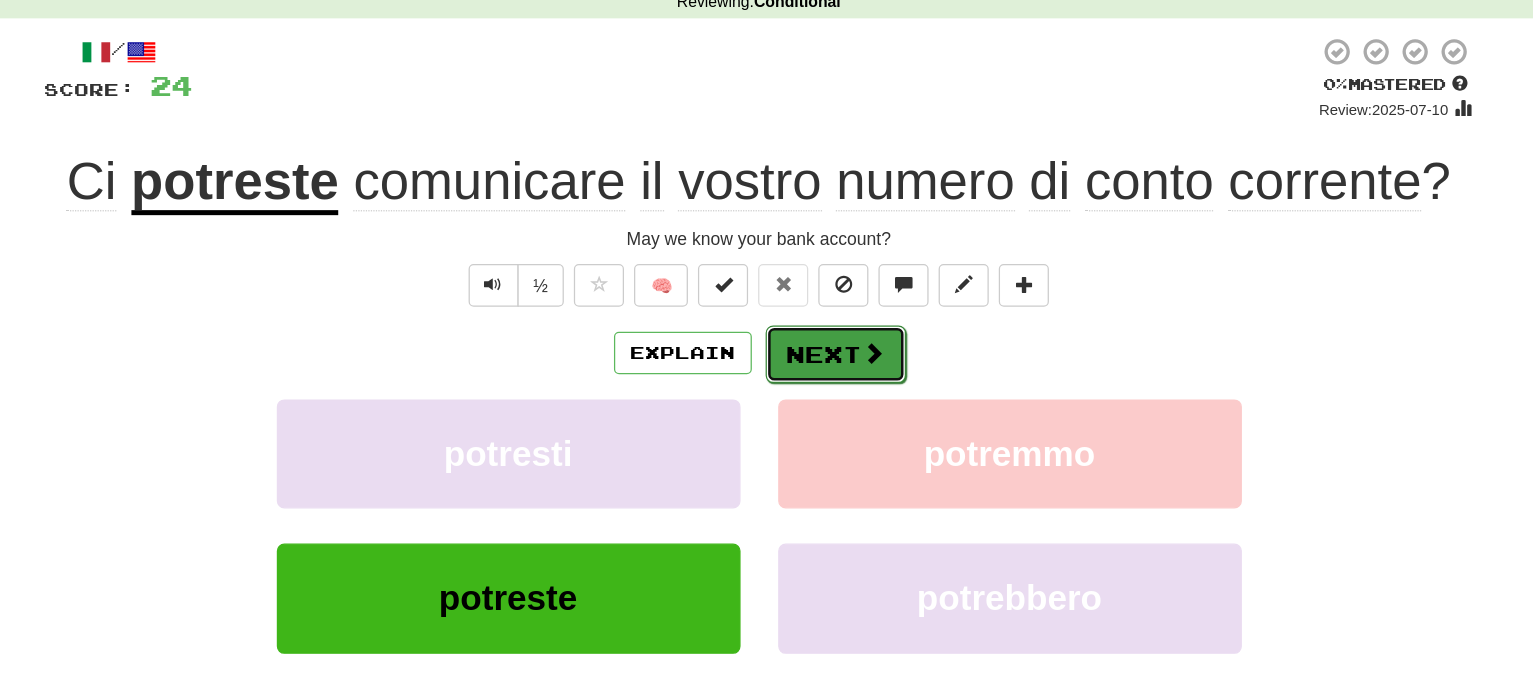 click on "Next" at bounding box center [828, 376] 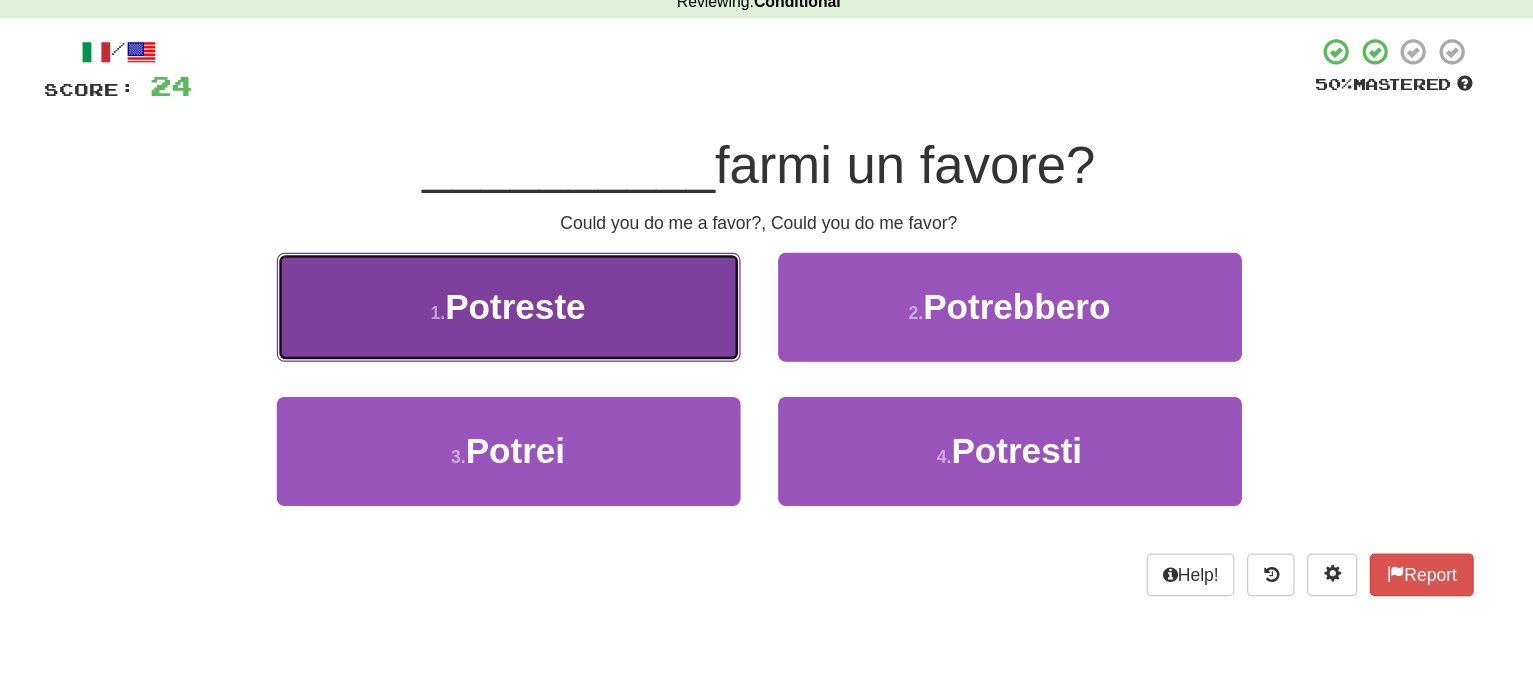 click on "1 .  Potreste" at bounding box center [567, 338] 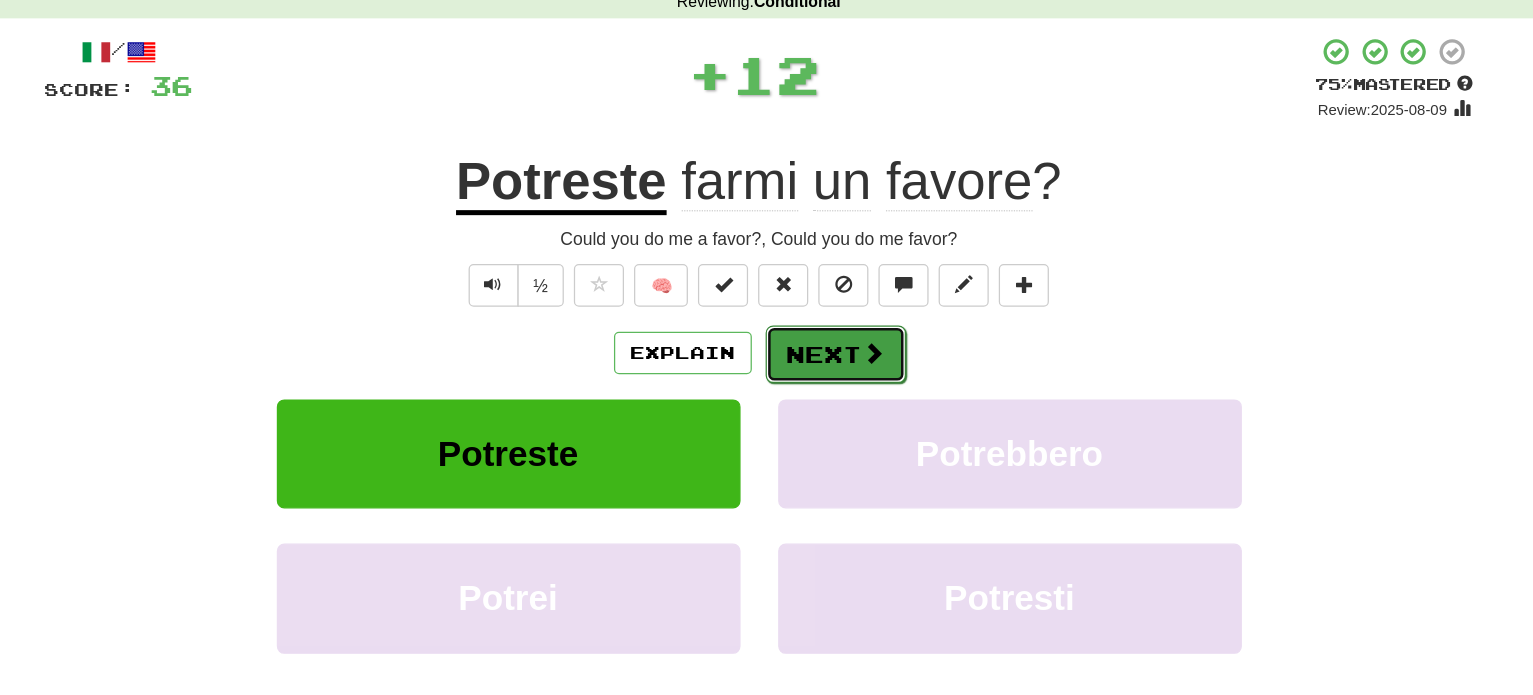 click on "Next" at bounding box center (828, 376) 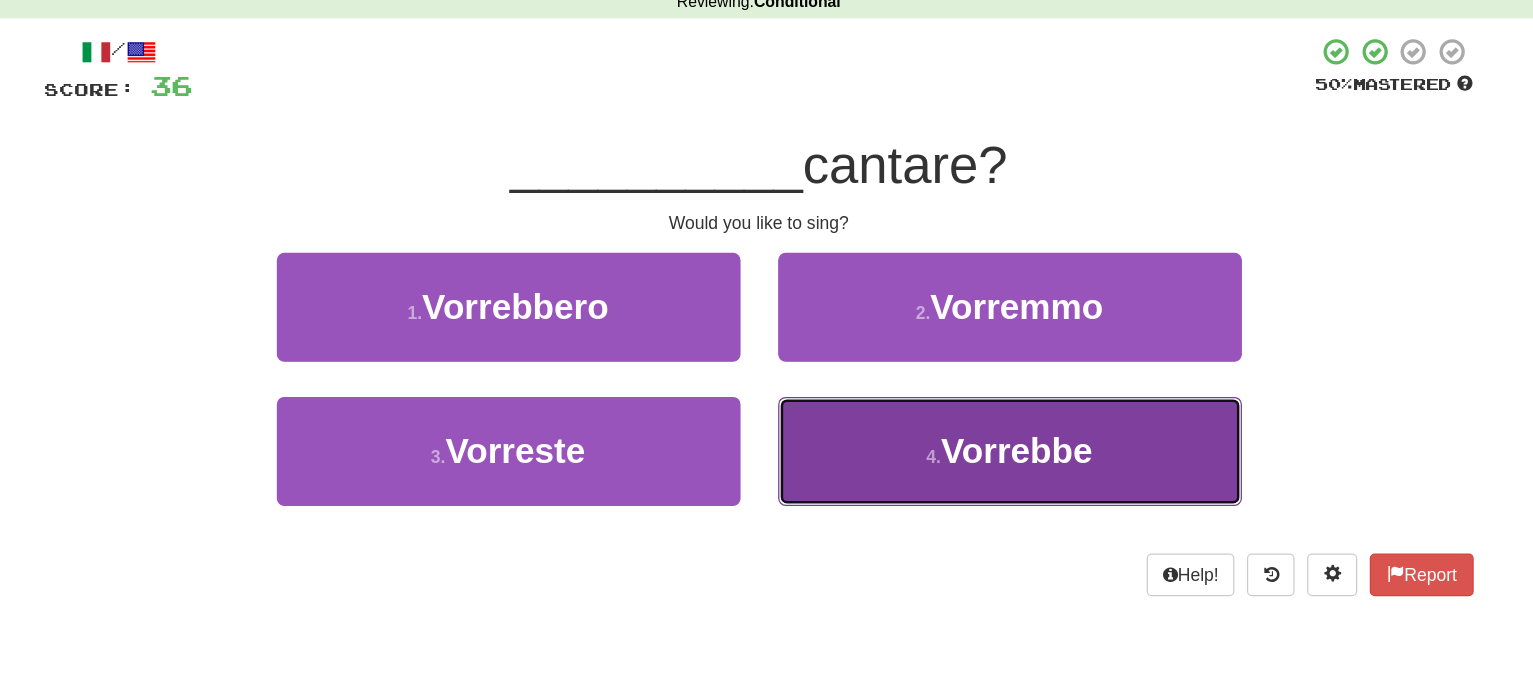 click on "4 .  Vorrebbe" at bounding box center (567, 338) 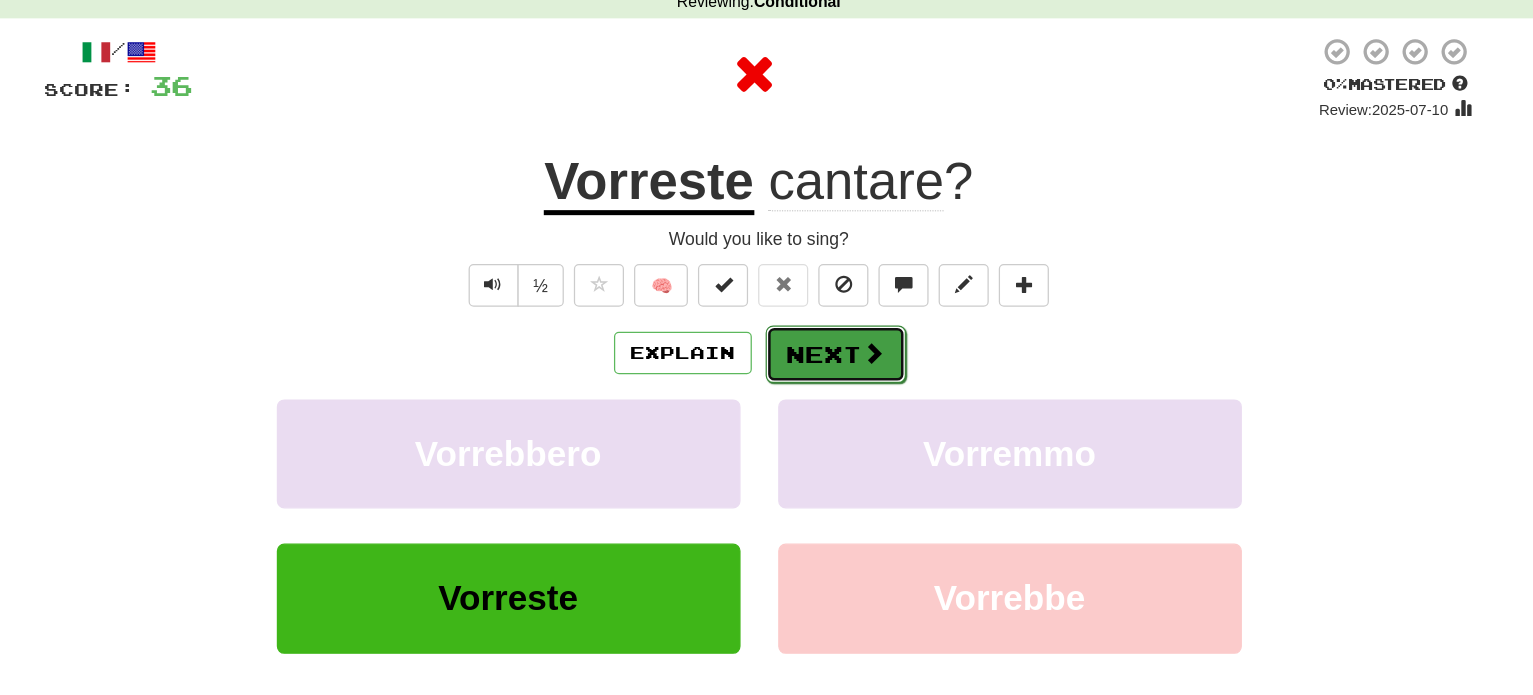 click on "Next" at bounding box center (828, 376) 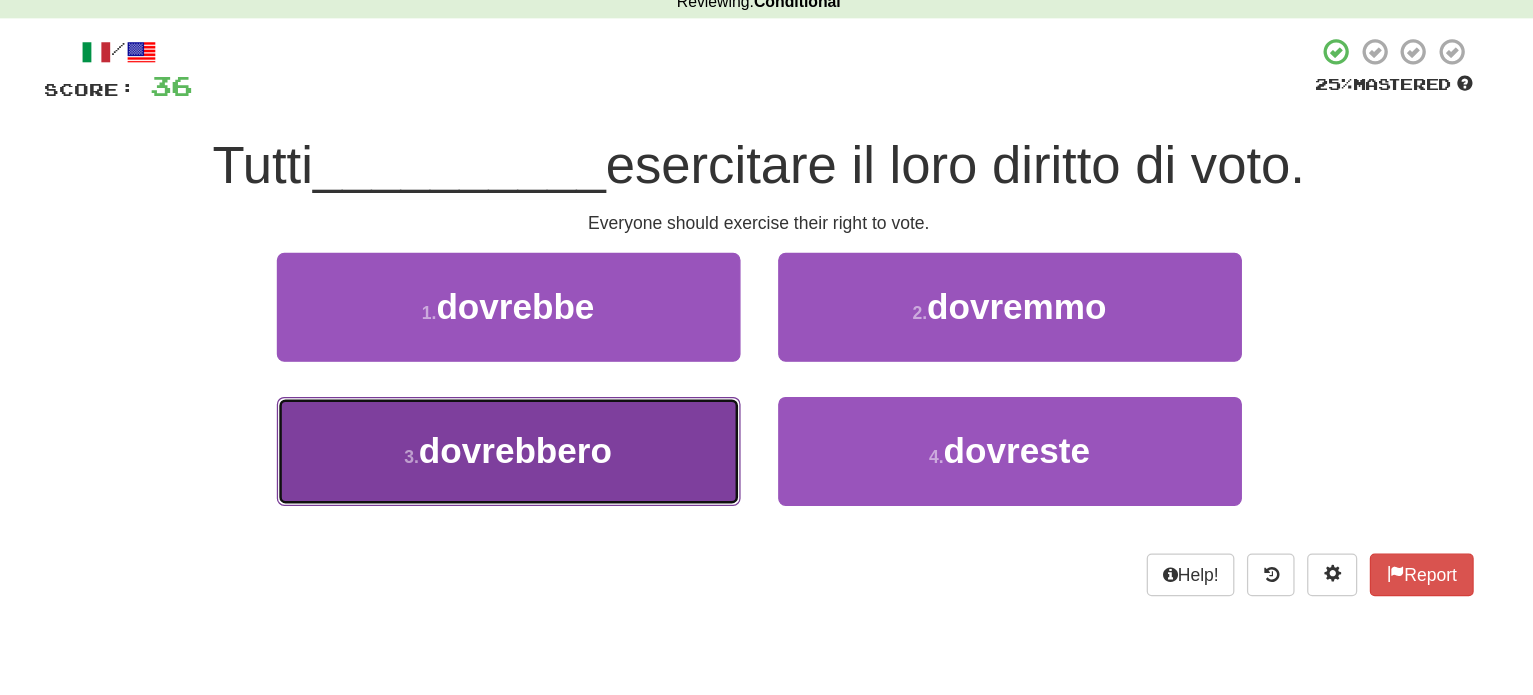 click on "3 .  dovrebbero" at bounding box center [567, 338] 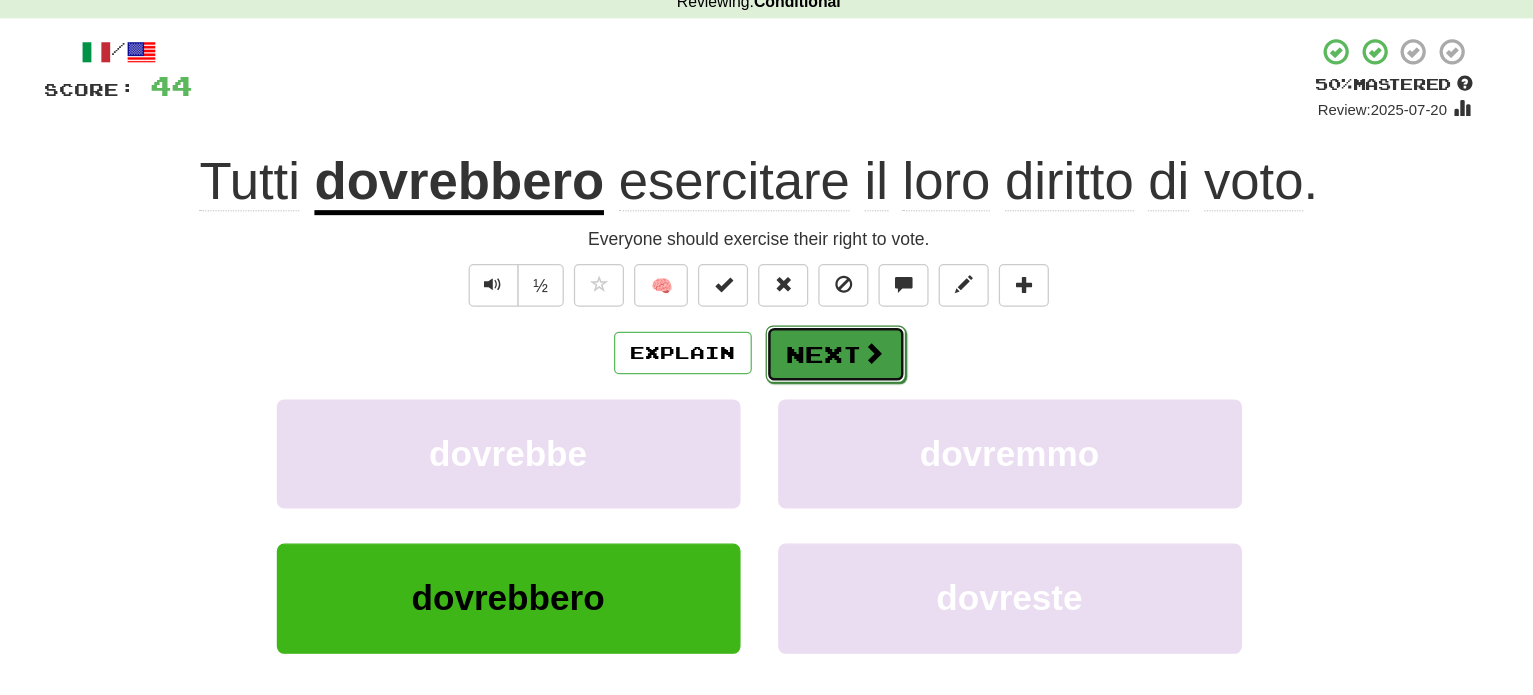 click at bounding box center [858, 375] 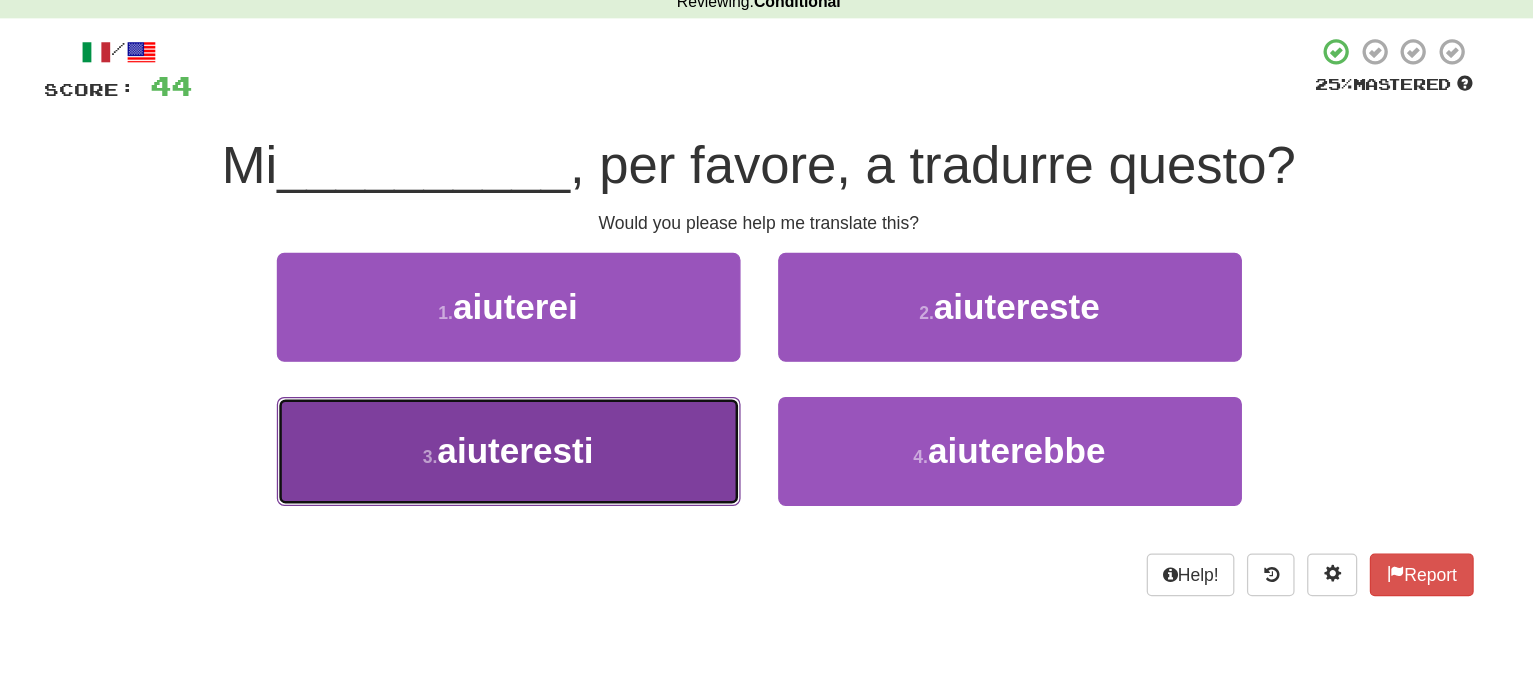 click on "3 .  aiuteresti" at bounding box center (567, 338) 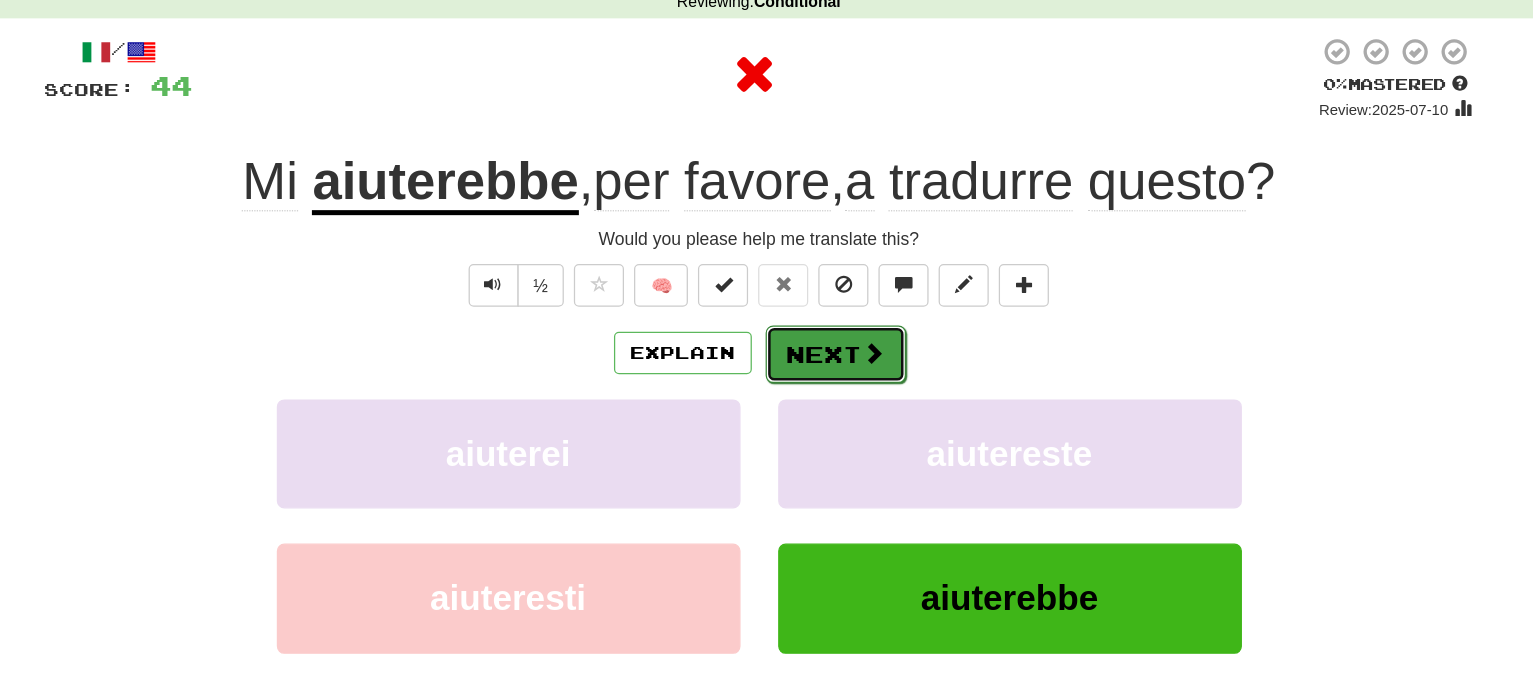 click on "Next" at bounding box center [828, 376] 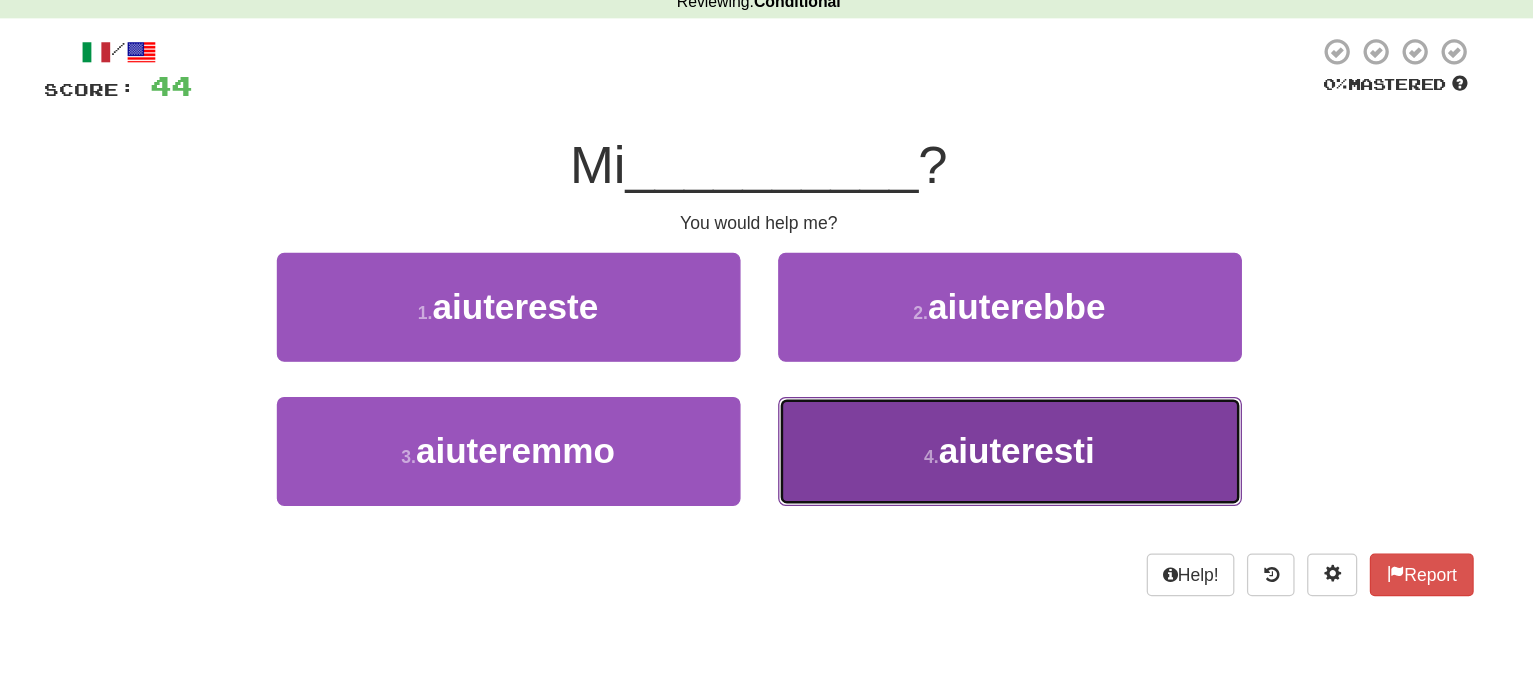 click on "4 .  aiuteresti" at bounding box center [567, 338] 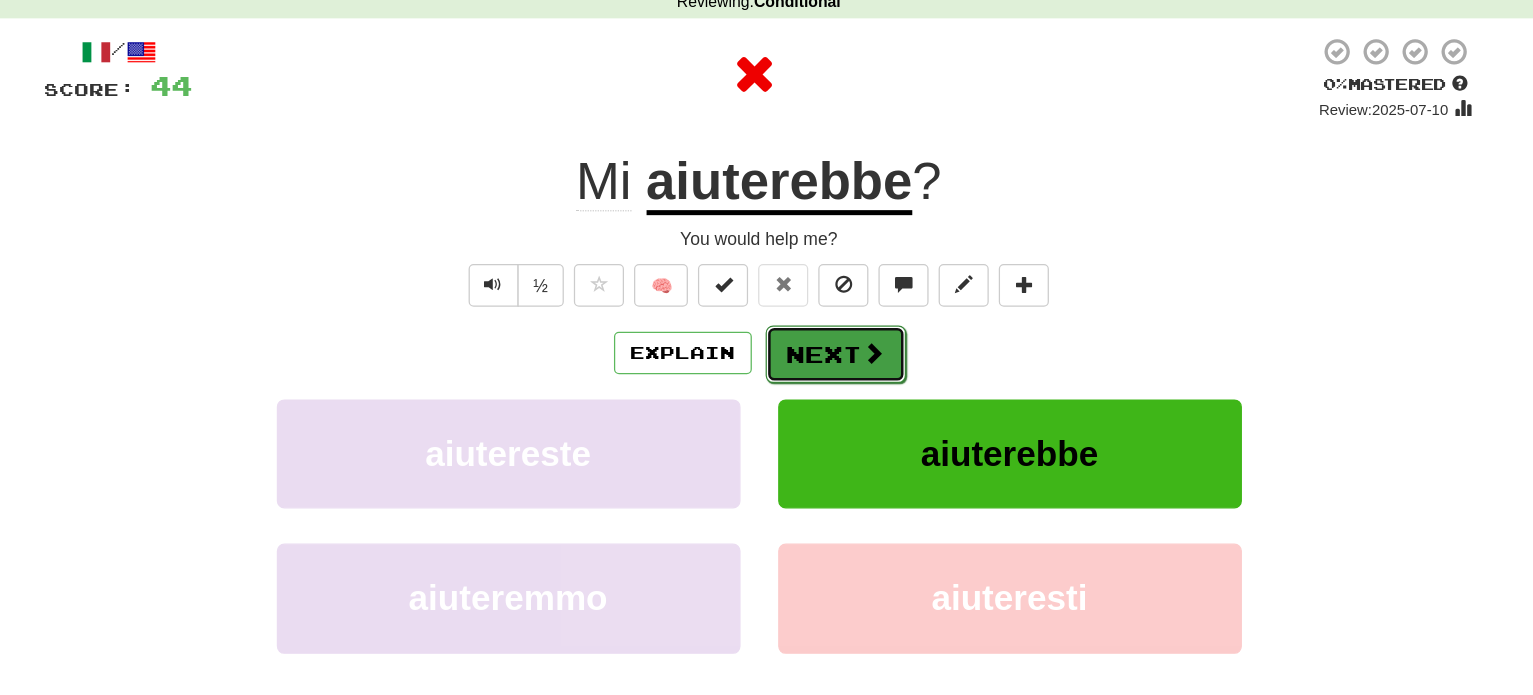 click on "Next" at bounding box center (828, 376) 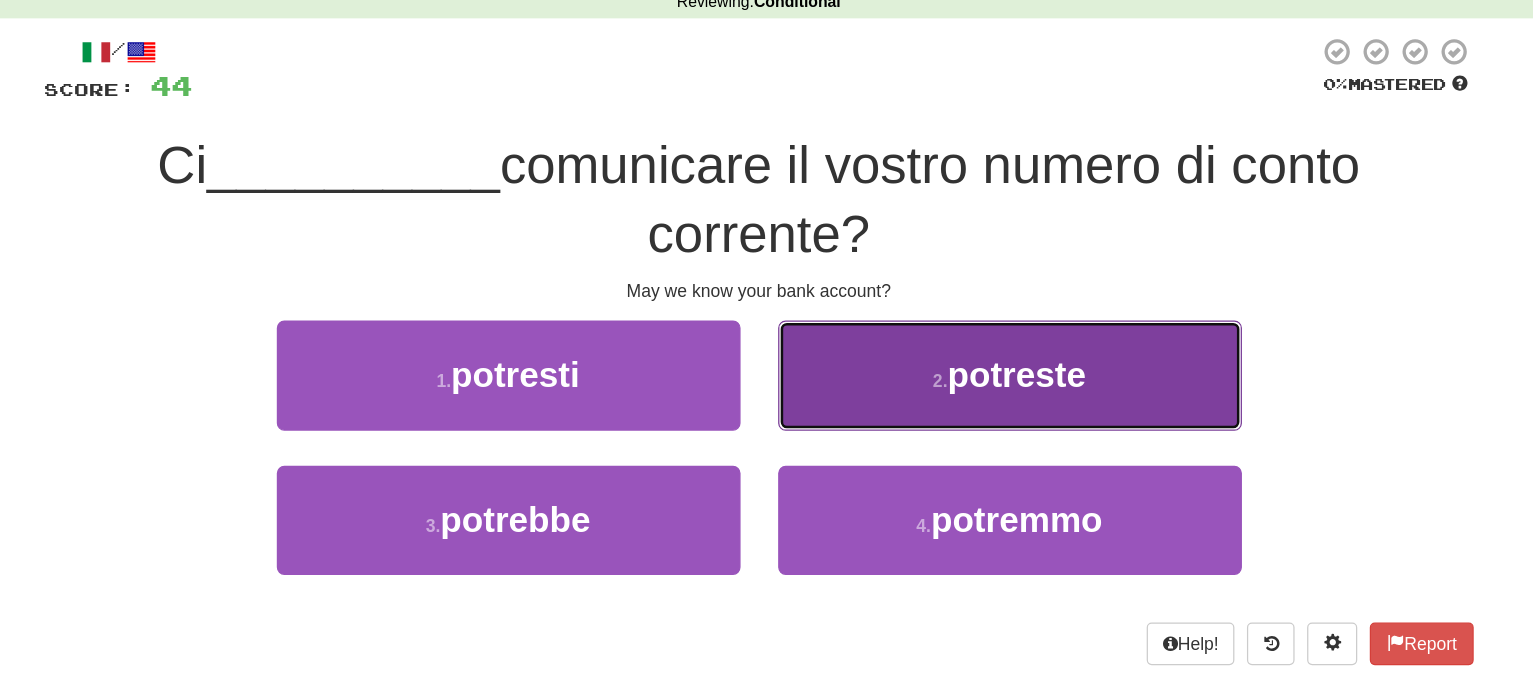 click on "2 .  potreste" at bounding box center [567, 392] 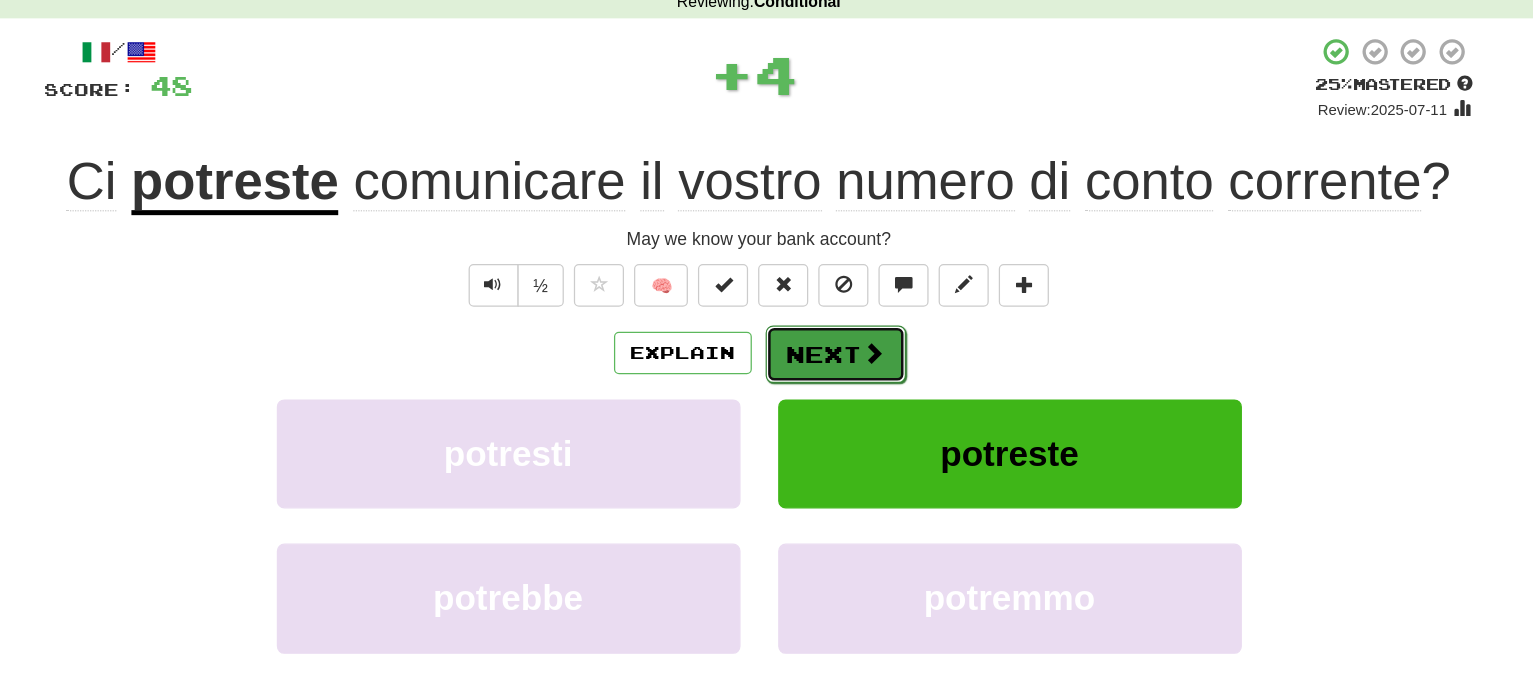 click on "Next" at bounding box center [828, 376] 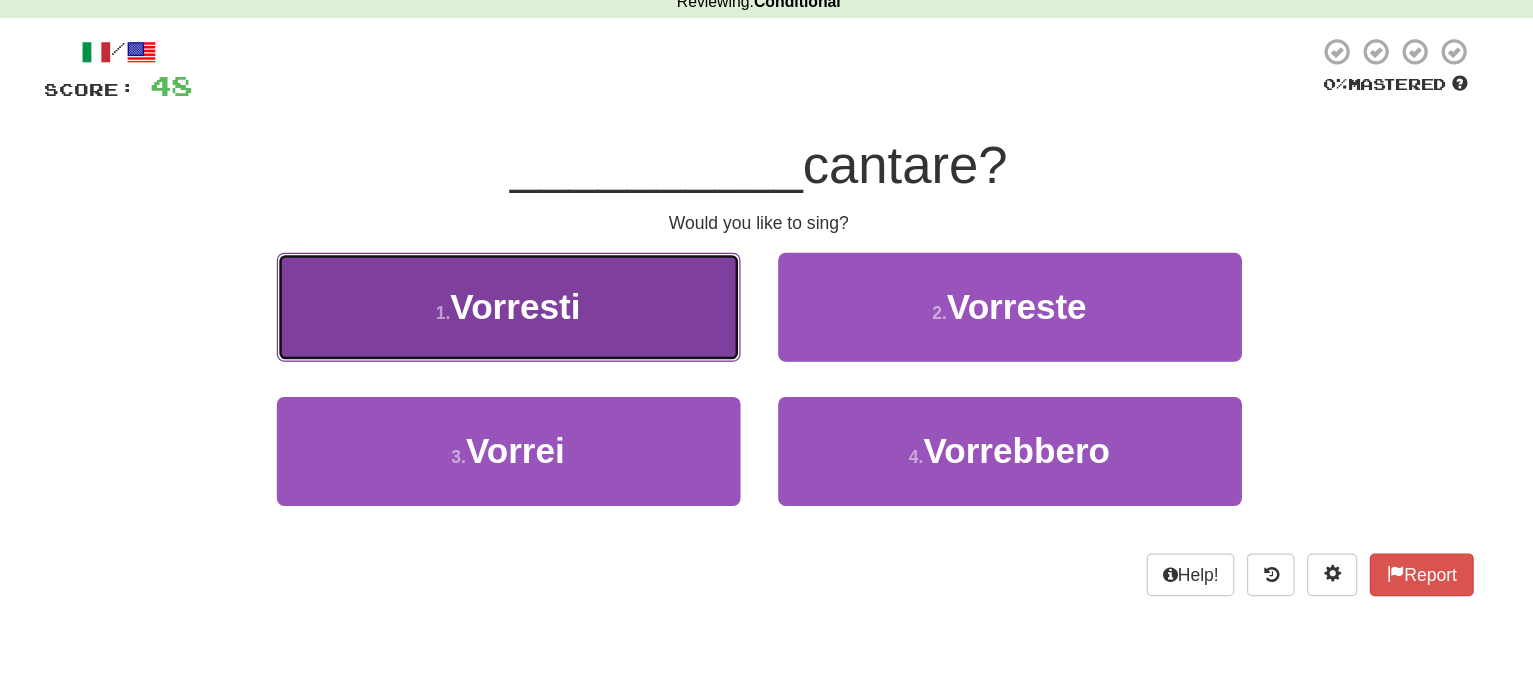 click on "1 .  Vorresti" at bounding box center (567, 338) 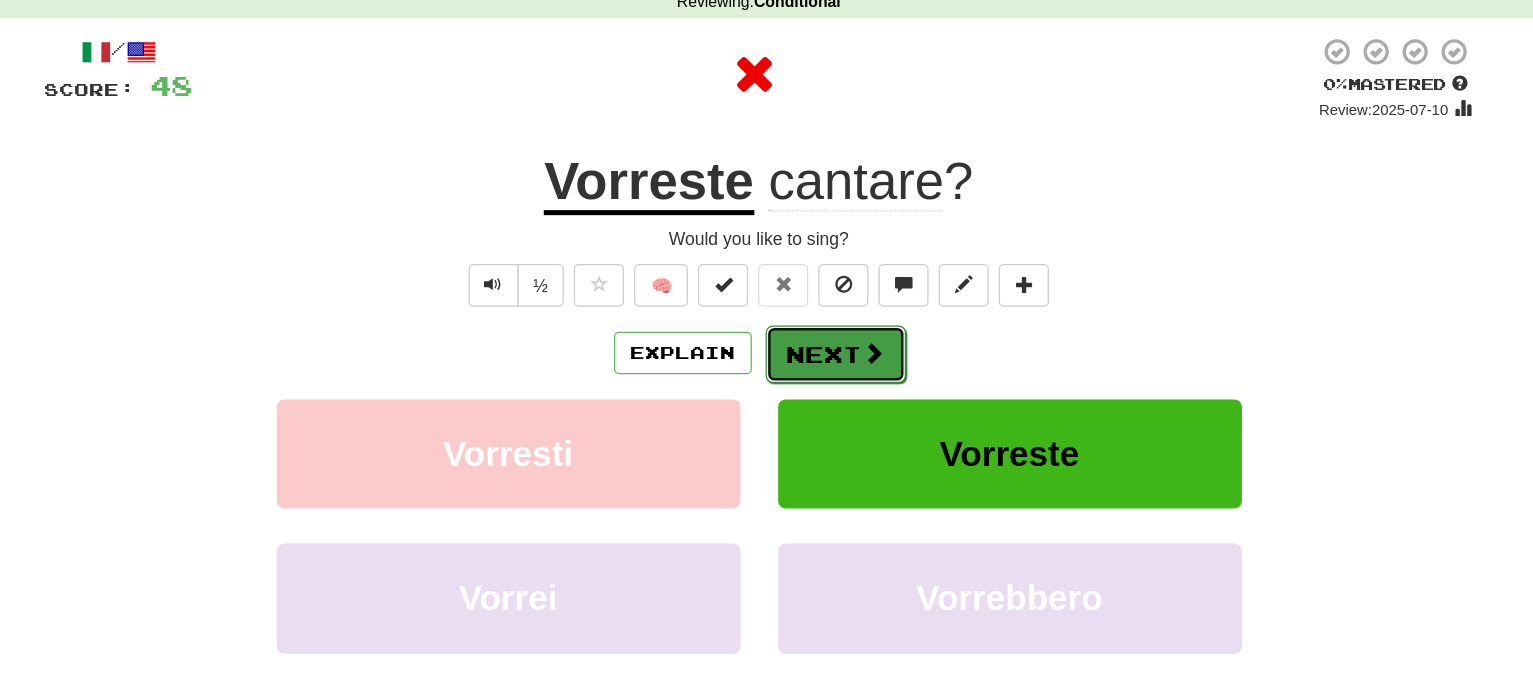 click on "Next" at bounding box center (828, 376) 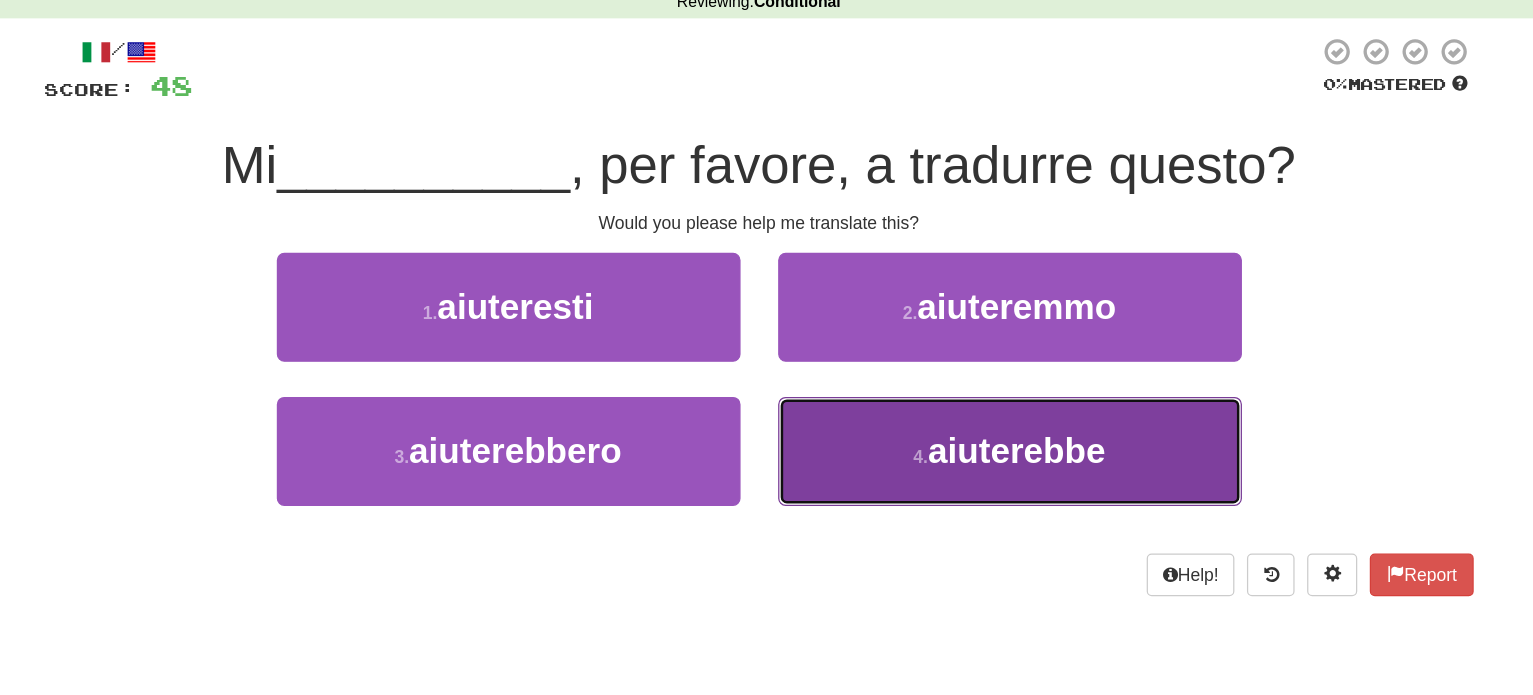 click on "4 .  aiuterebbe" at bounding box center (567, 338) 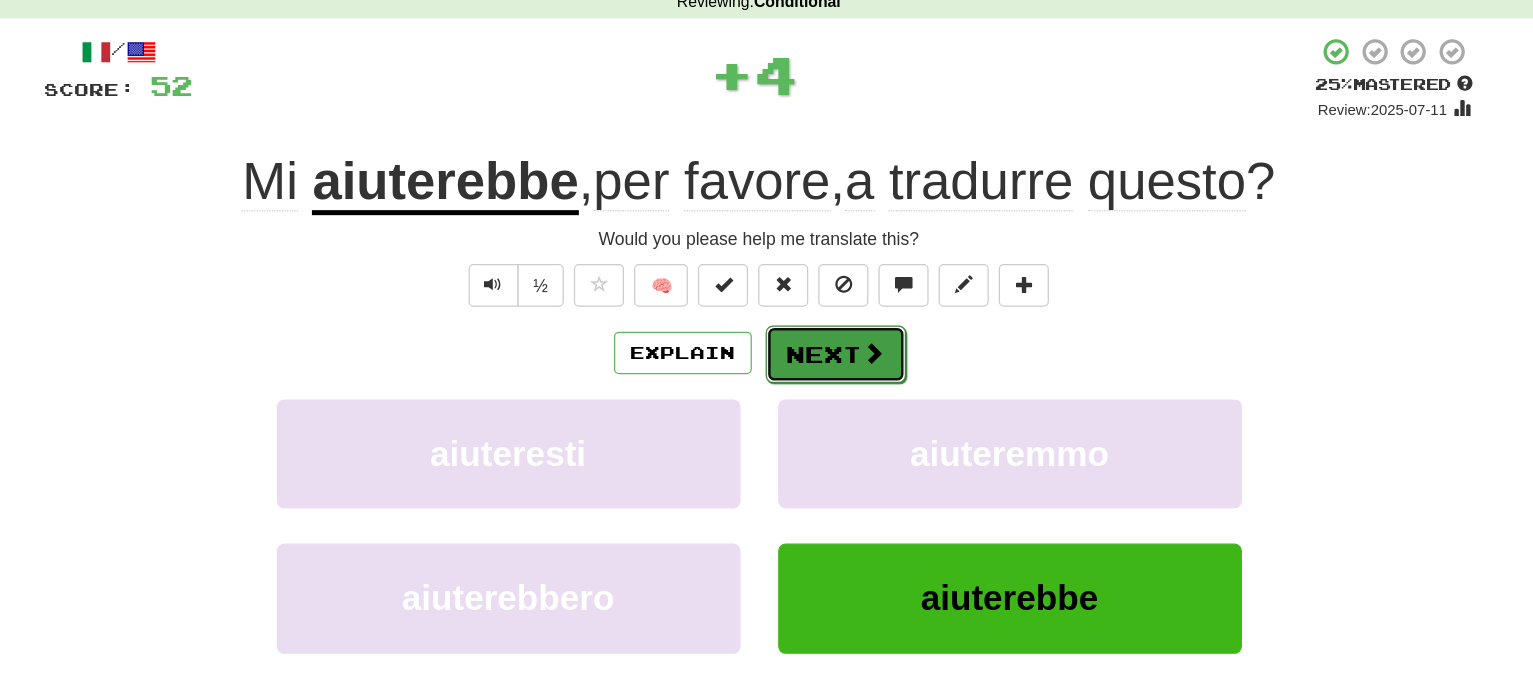 click on "Next" at bounding box center (828, 376) 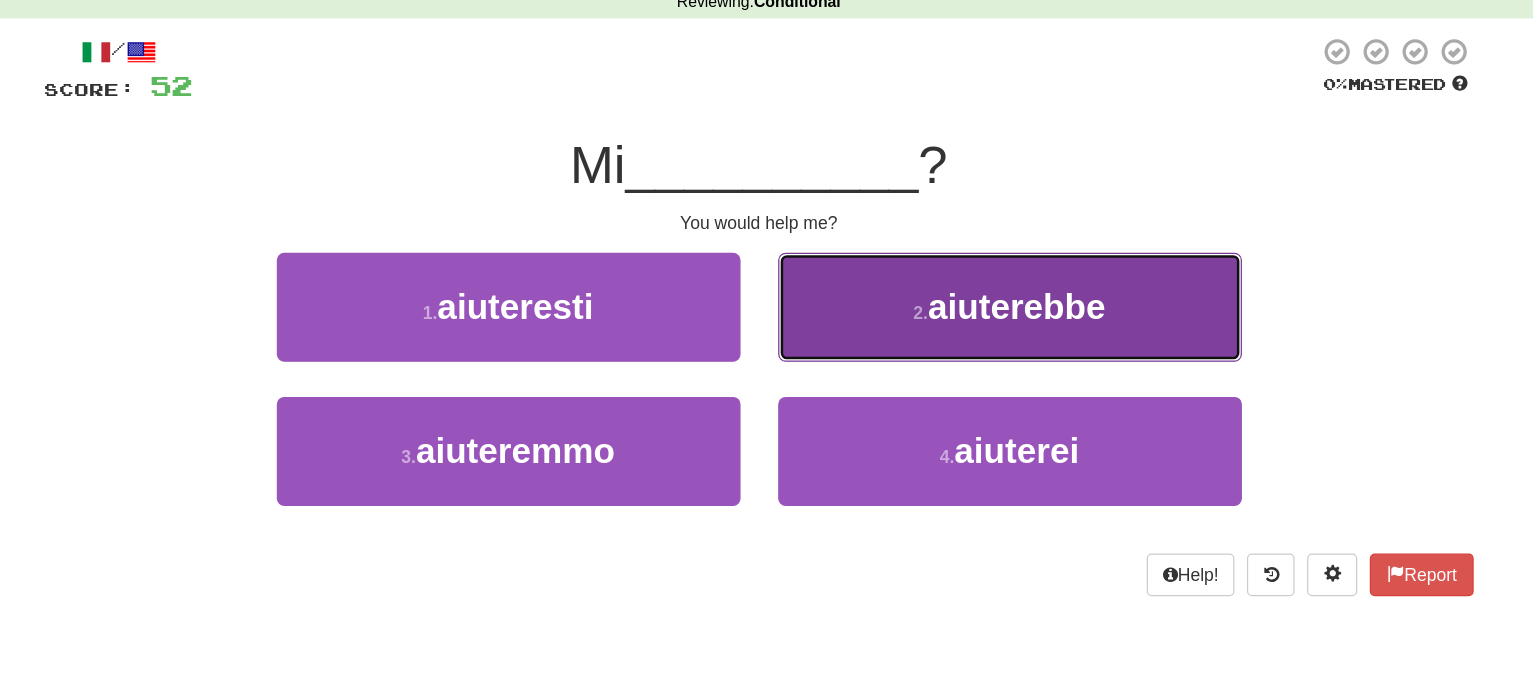 click on "2 .  aiuterebbe" at bounding box center (567, 338) 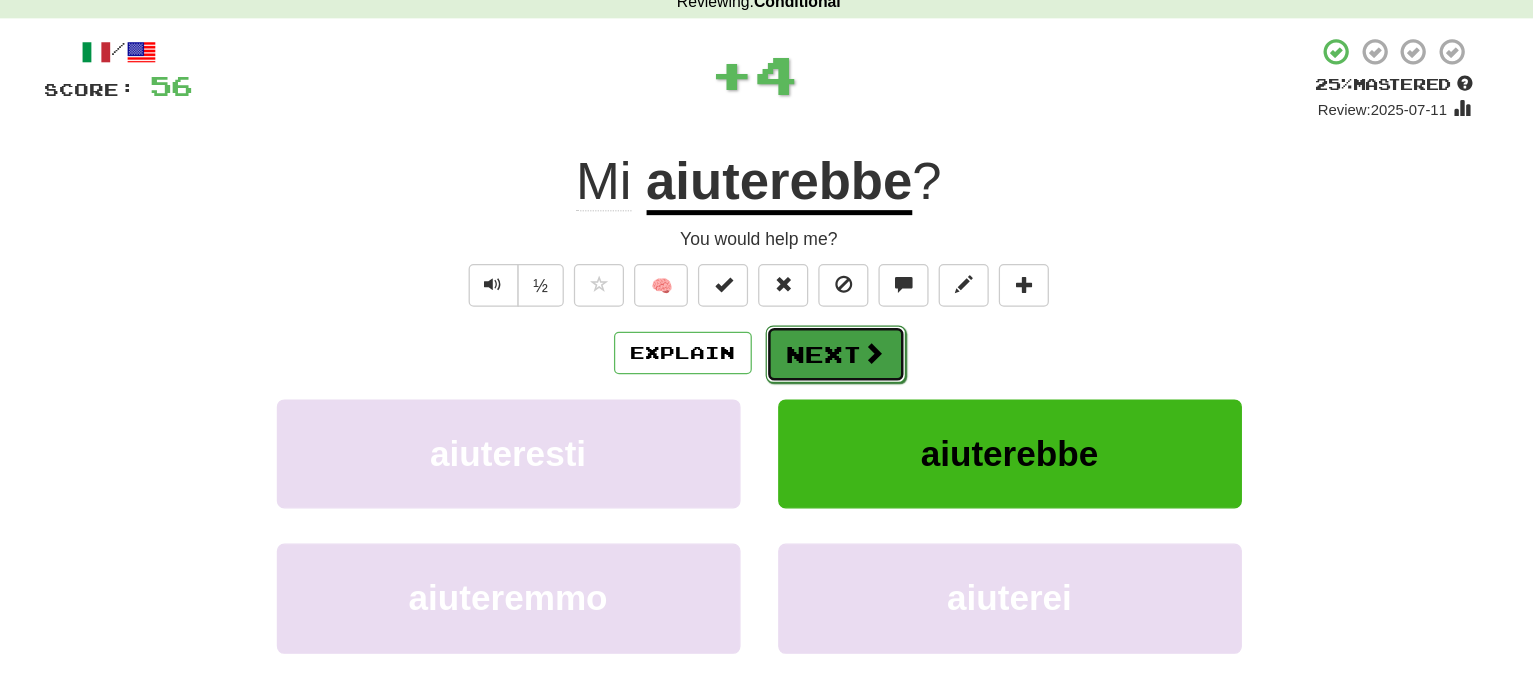 click at bounding box center (858, 375) 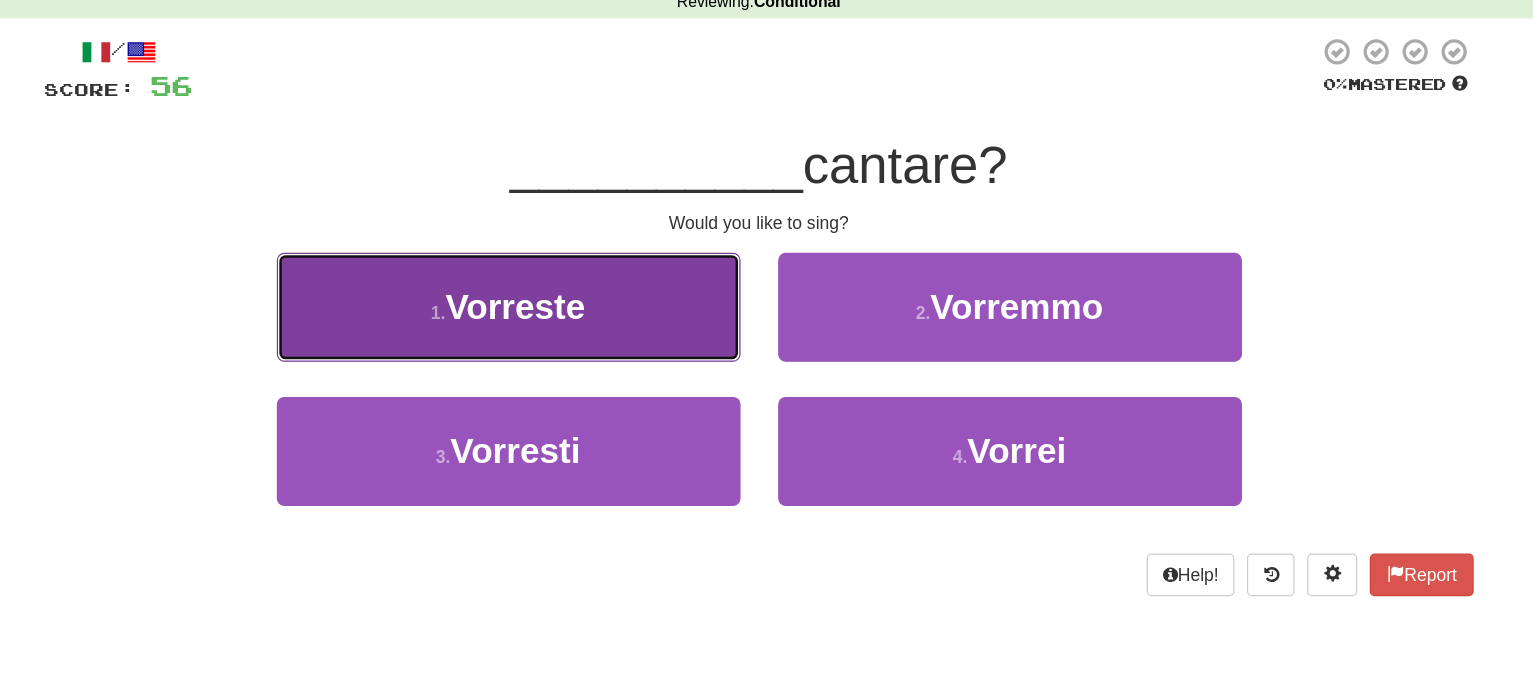 click on "1 .  Vorreste" at bounding box center [567, 338] 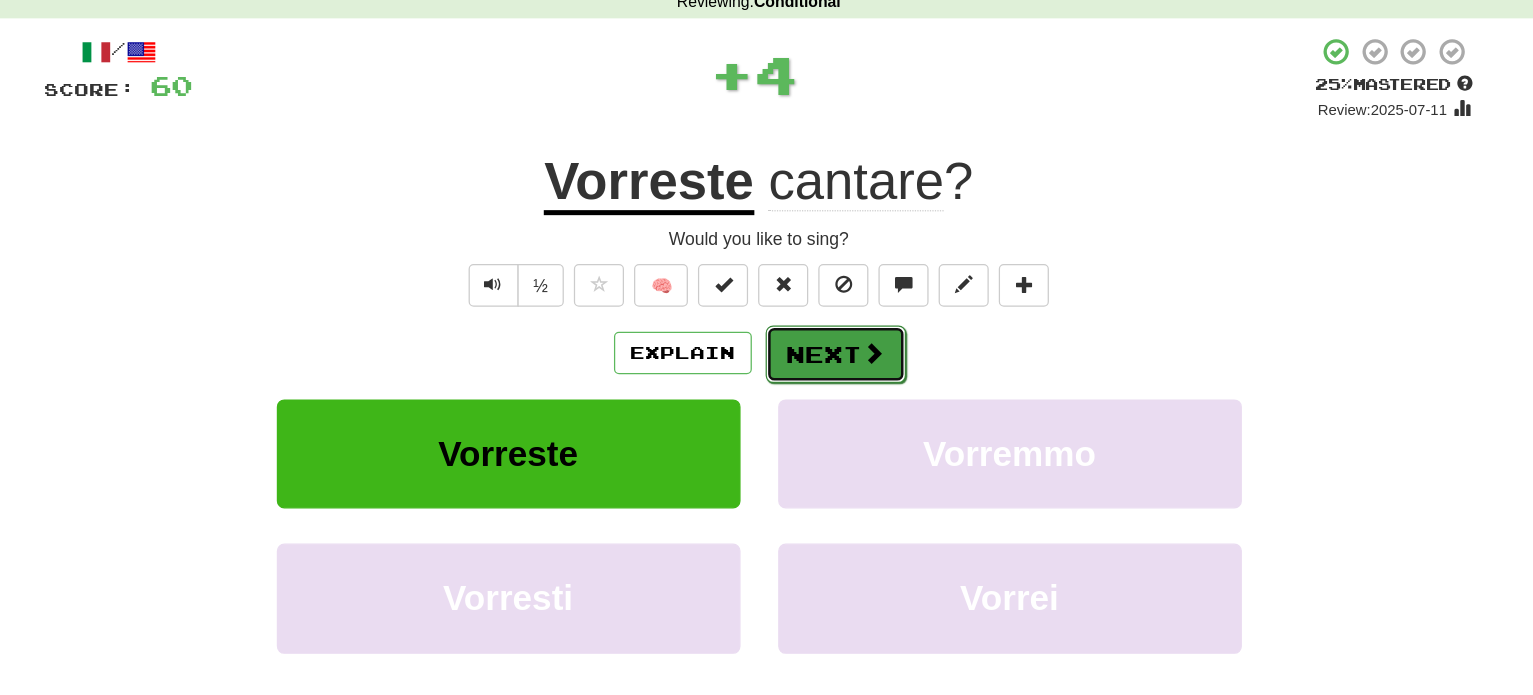 click on "Next" at bounding box center [828, 376] 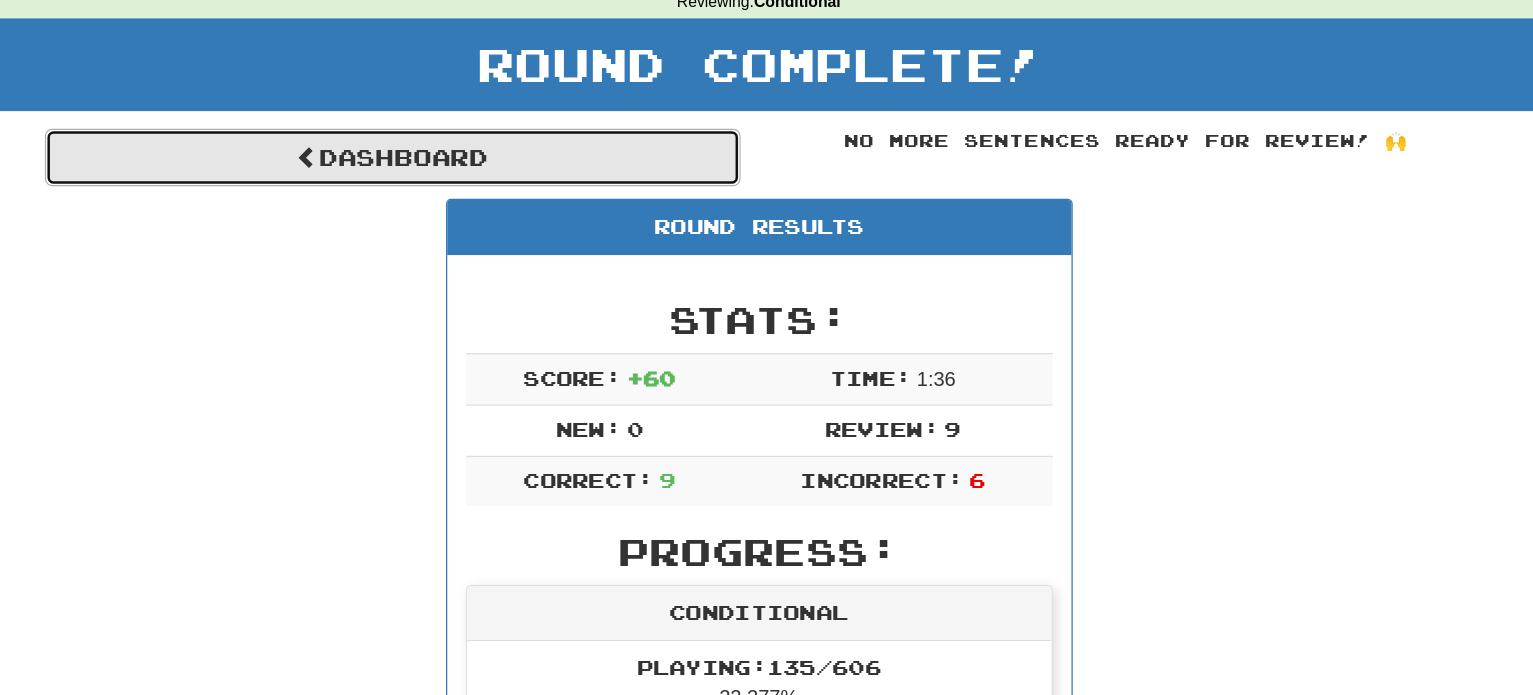 click on "Dashboard" at bounding box center (474, 219) 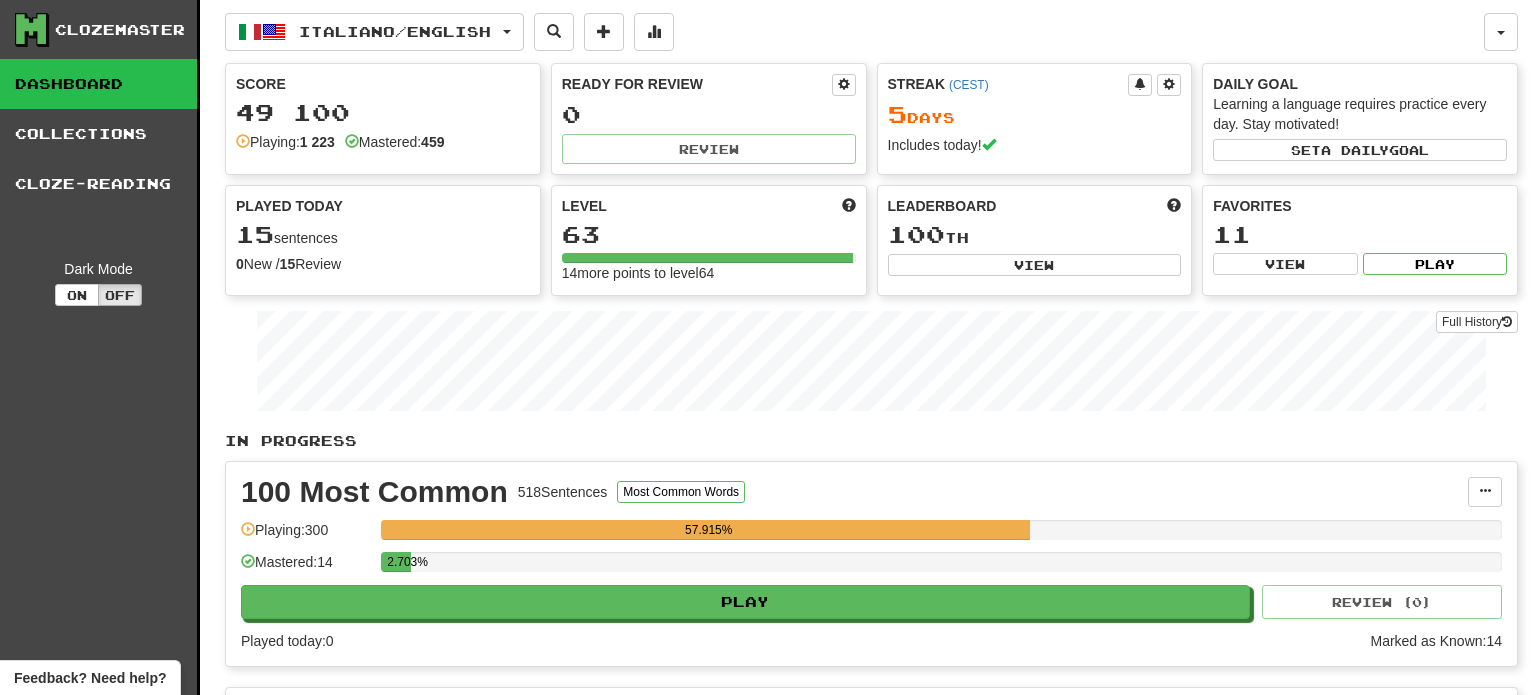 scroll, scrollTop: 0, scrollLeft: 0, axis: both 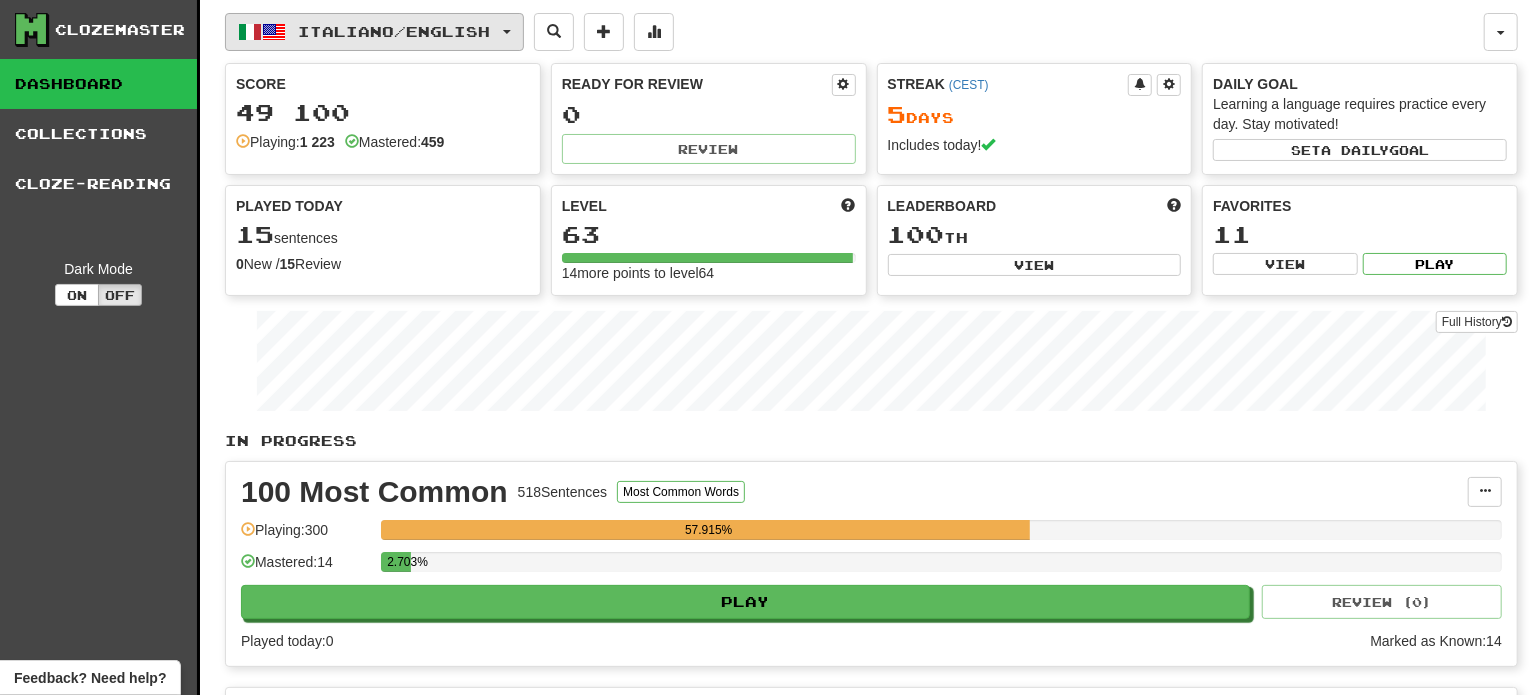 click on "Italiano  /  English" at bounding box center (395, 31) 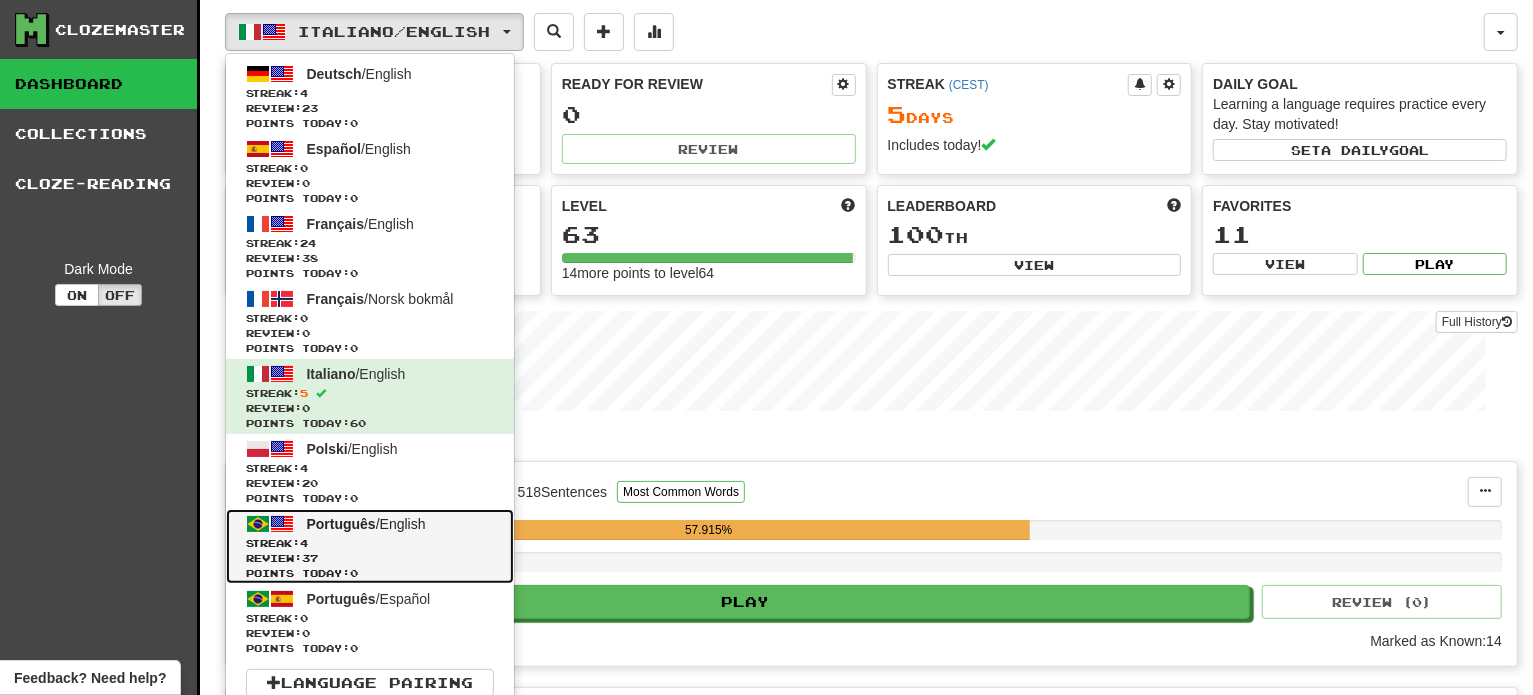 click on "Português  /  English Streak:  4   Review:  37 Points today:  0" at bounding box center [370, 546] 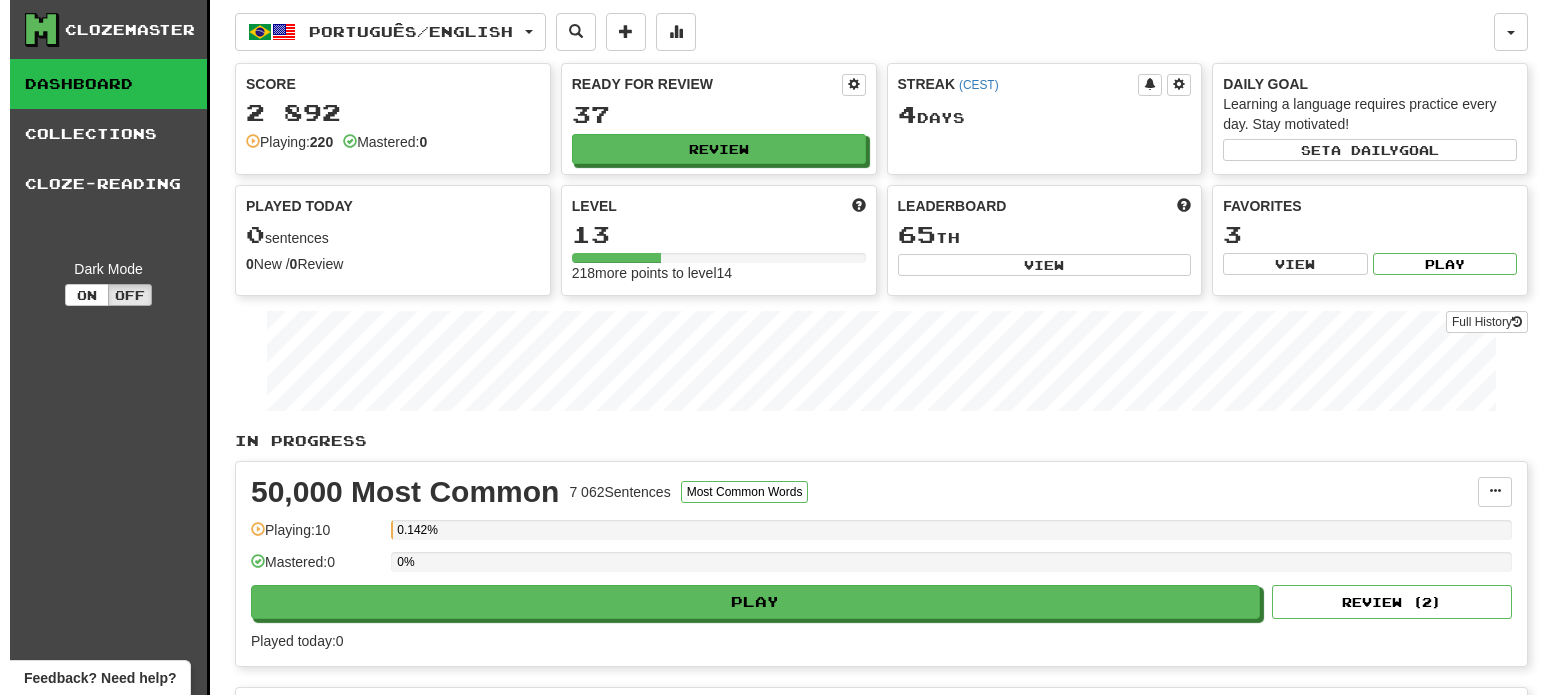 scroll, scrollTop: 0, scrollLeft: 0, axis: both 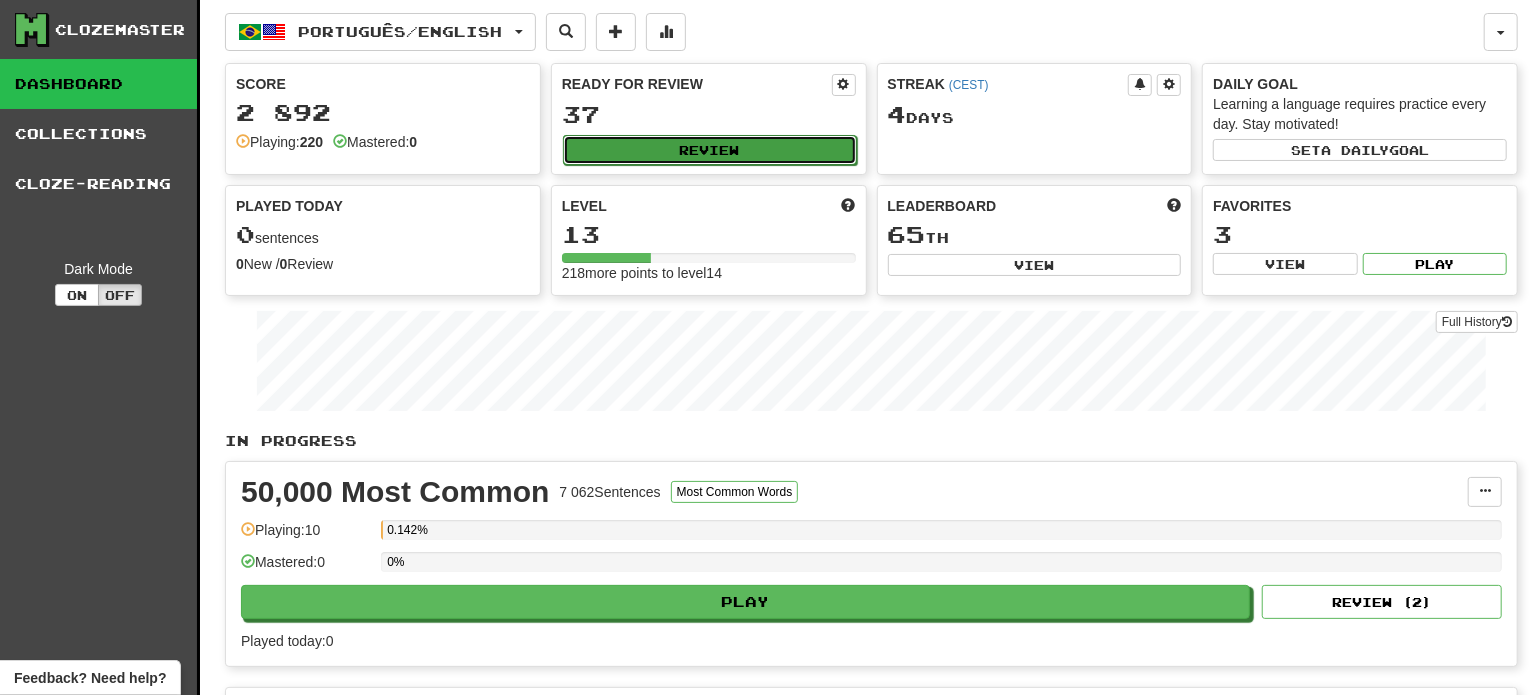 click on "Review" at bounding box center [710, 150] 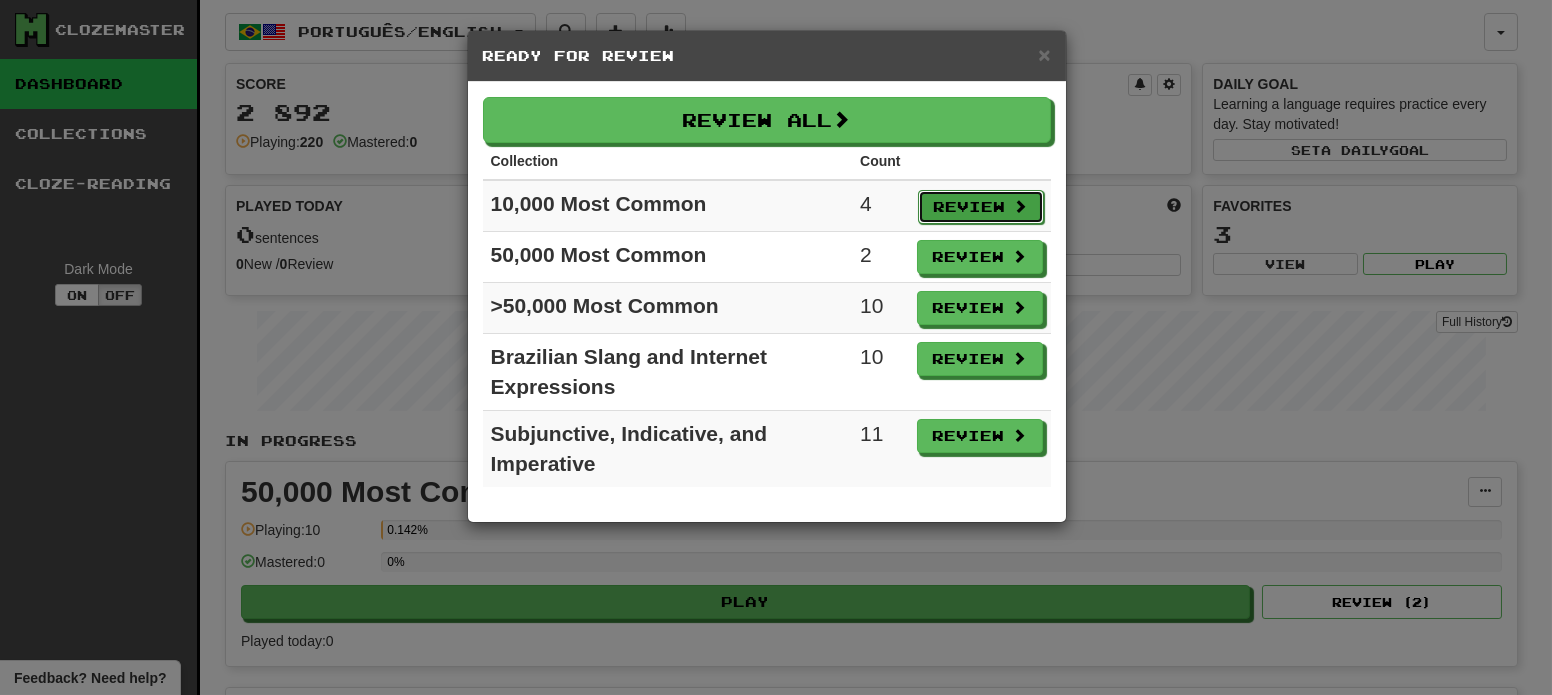 click on "Review" at bounding box center [981, 207] 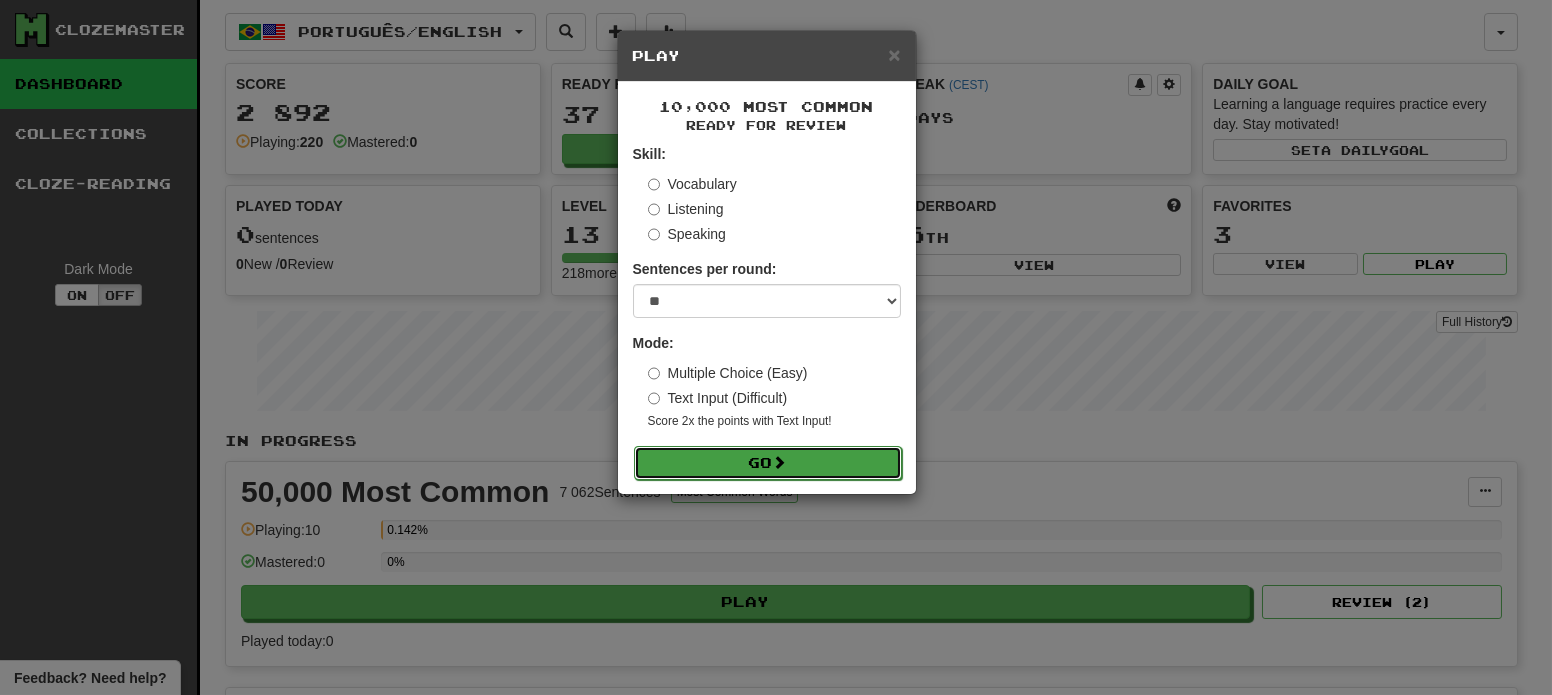click on "Go" at bounding box center (768, 463) 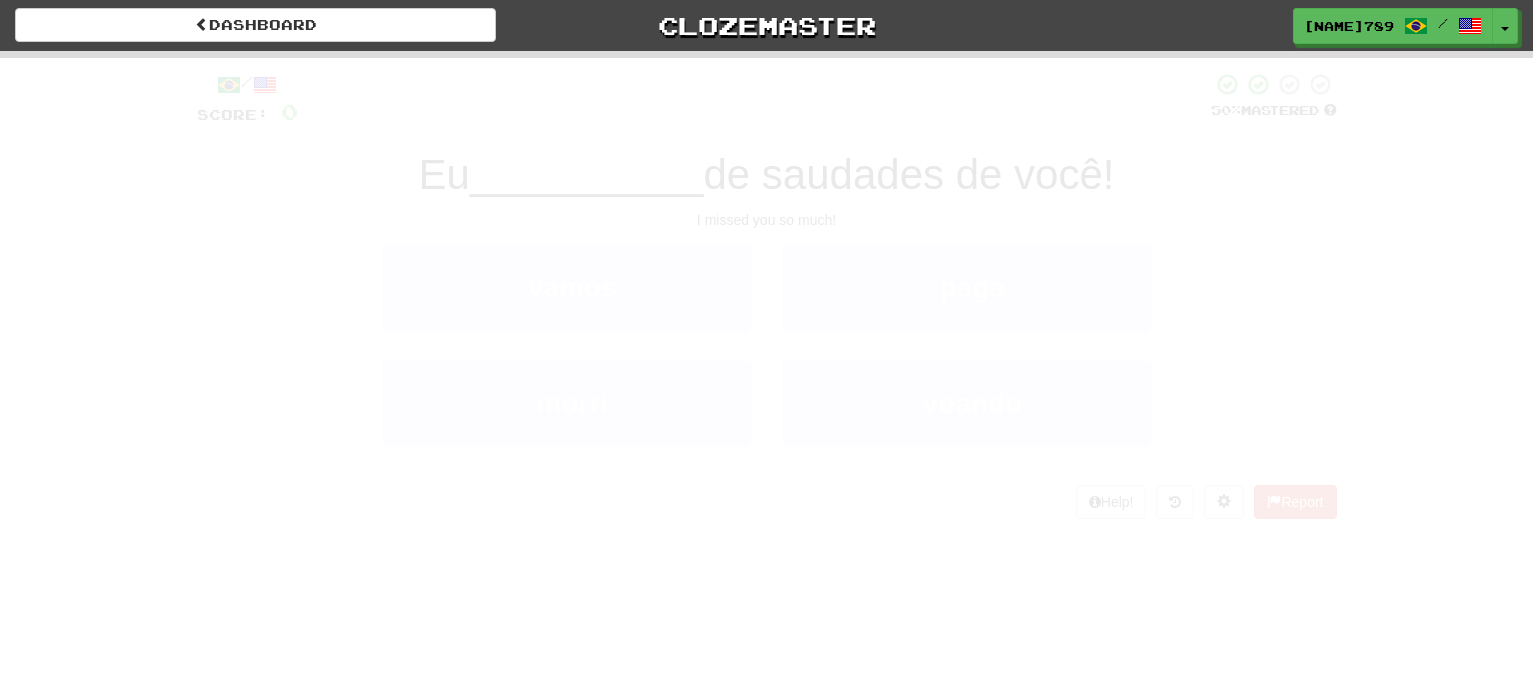 scroll, scrollTop: 0, scrollLeft: 0, axis: both 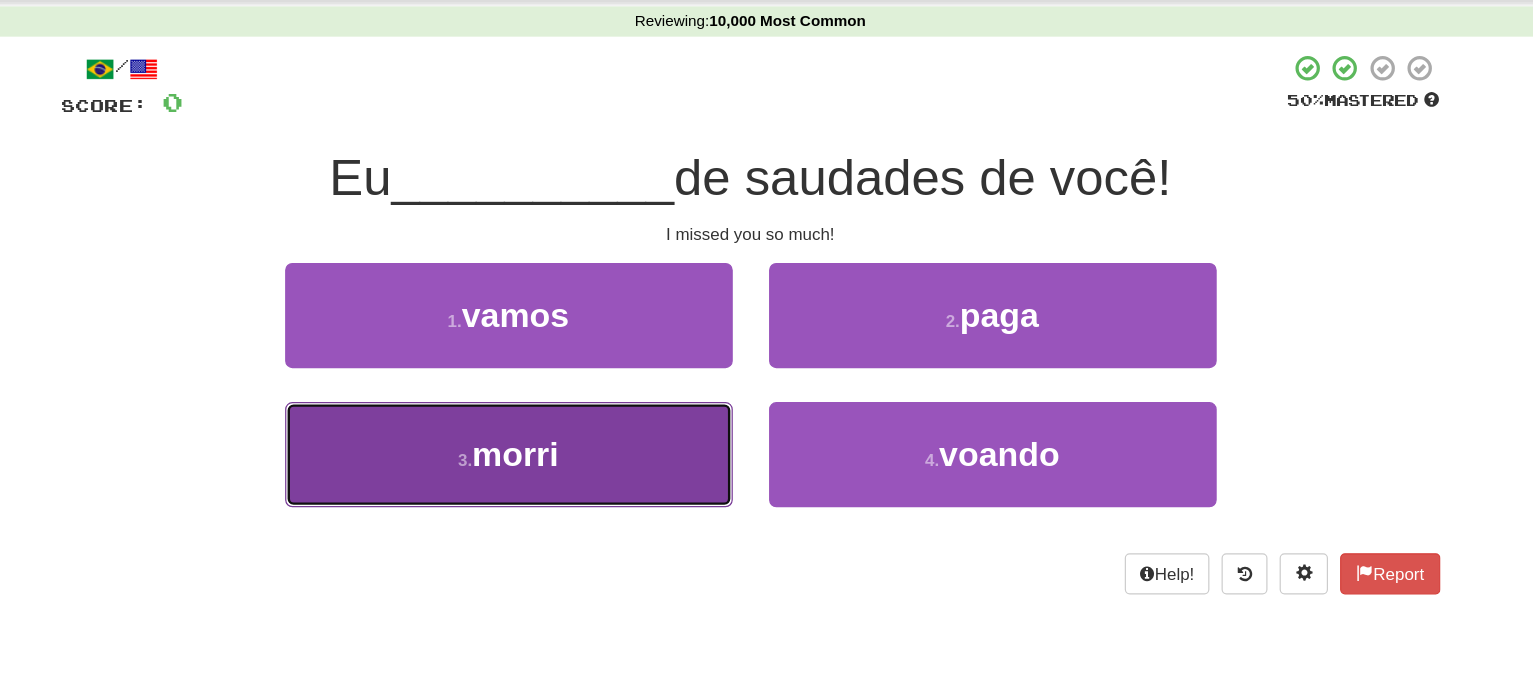 click on "3 .  morri" at bounding box center (567, 338) 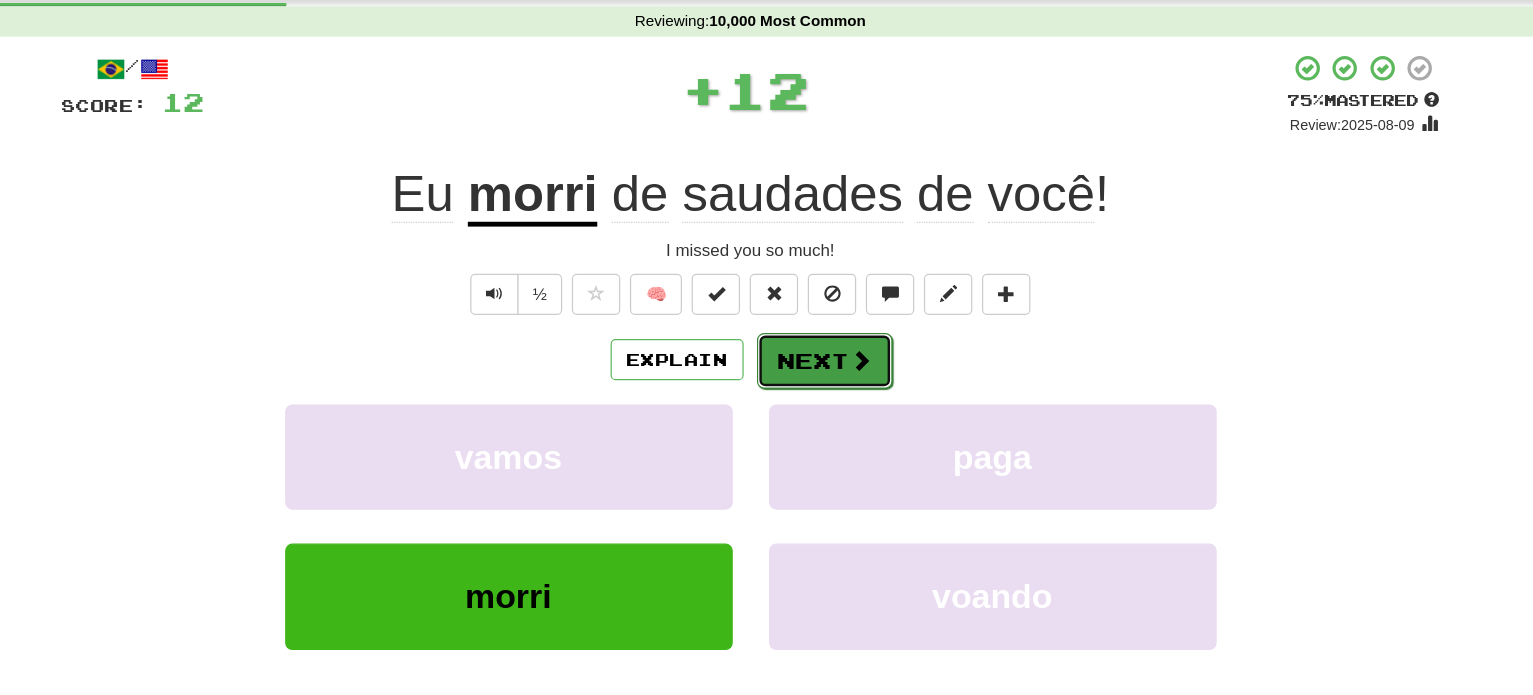 click on "Next" at bounding box center (828, 376) 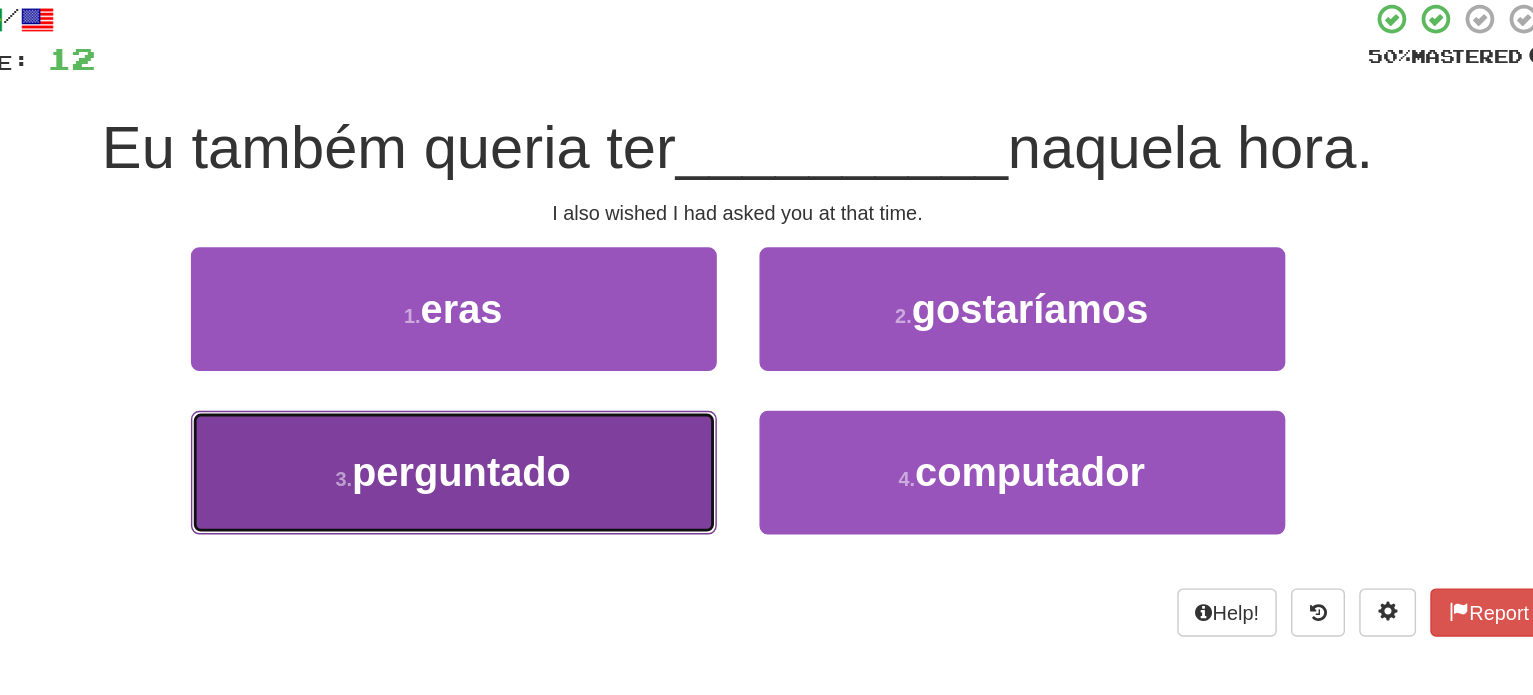 click on "3 .  perguntado" at bounding box center (567, 338) 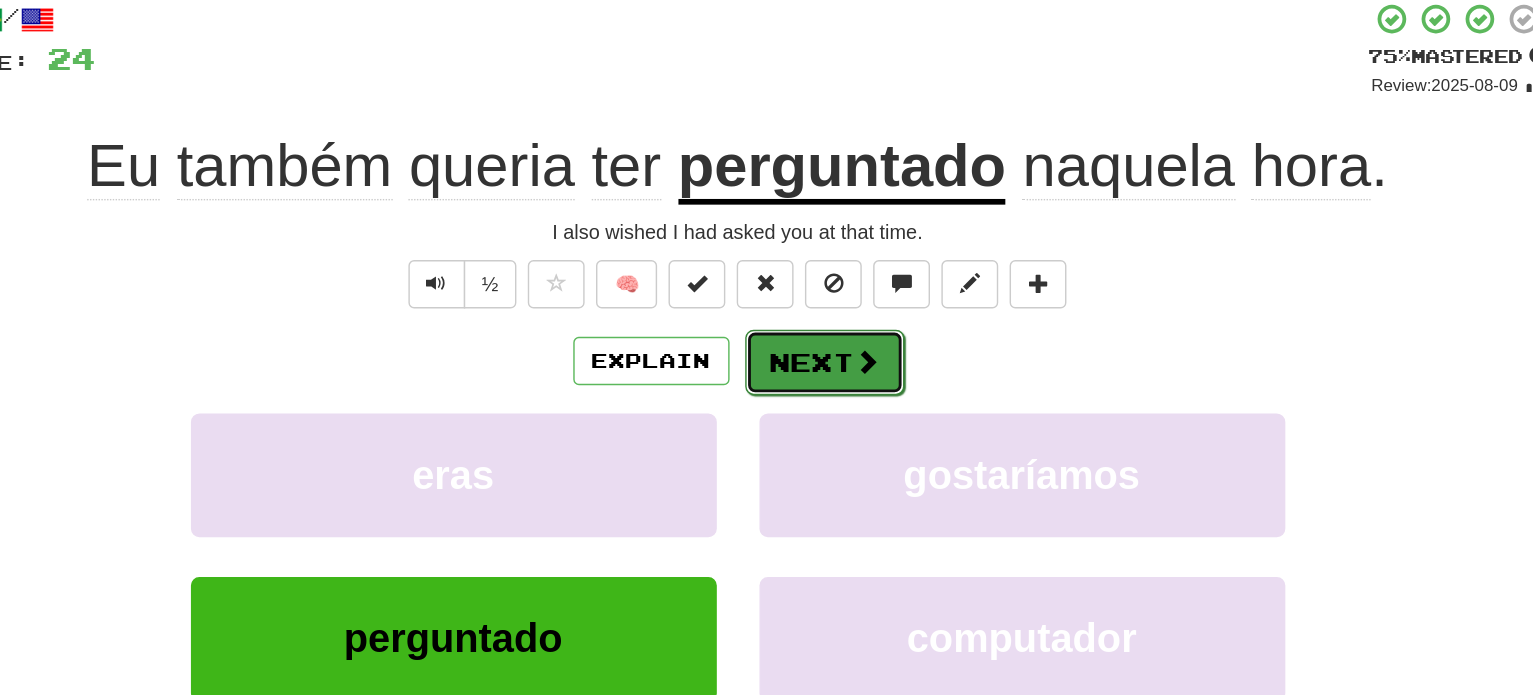 click on "Next" at bounding box center (828, 376) 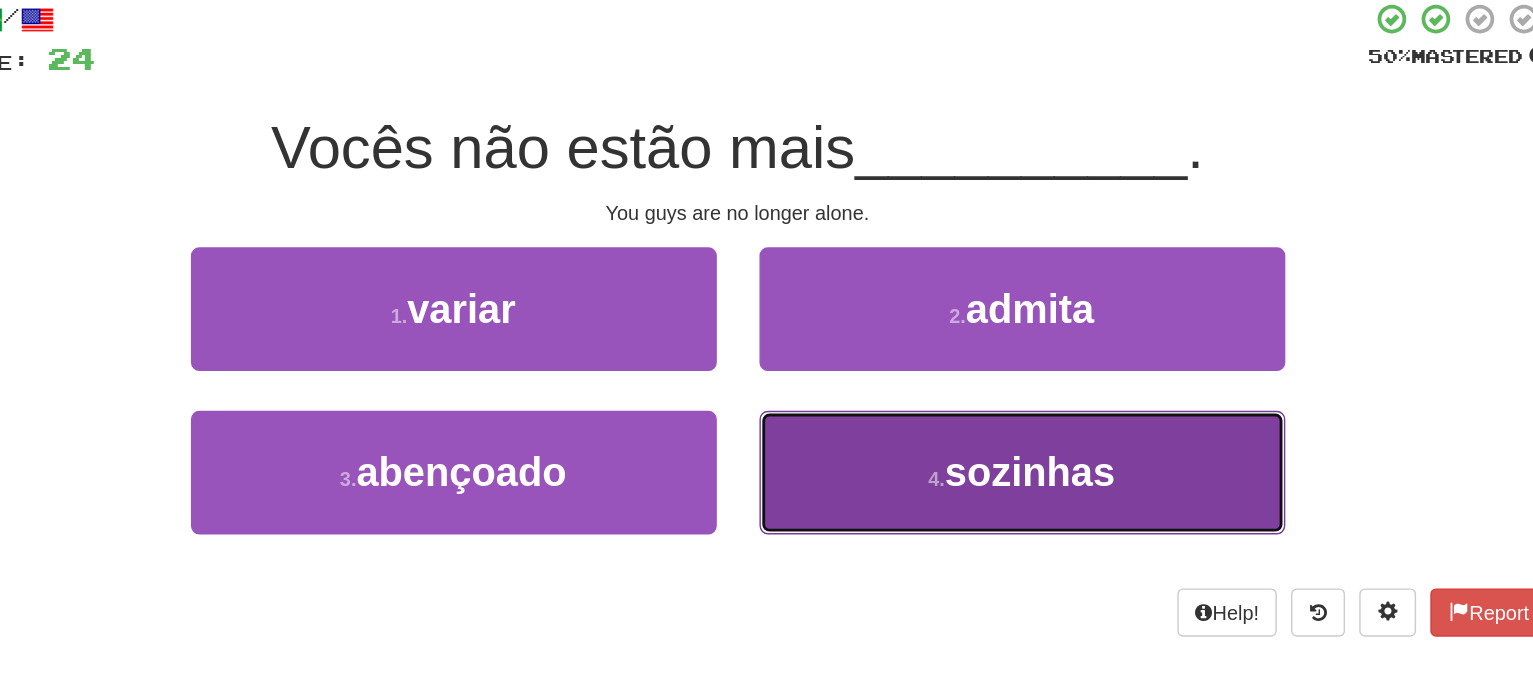 click on "sozinhas" at bounding box center [572, 338] 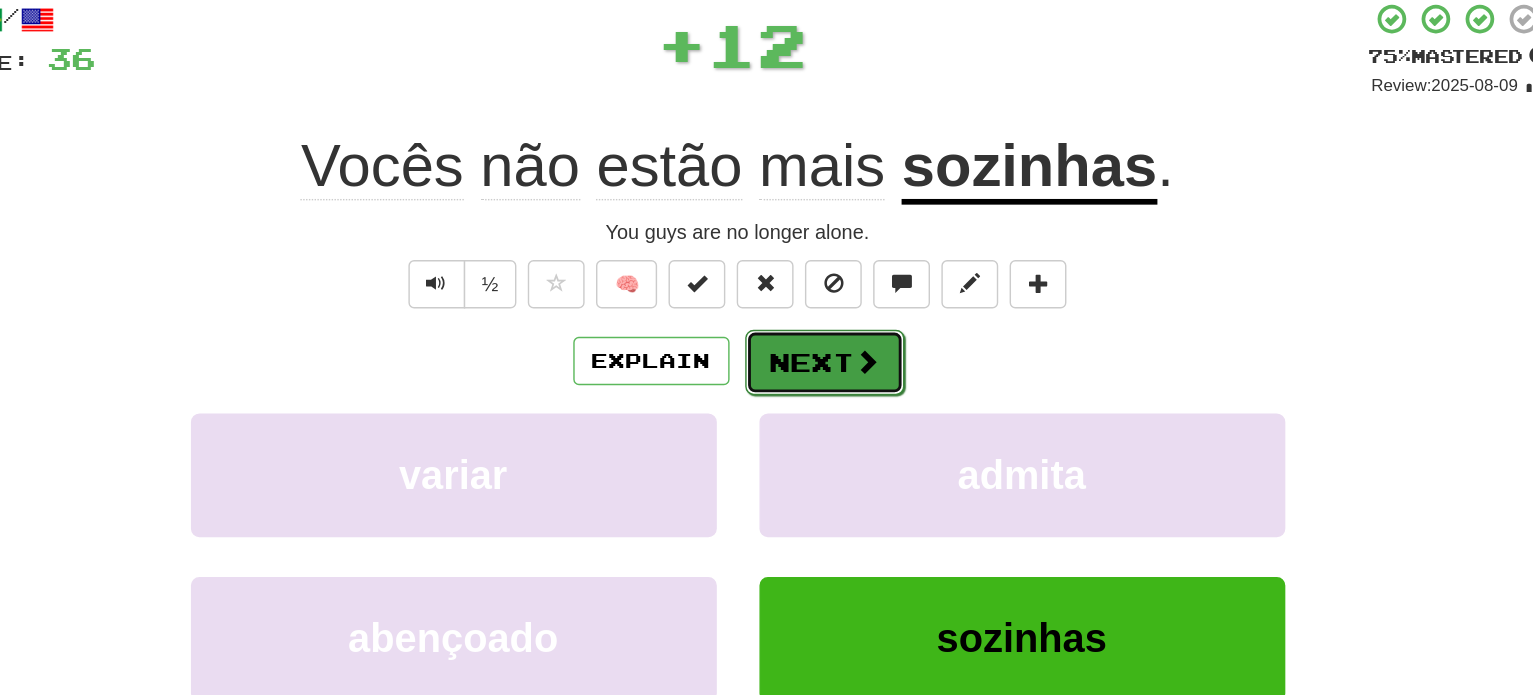 click on "Next" at bounding box center (828, 376) 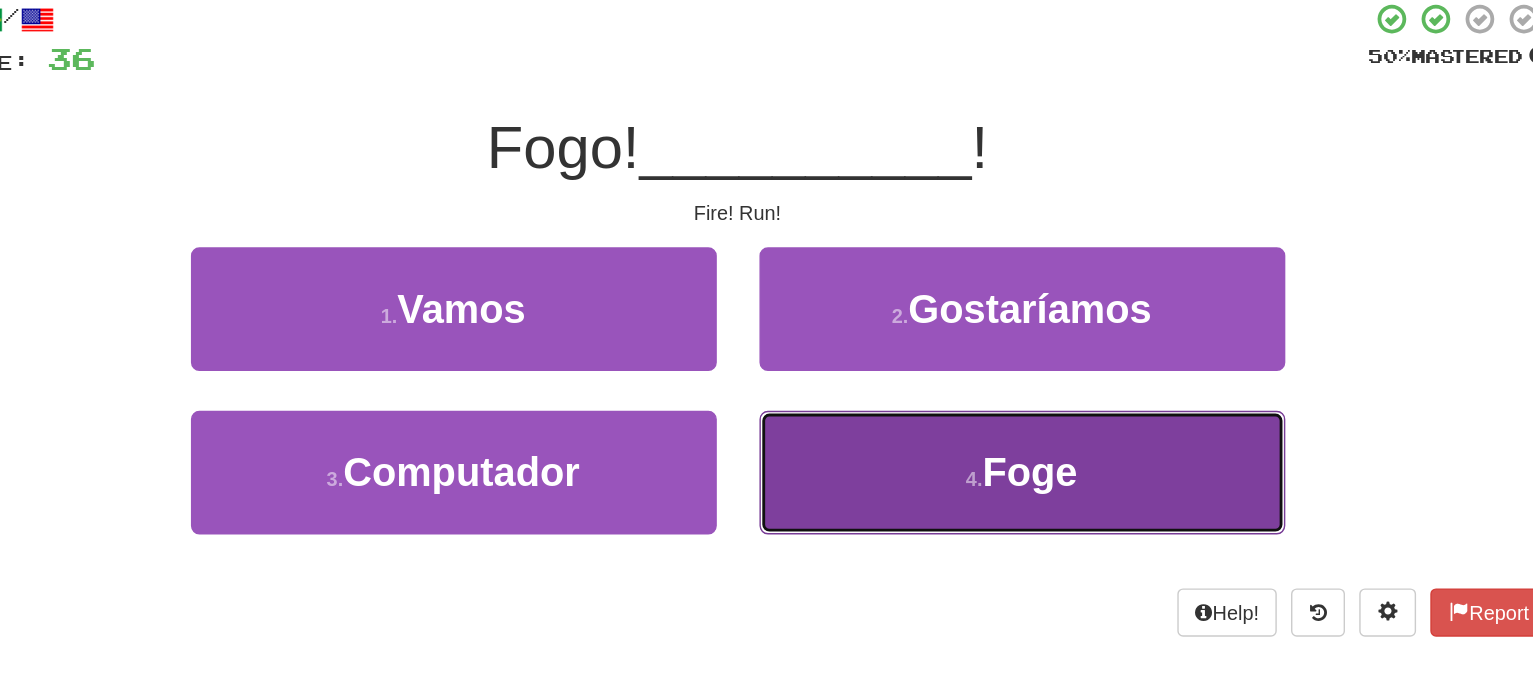 click on "4 .  Foge" at bounding box center (567, 338) 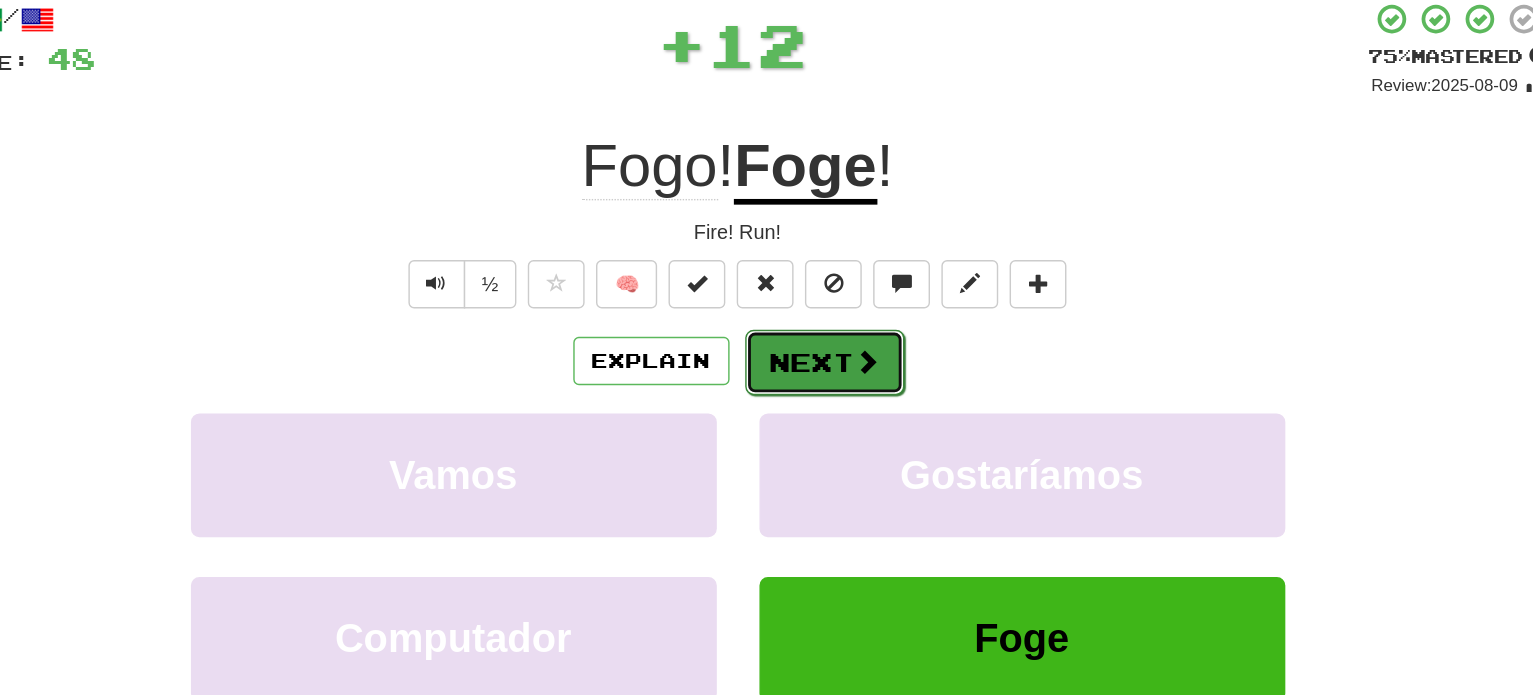 click on "Next" at bounding box center (828, 376) 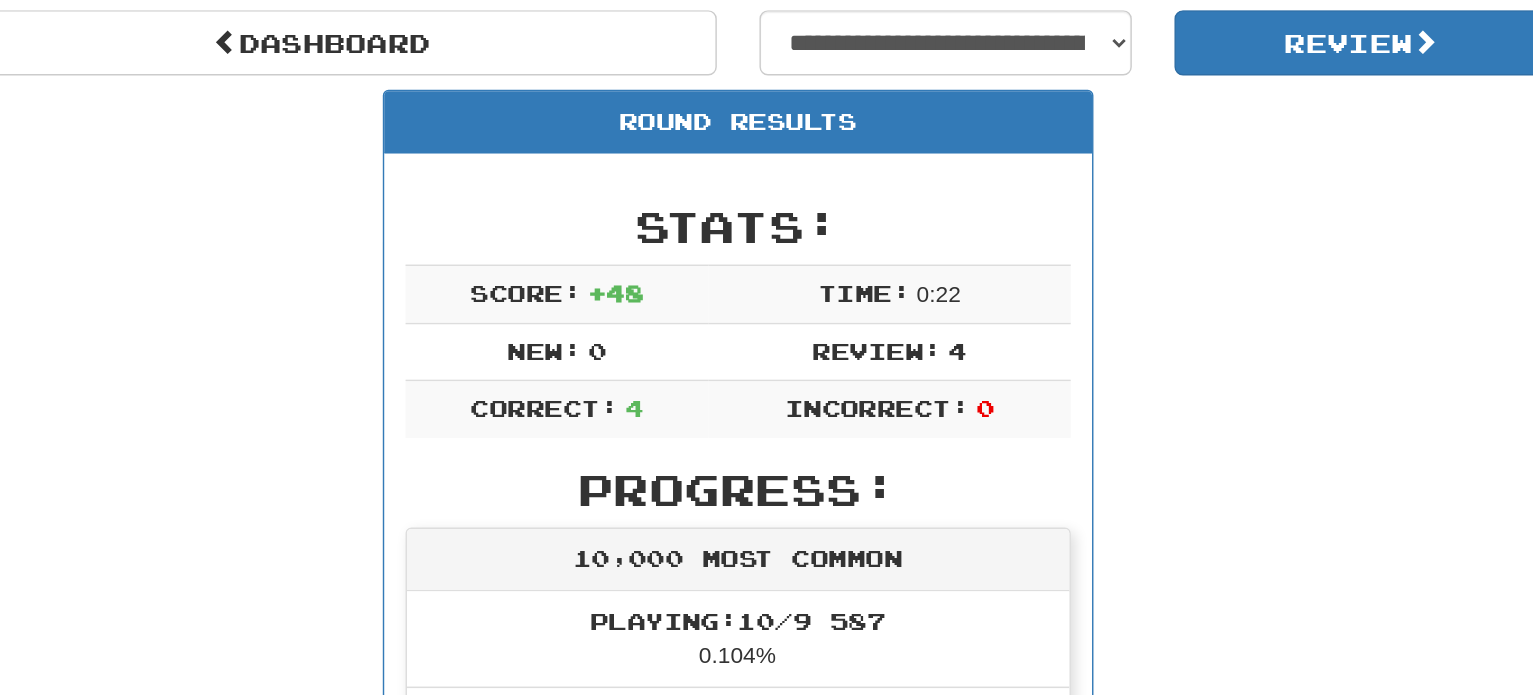 scroll, scrollTop: 87, scrollLeft: 0, axis: vertical 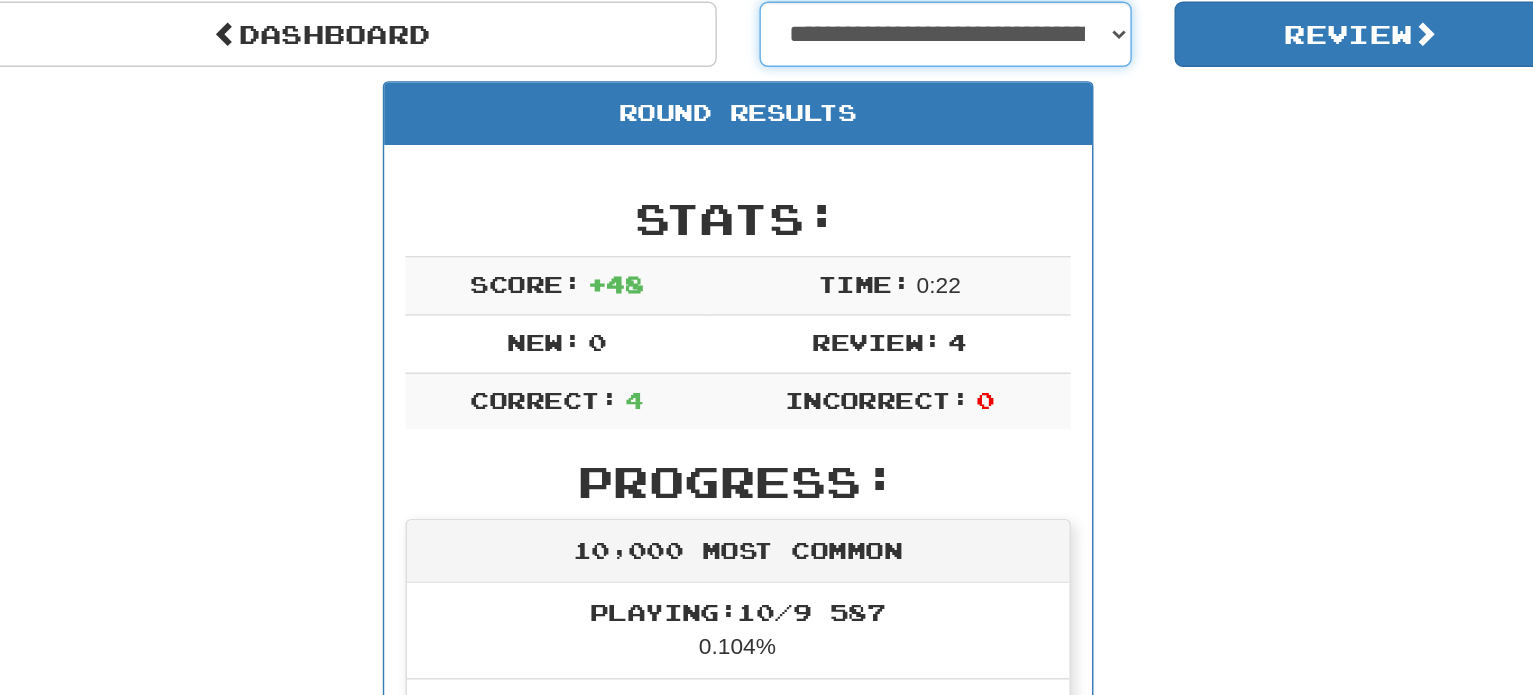 drag, startPoint x: 916, startPoint y: 133, endPoint x: 916, endPoint y: 119, distance: 14 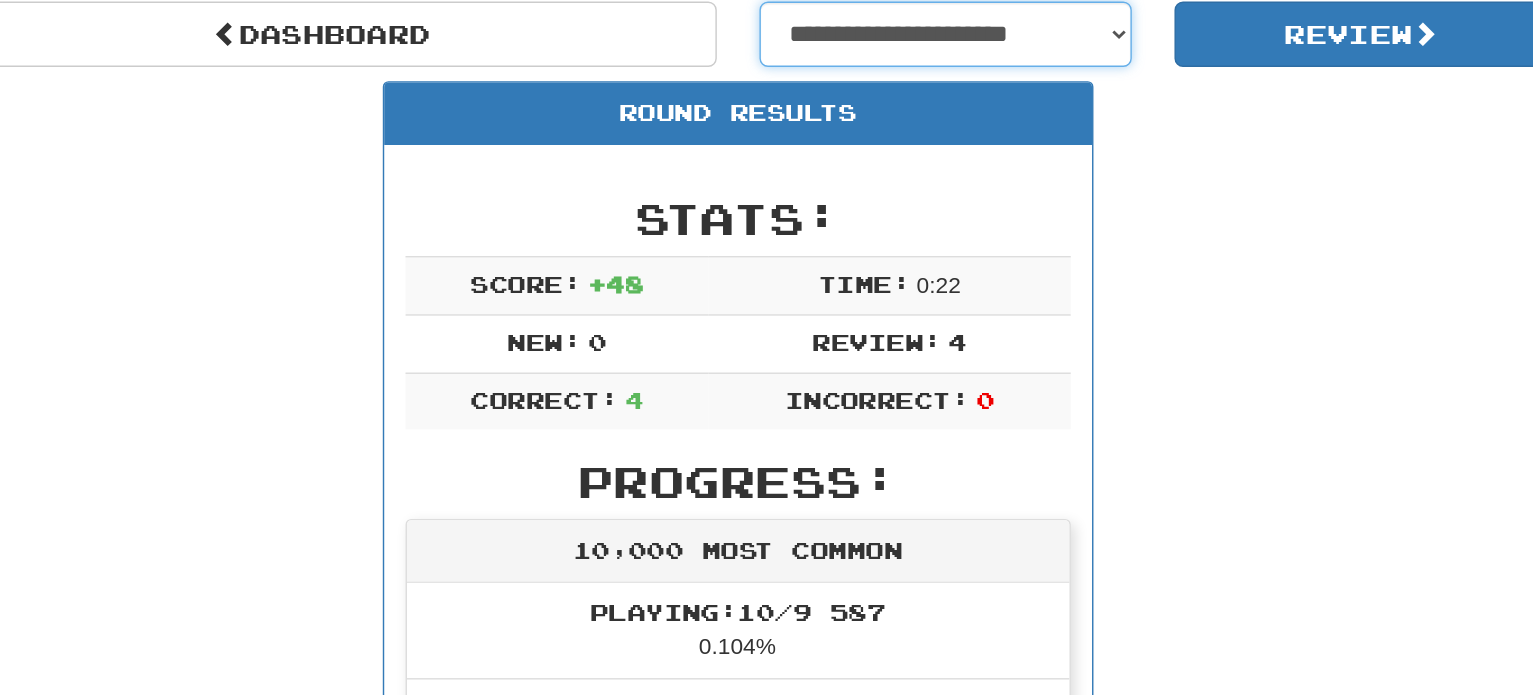 click on "**********" at bounding box center [913, 132] 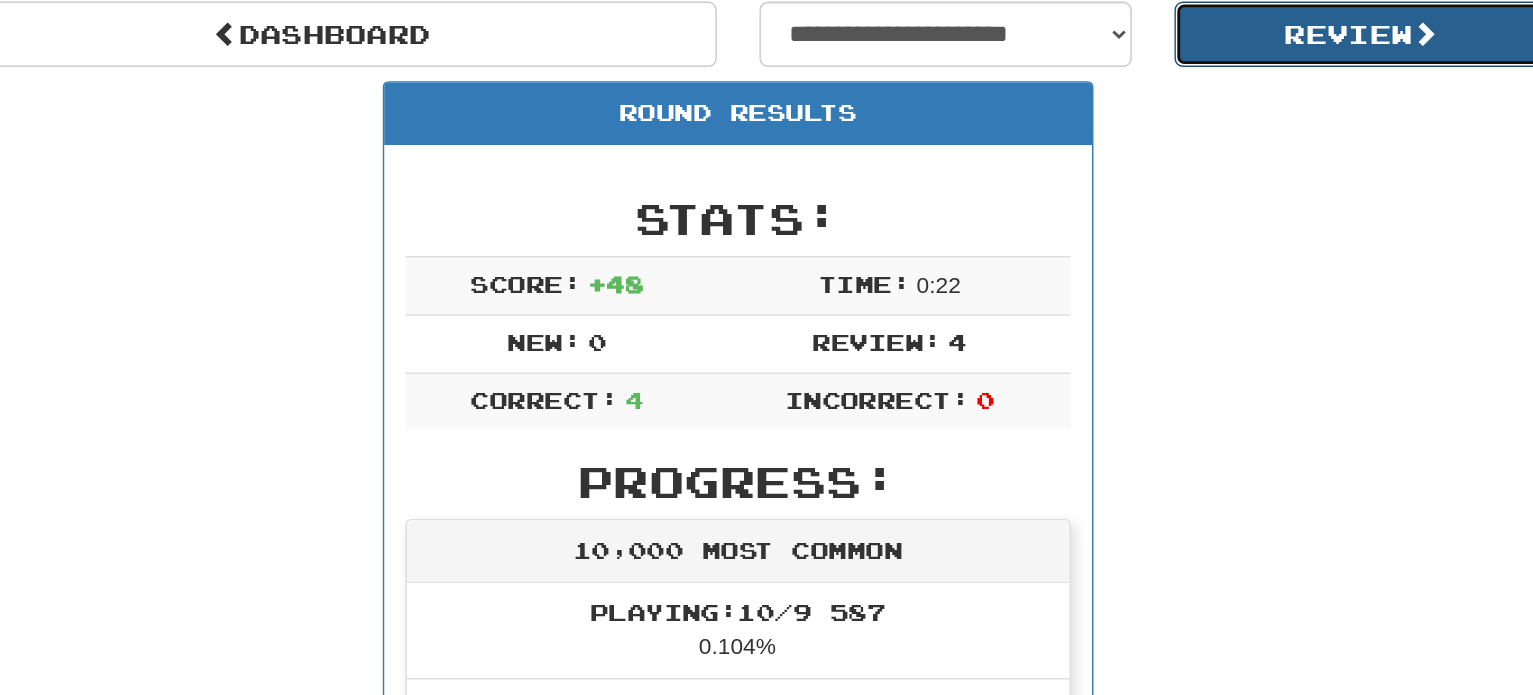 click on "Review" at bounding box center (1205, 132) 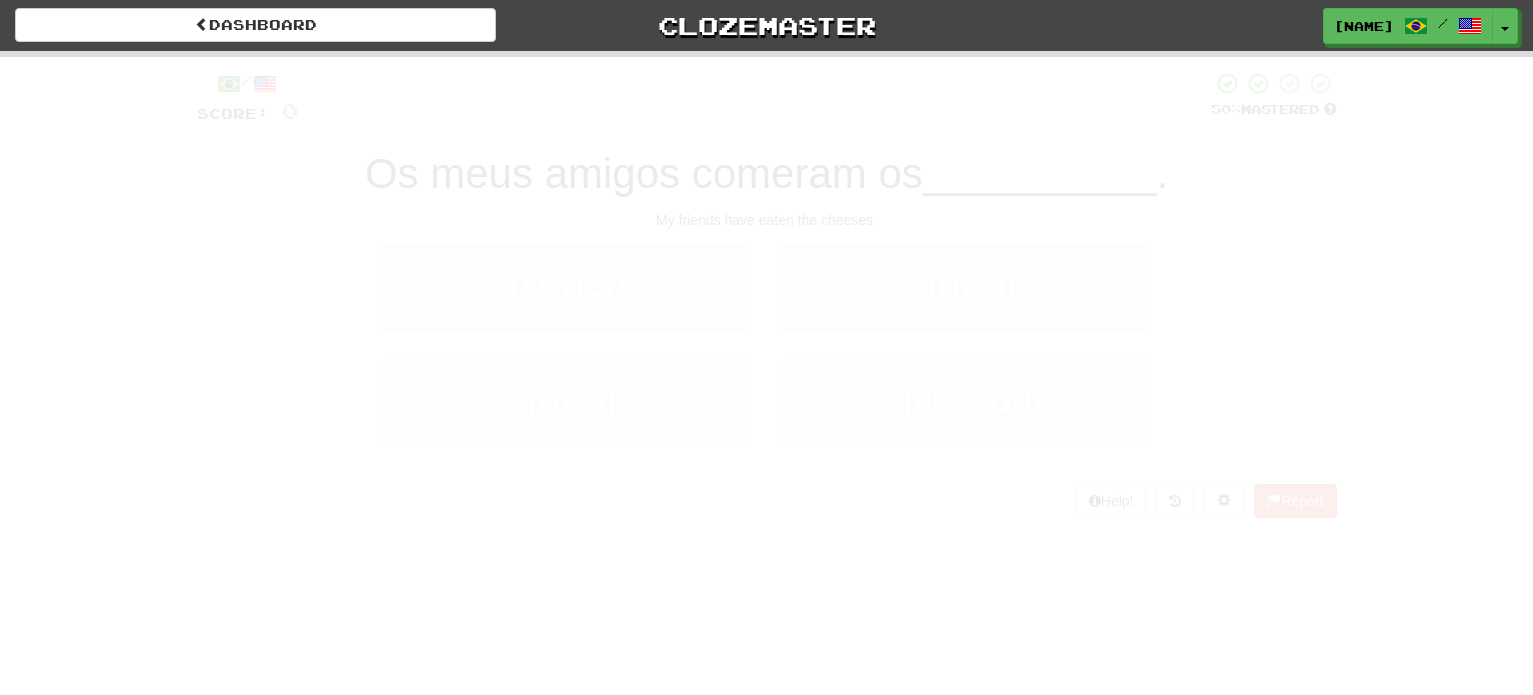 scroll, scrollTop: 0, scrollLeft: 0, axis: both 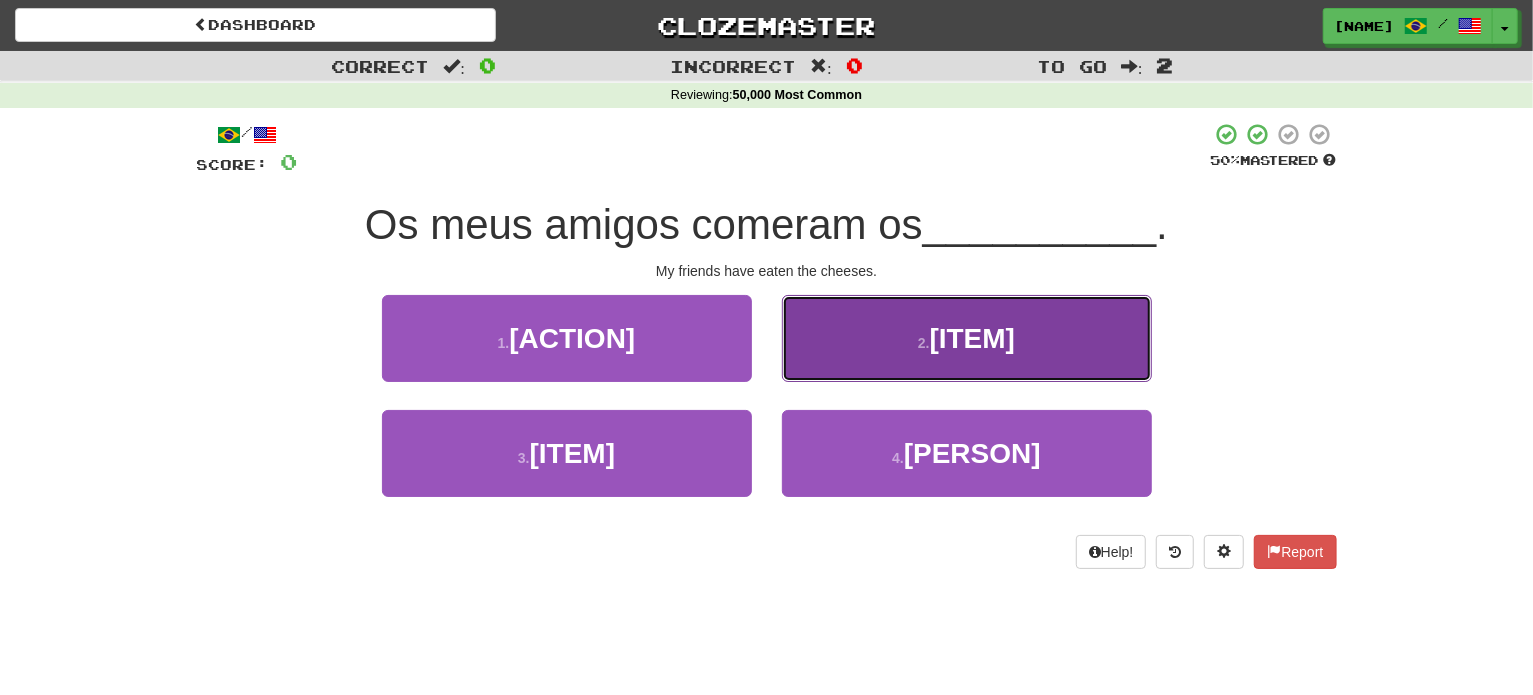 click on "2 . [ITEM]" at bounding box center (567, 338) 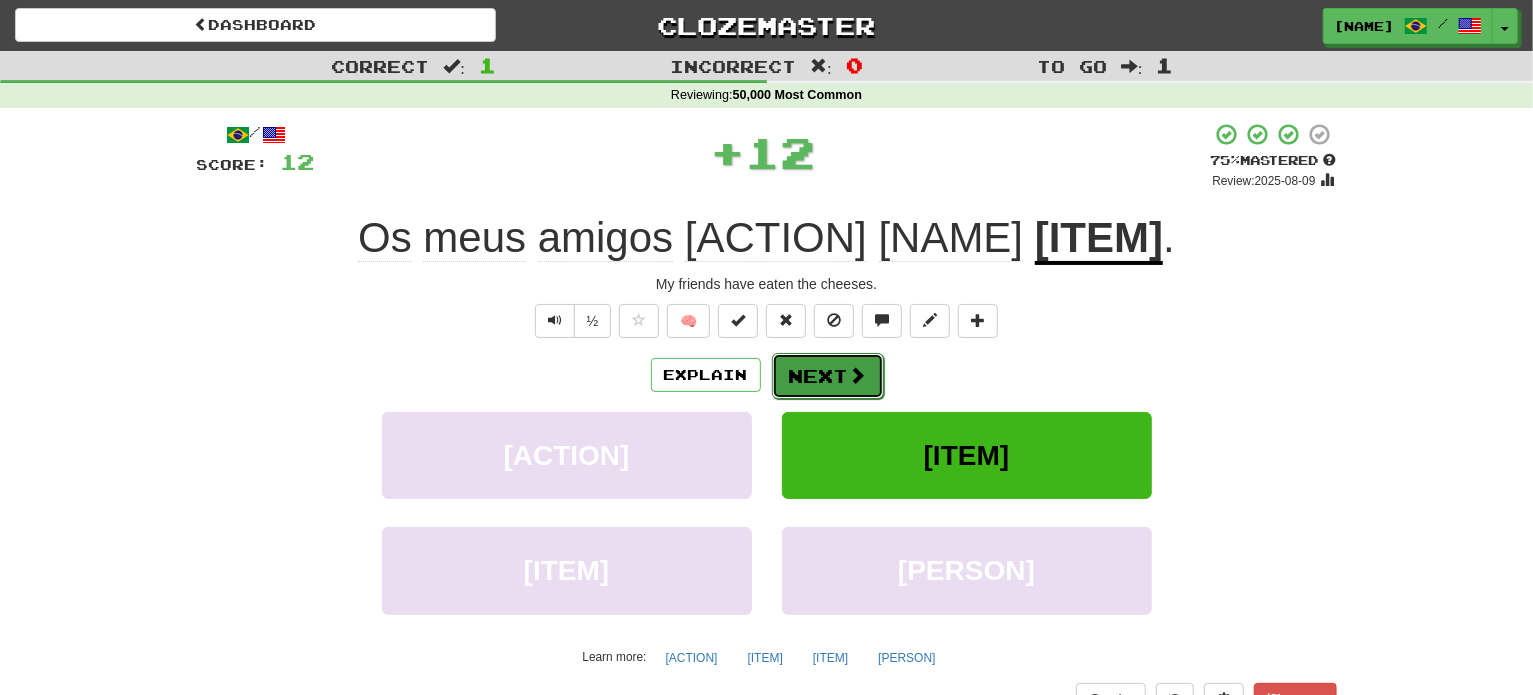 click on "Next" at bounding box center (828, 376) 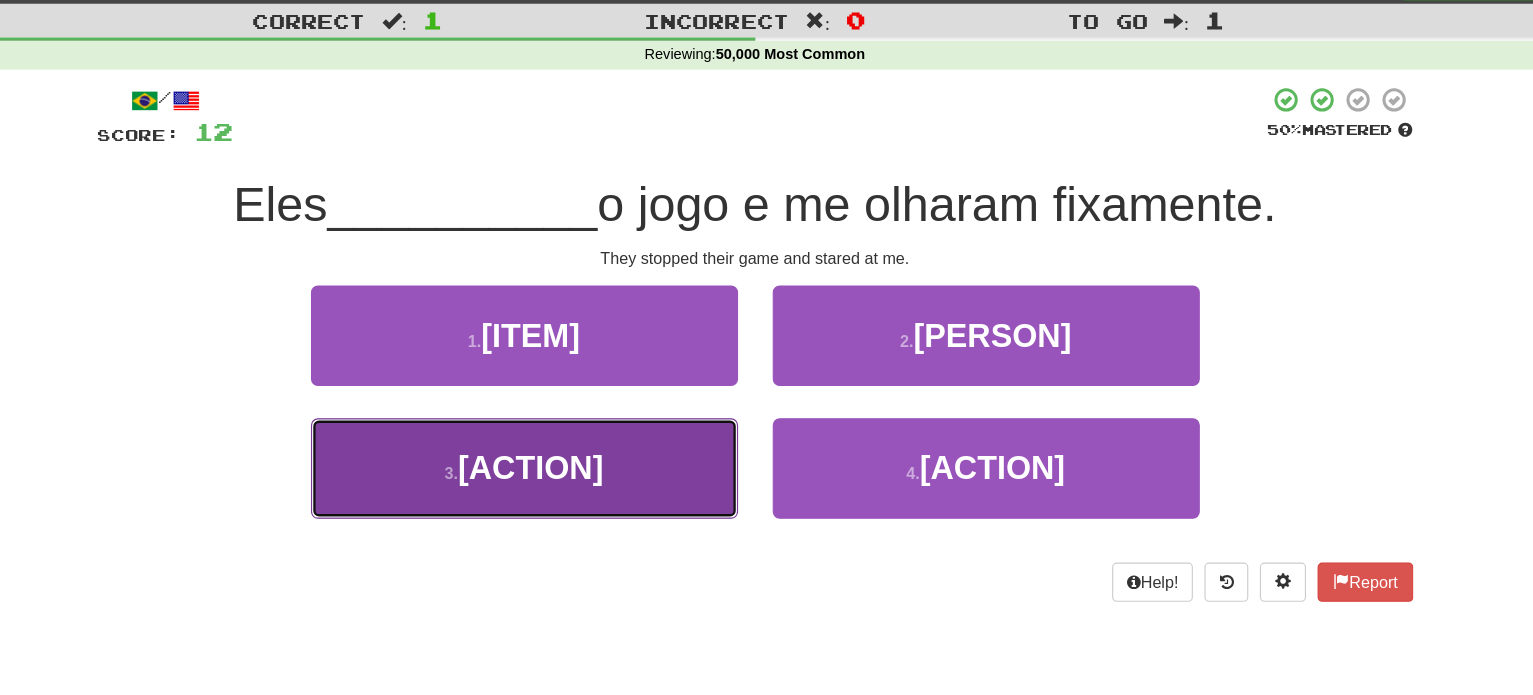 click on "3 . [ACTION]" at bounding box center [567, 338] 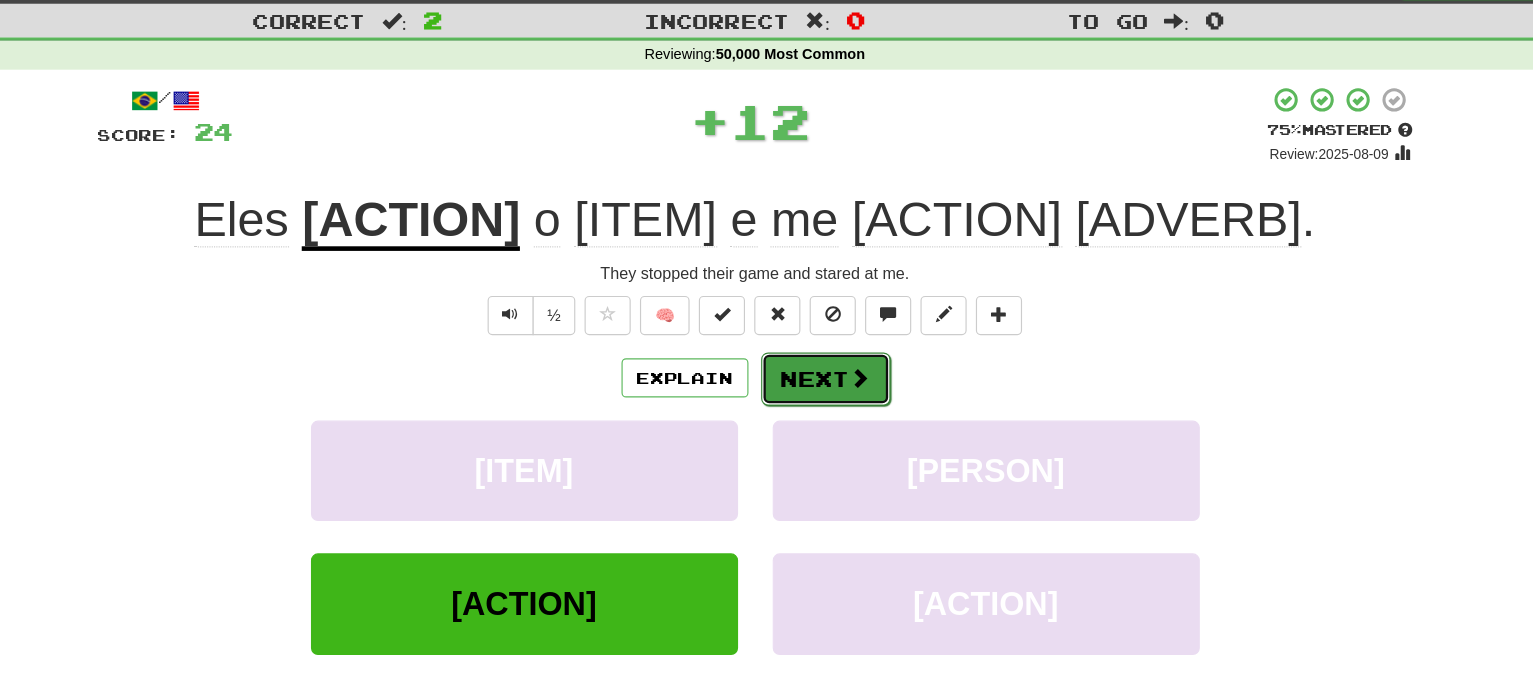 click on "Next" at bounding box center (828, 376) 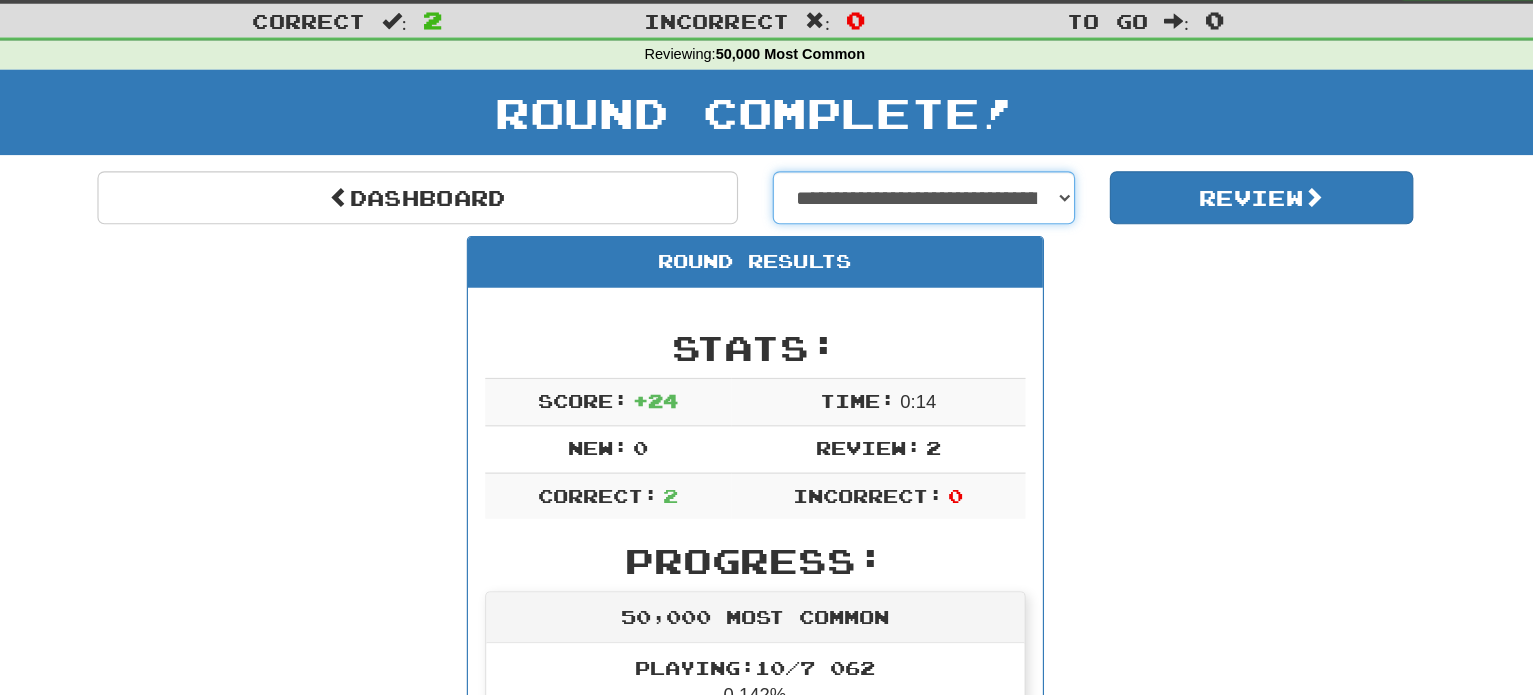 click on "**********" at bounding box center (913, 219) 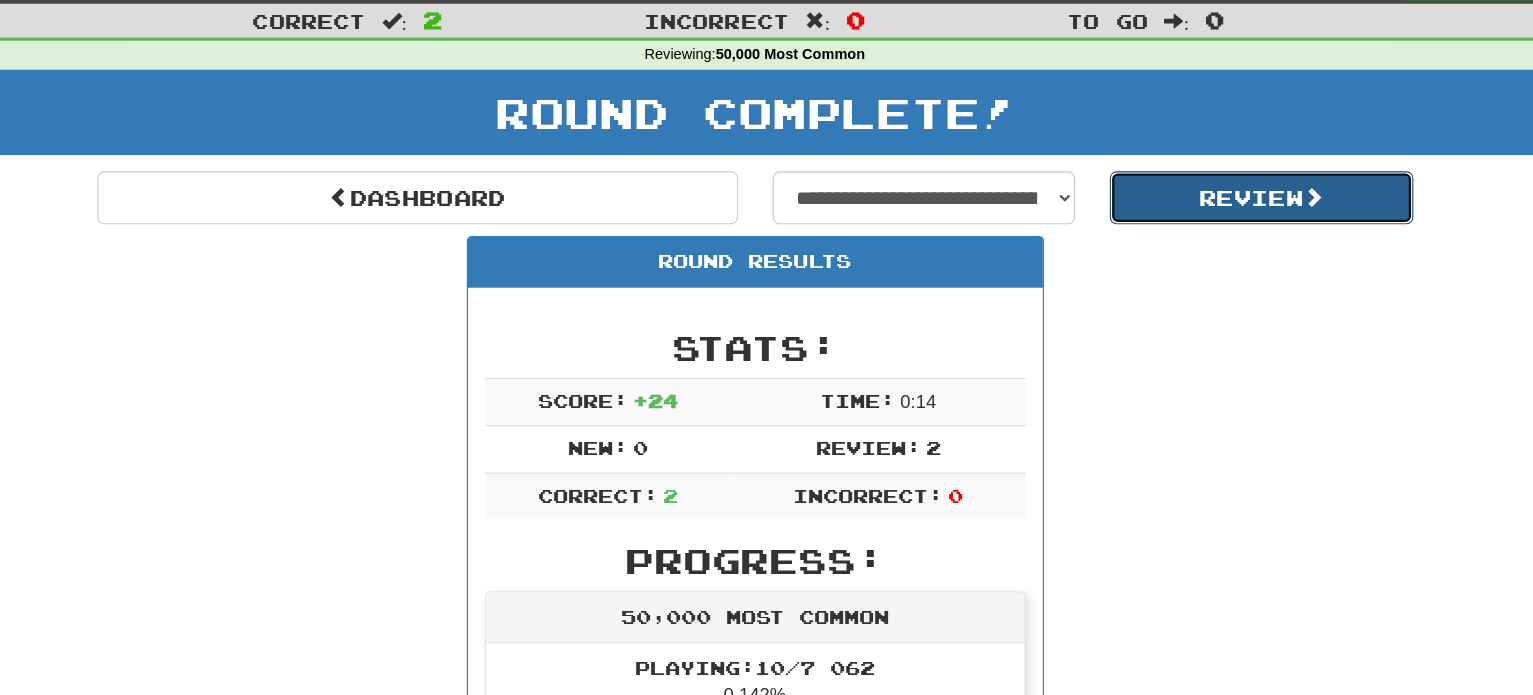click on "Review" at bounding box center (1205, 219) 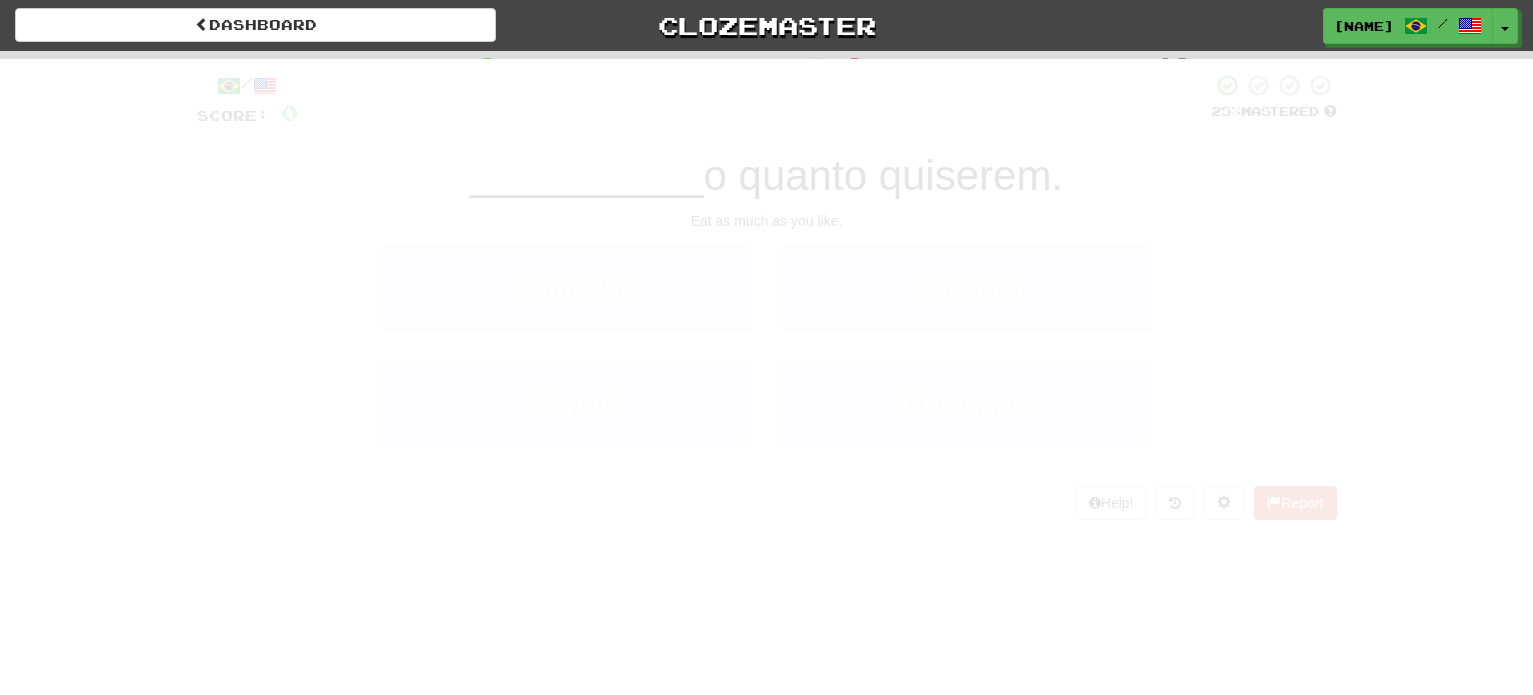 scroll, scrollTop: 0, scrollLeft: 0, axis: both 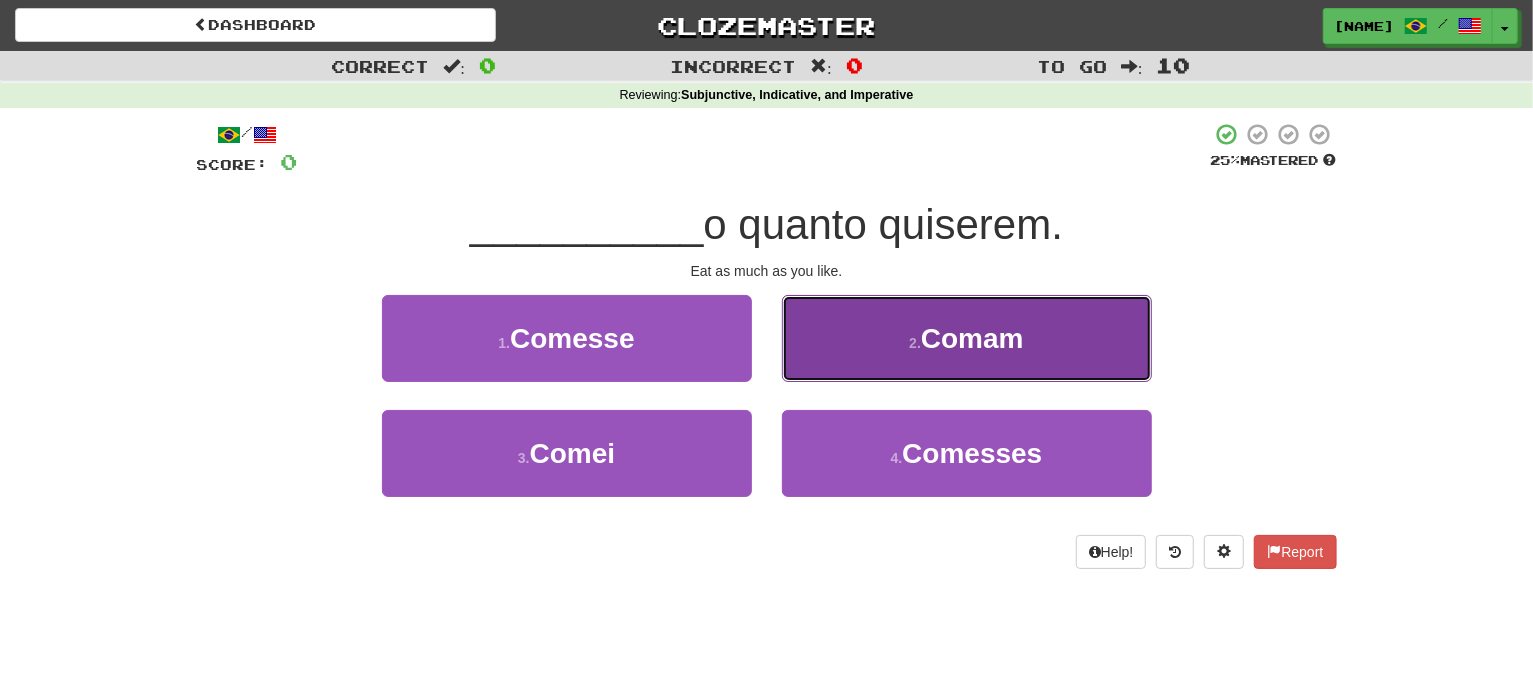 click on "2 .  Comam" at bounding box center [567, 338] 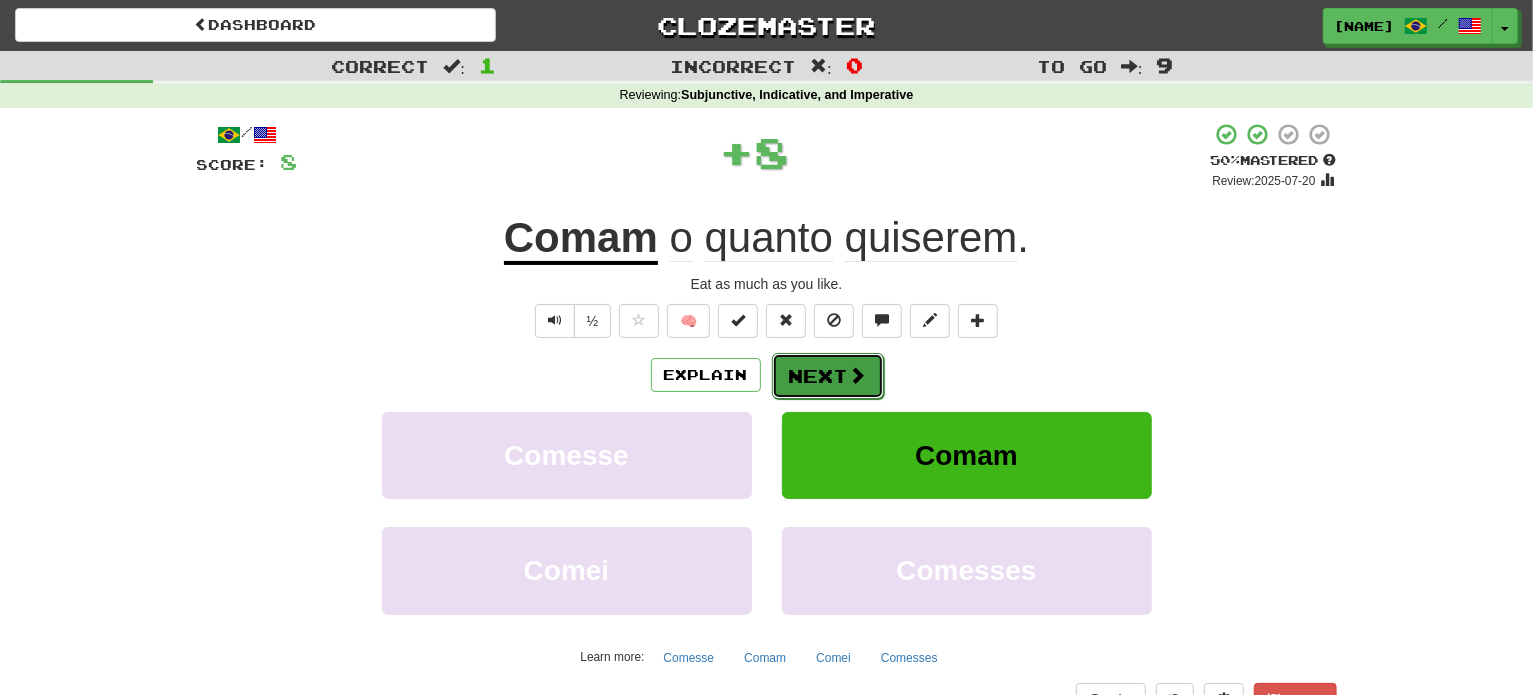 click on "Next" at bounding box center (828, 376) 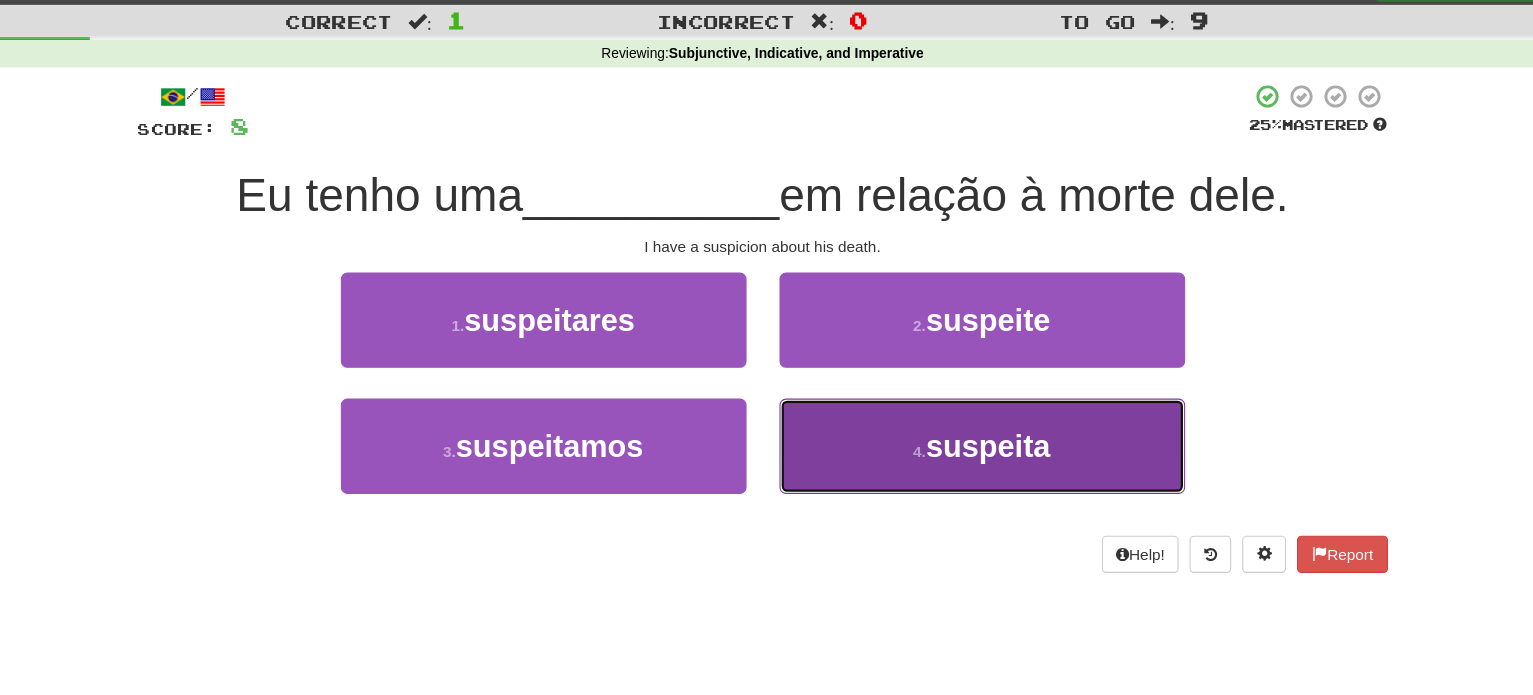 click on "4 .  suspeita" at bounding box center [567, 338] 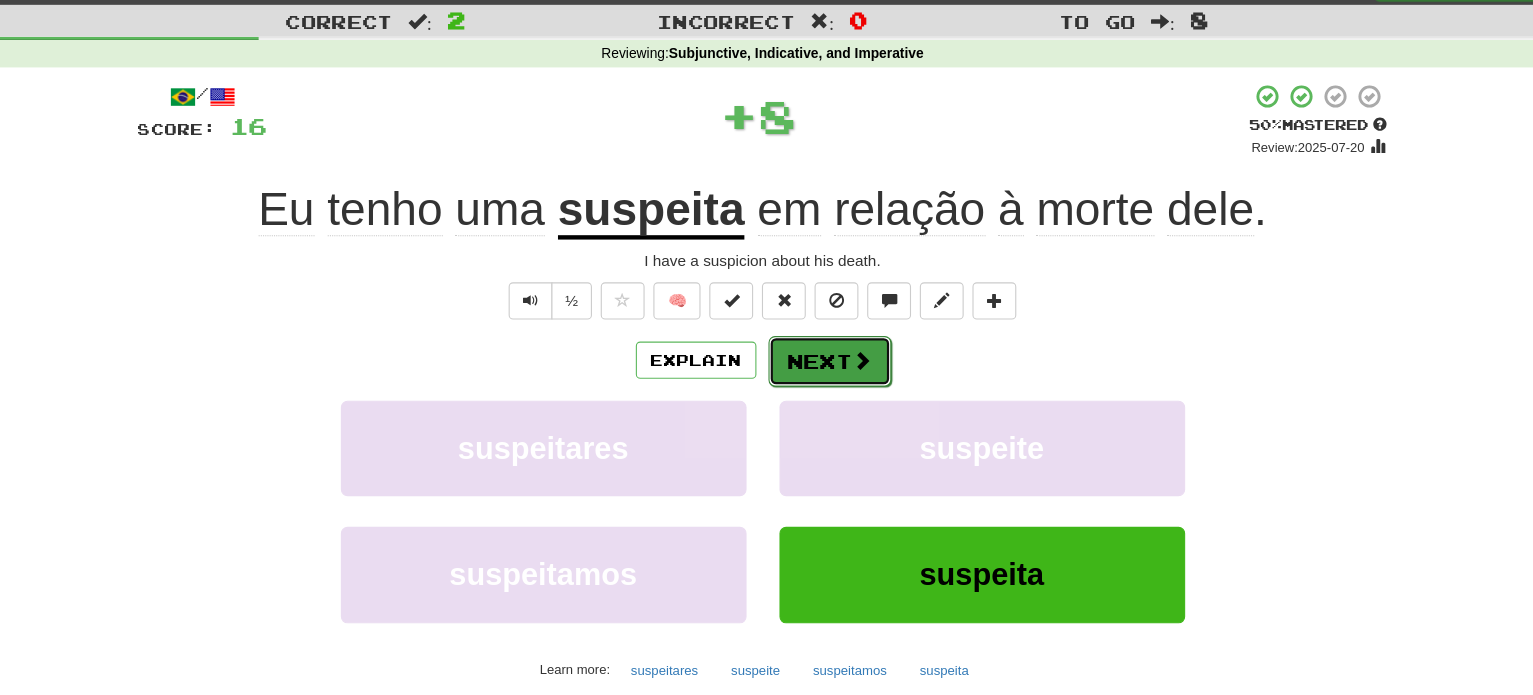 click on "Next" at bounding box center (828, 376) 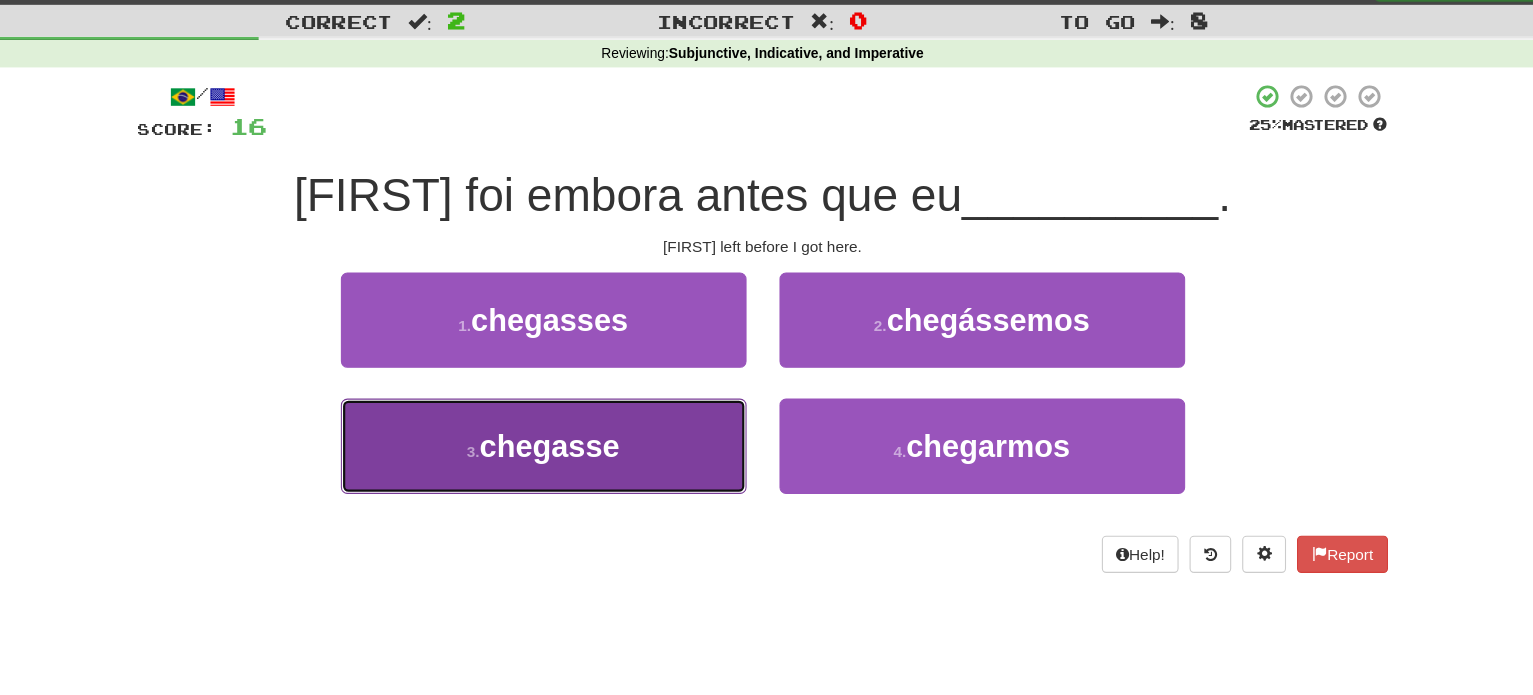 click on "3 .  chegasse" at bounding box center (567, 338) 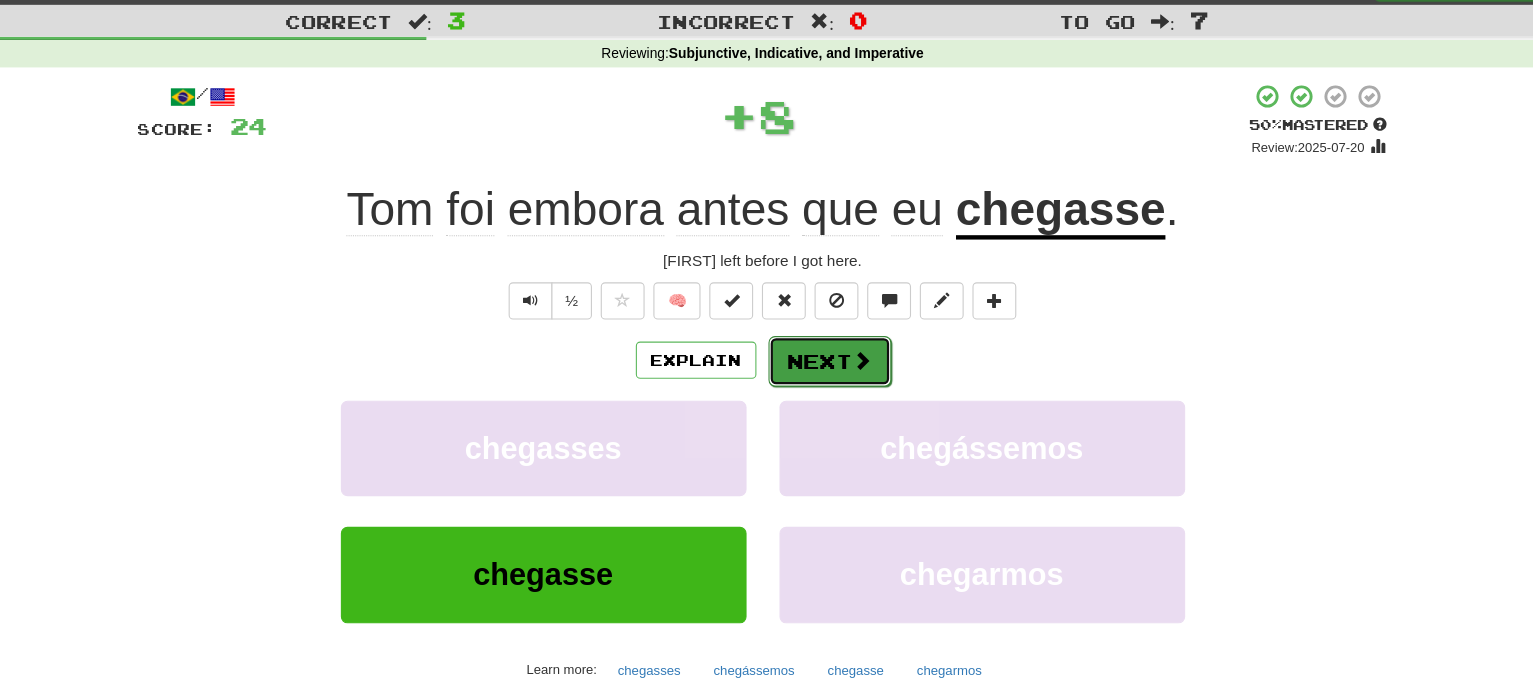 click at bounding box center [858, 375] 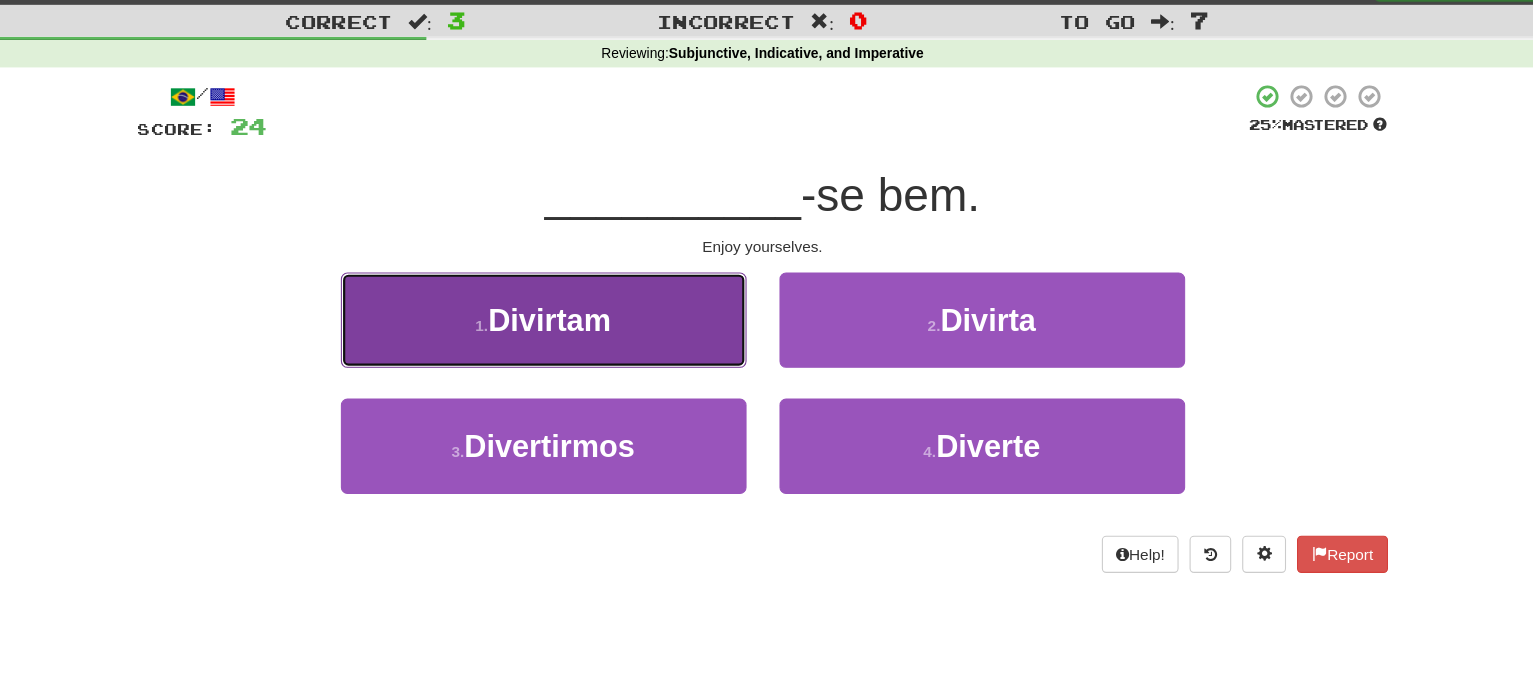 click on "1 .  Divirtam" at bounding box center [567, 338] 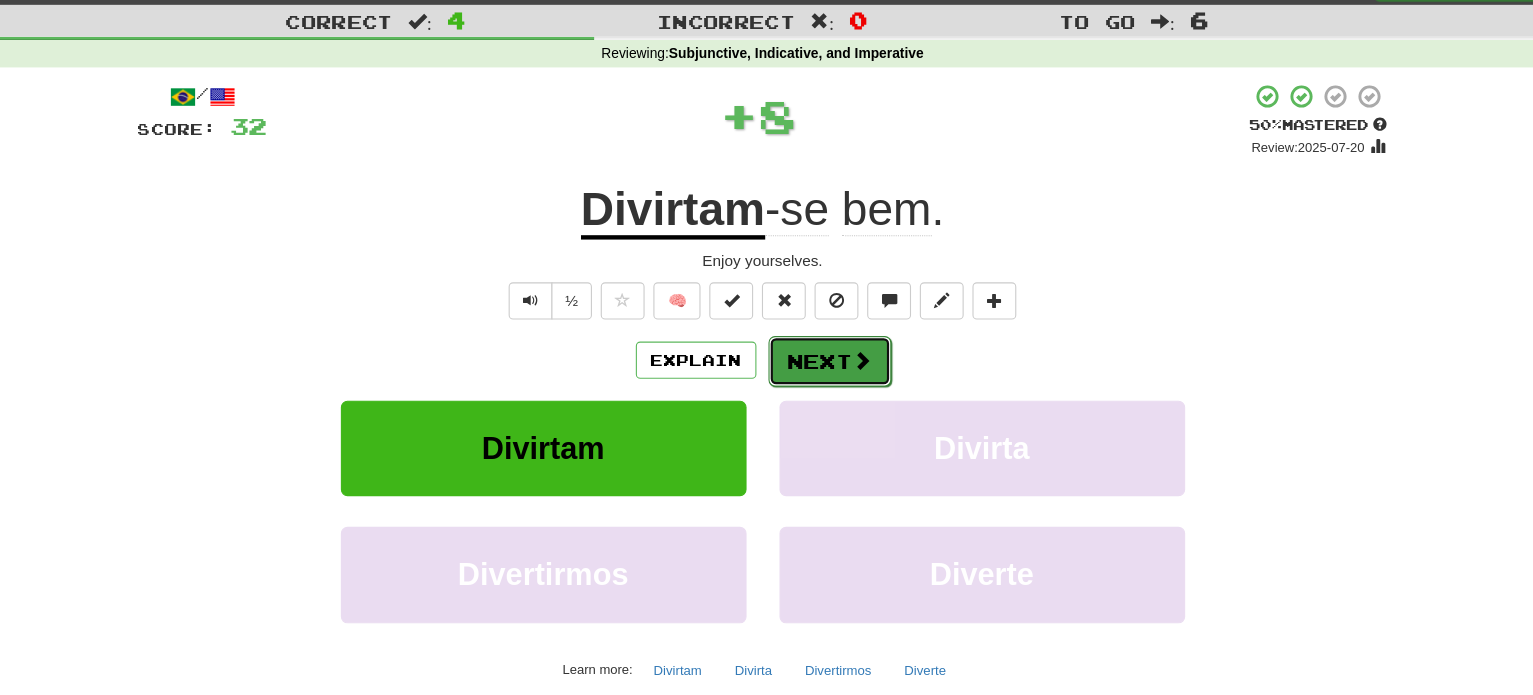 click on "Next" at bounding box center [828, 376] 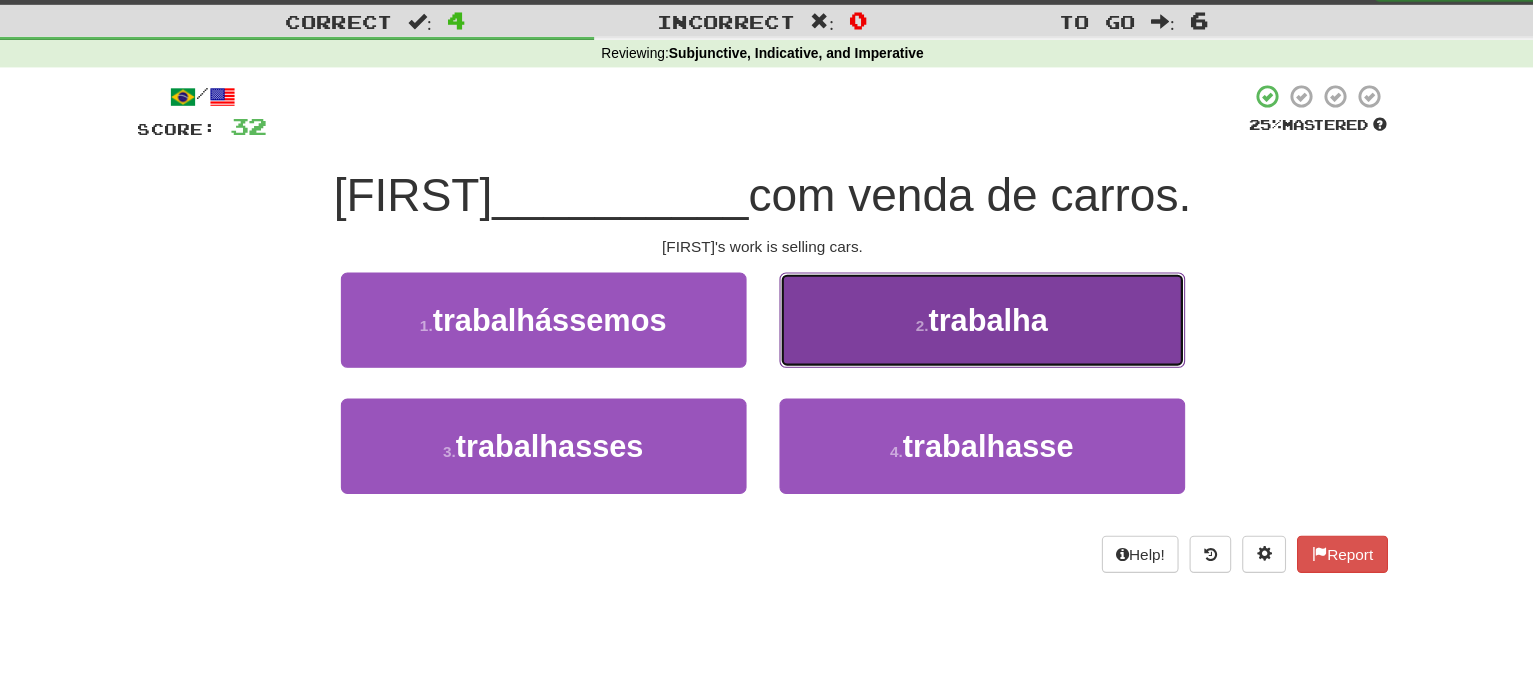 click on "trabalha" at bounding box center [572, 338] 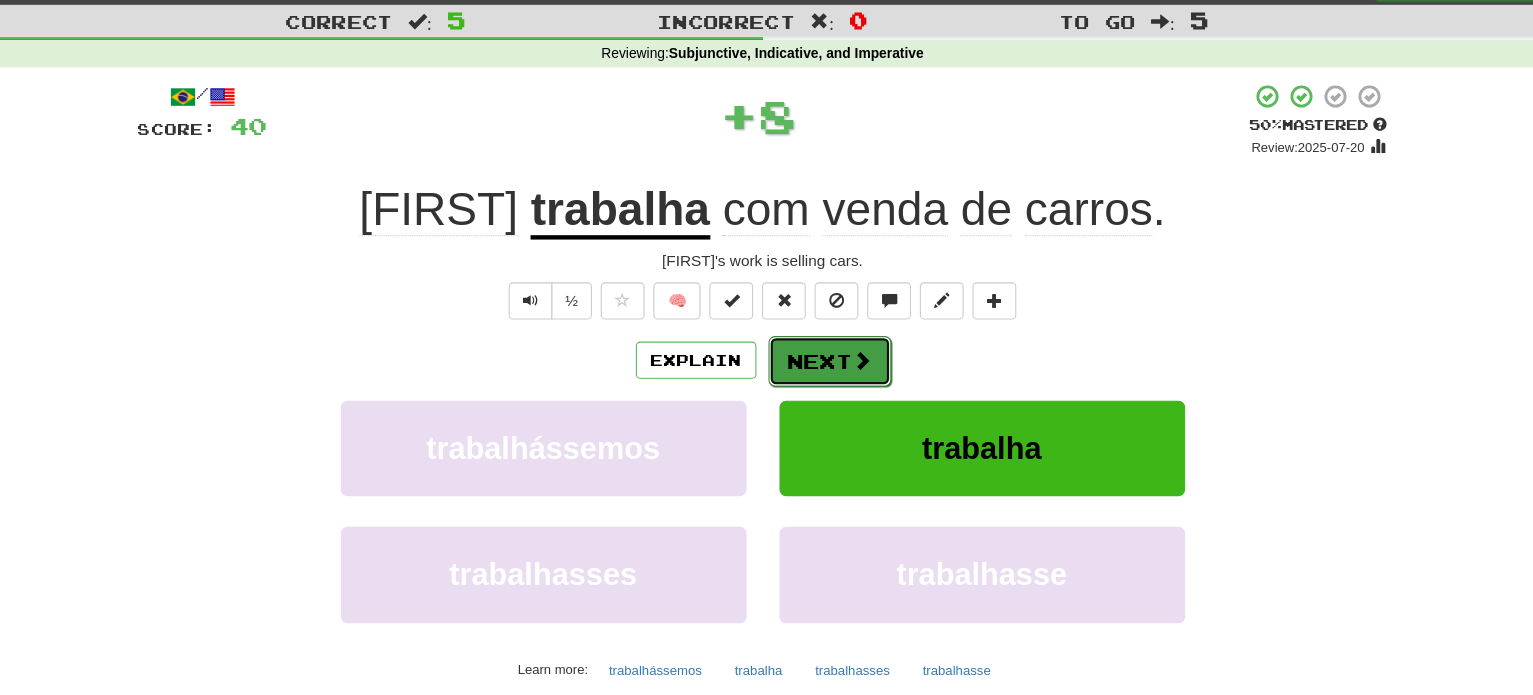 click on "Next" at bounding box center [828, 376] 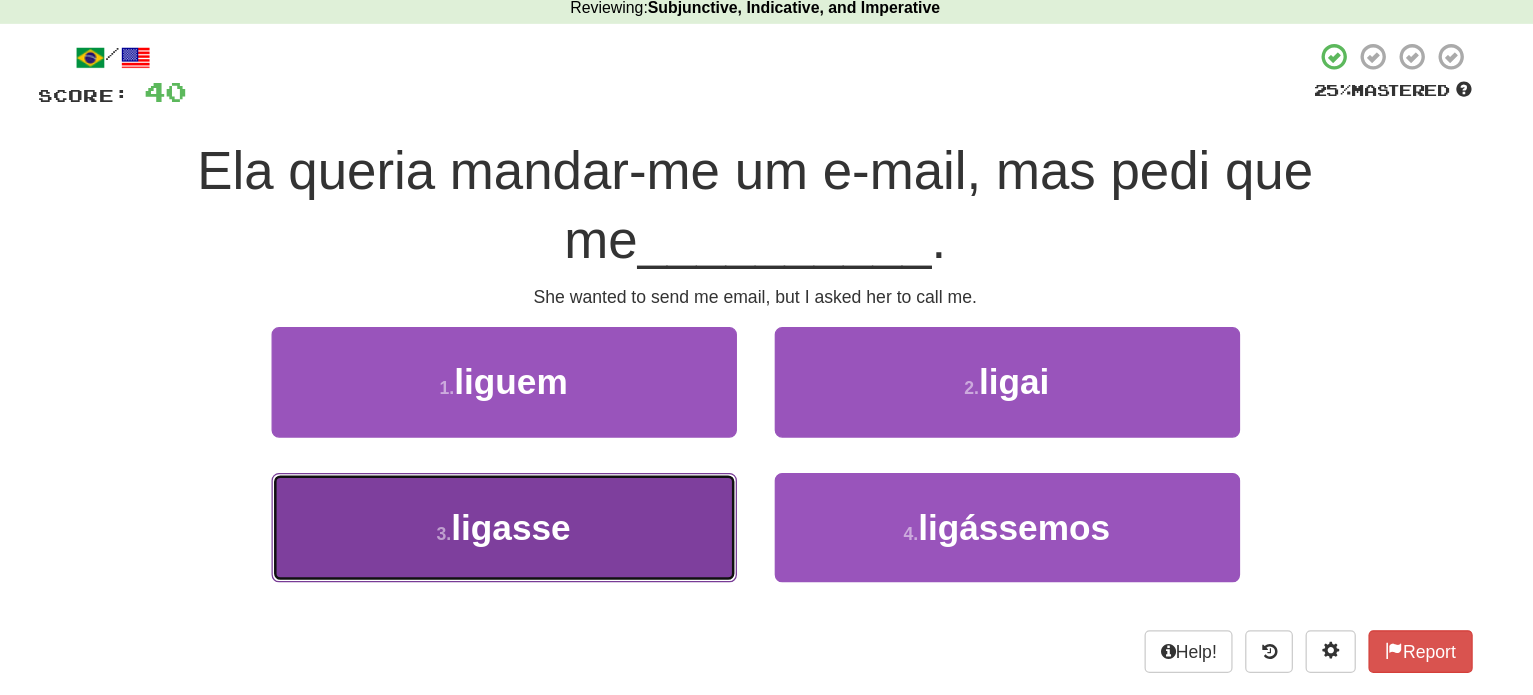 click on "3 .  ligasse" at bounding box center [567, 392] 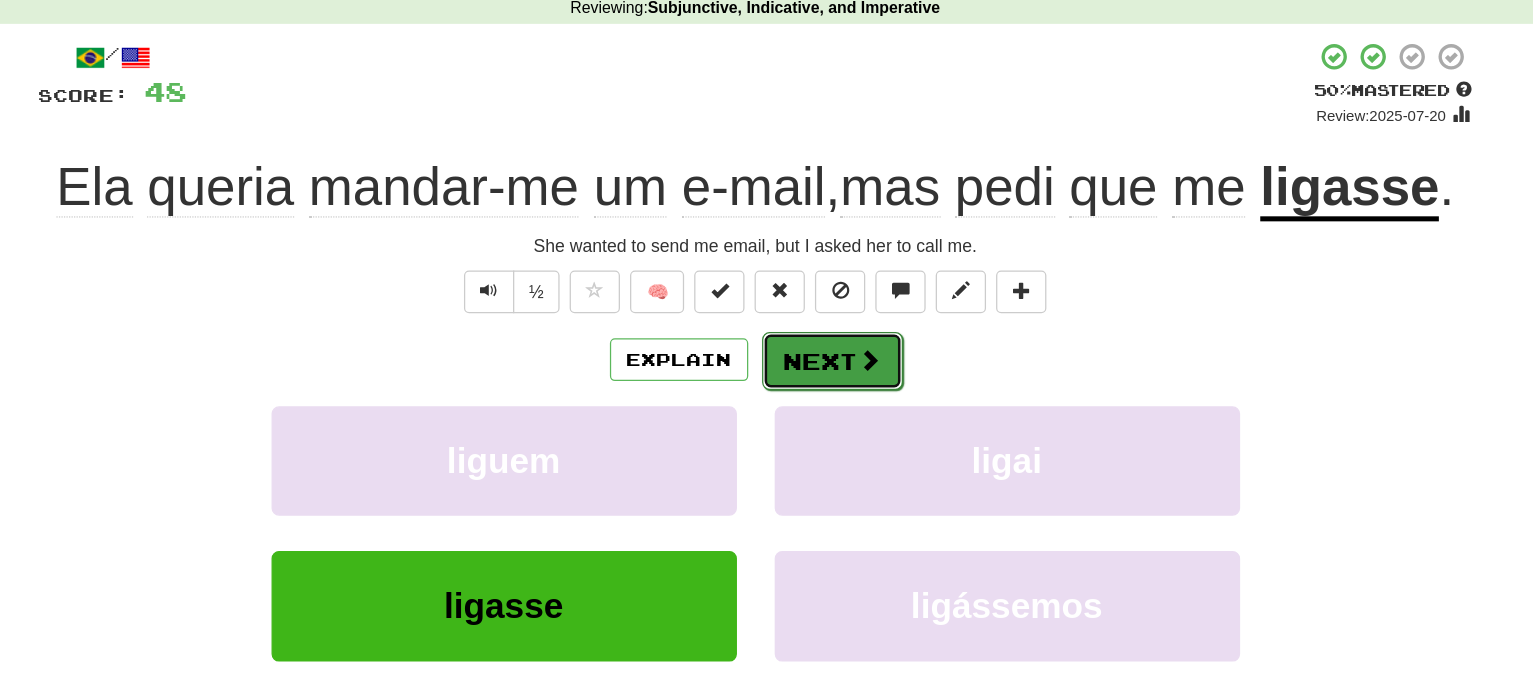 click on "Next" at bounding box center [828, 376] 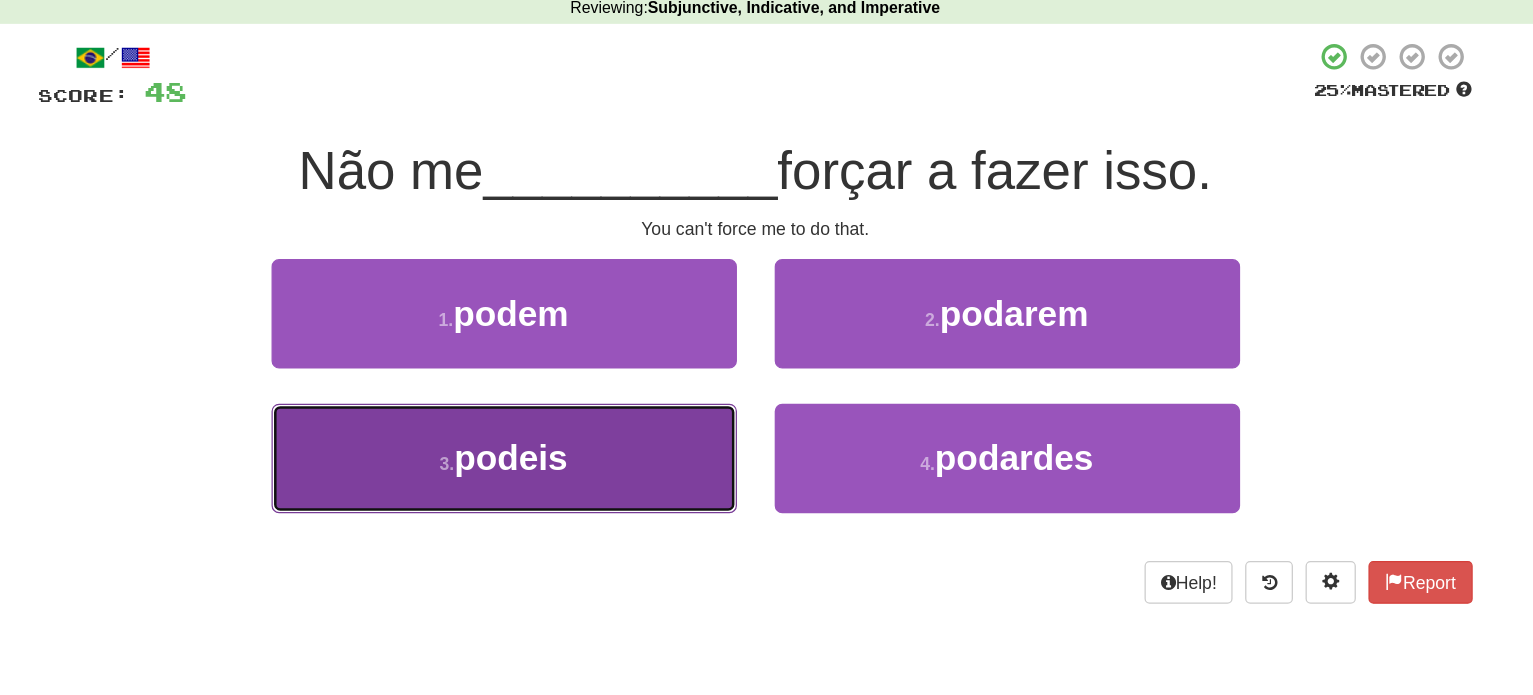 click on "3 .  podeis" at bounding box center (567, 338) 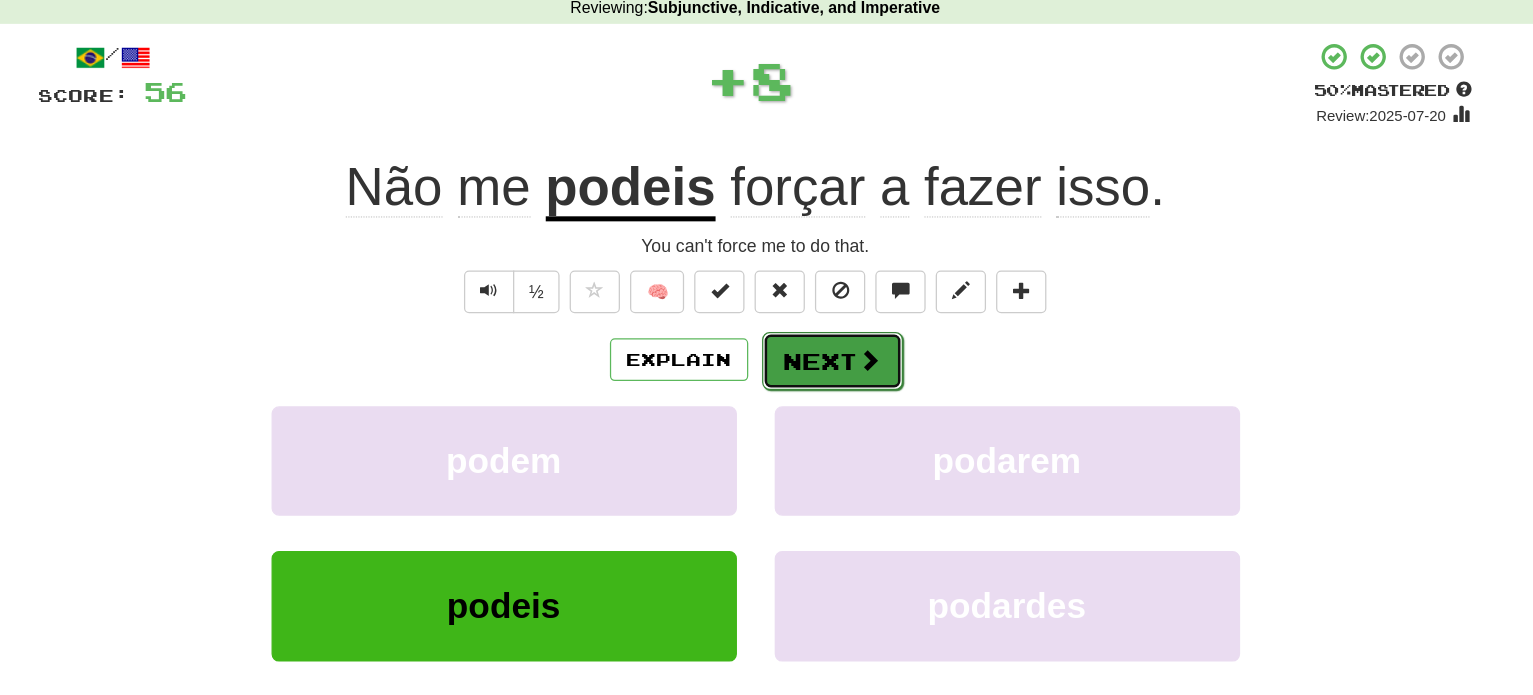 click at bounding box center (858, 375) 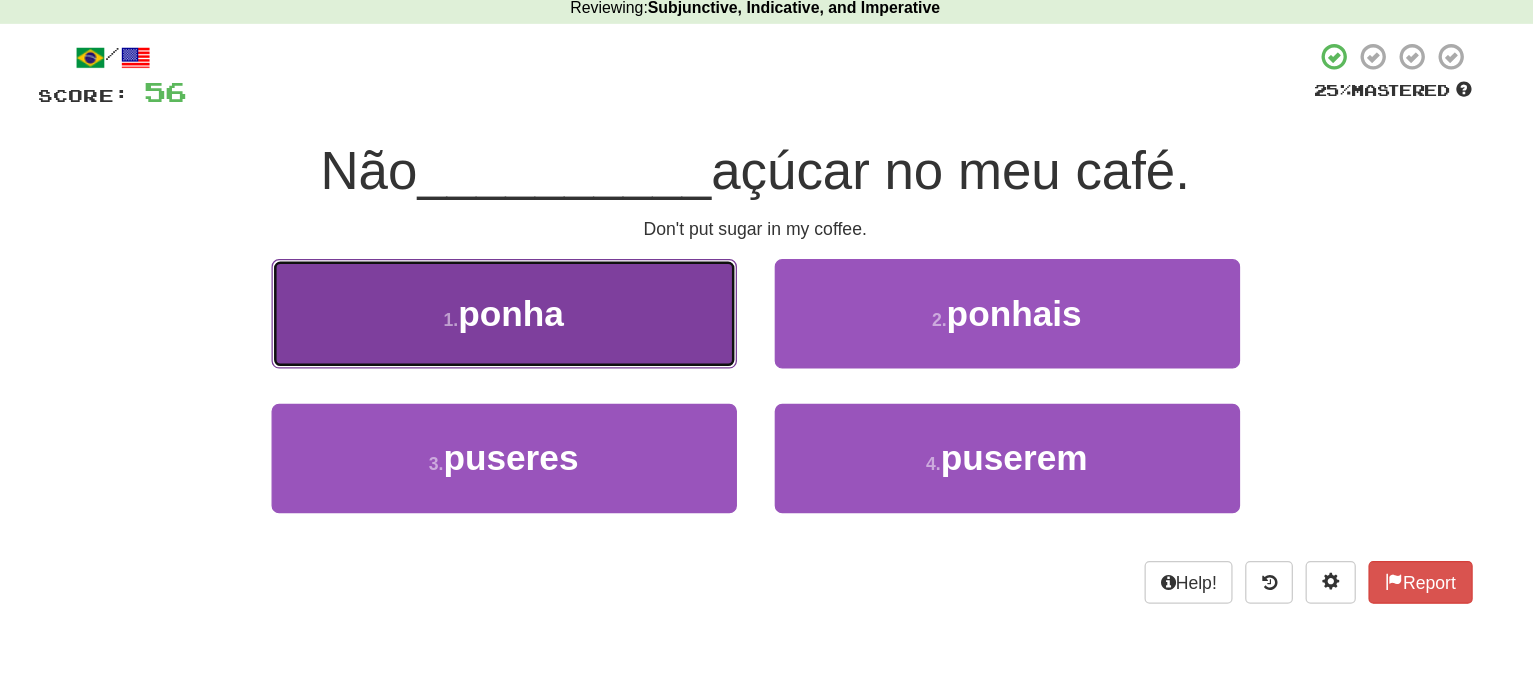 click on "1 .  ponha" at bounding box center [567, 338] 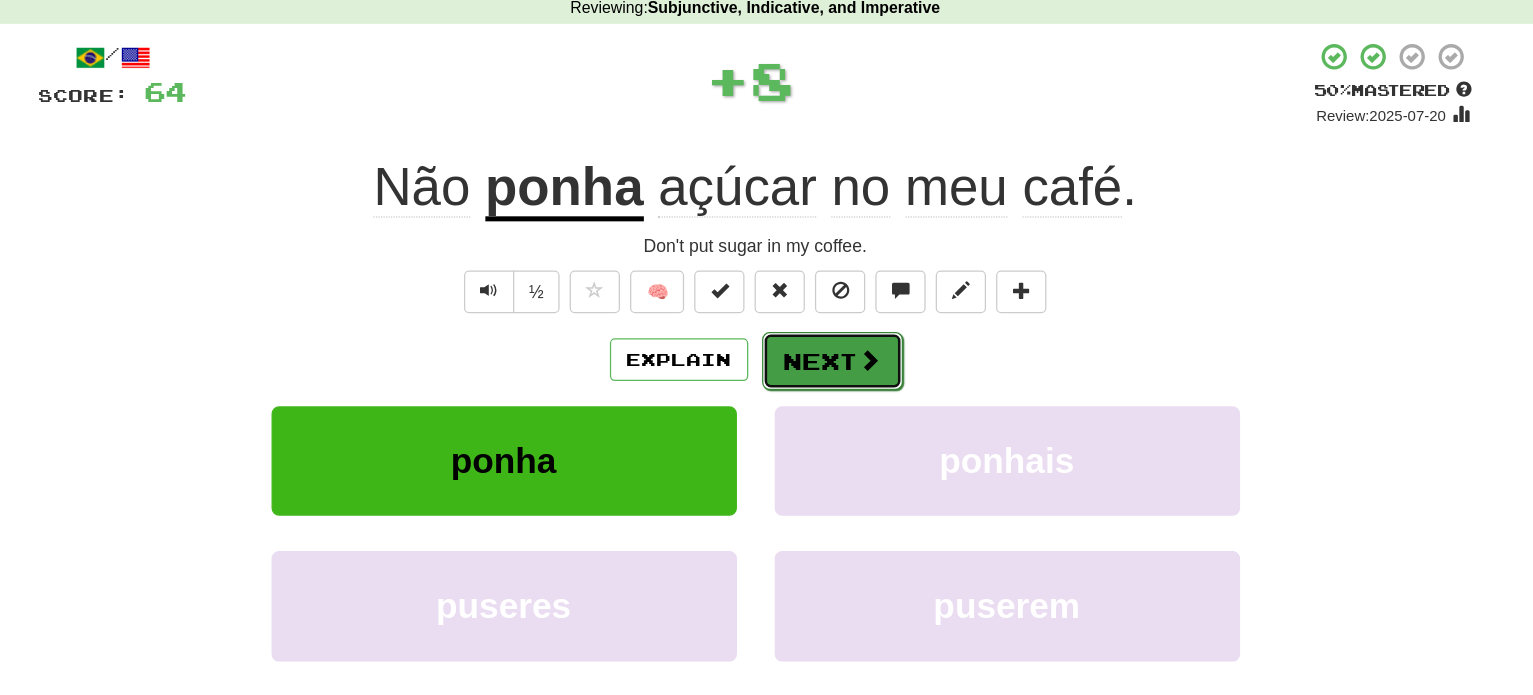 click on "Next" at bounding box center (828, 376) 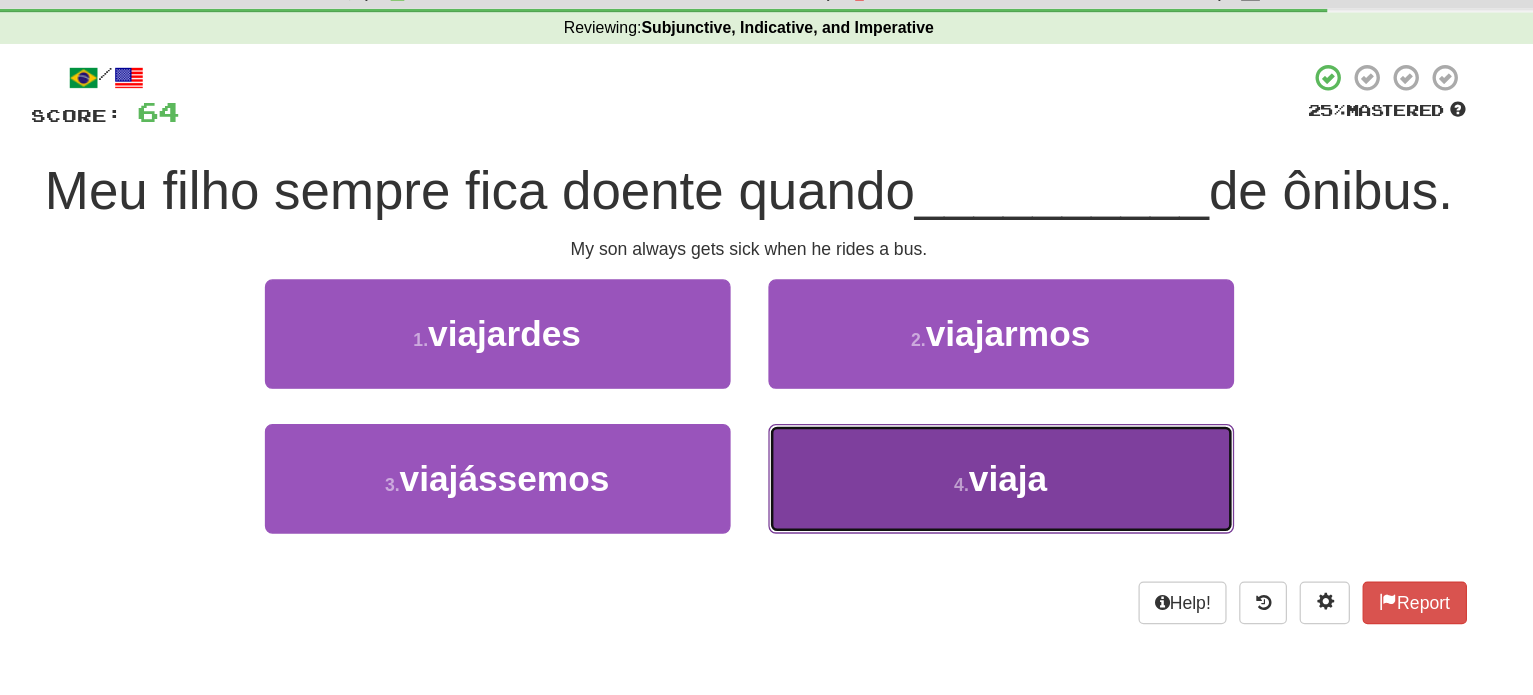 click on "4 .  viaja" at bounding box center (567, 338) 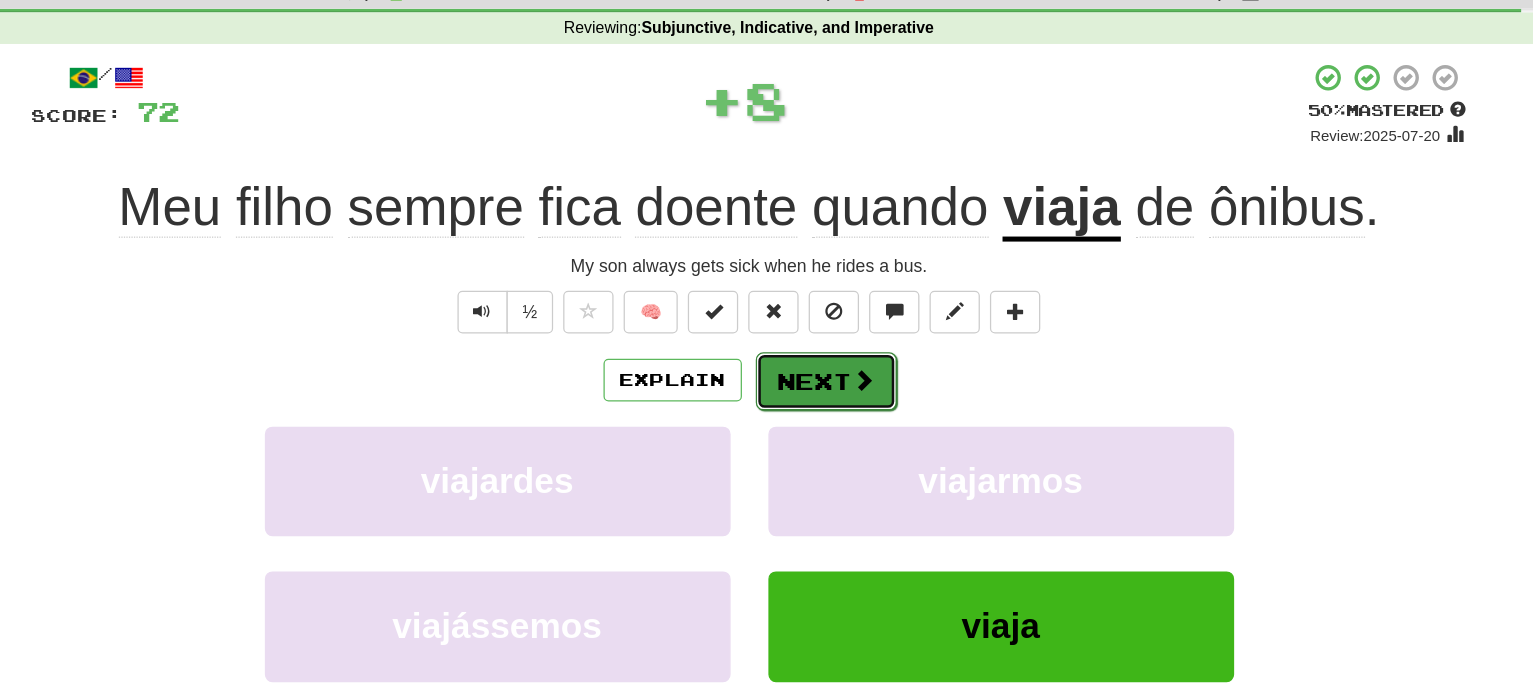 click on "Next" at bounding box center (828, 376) 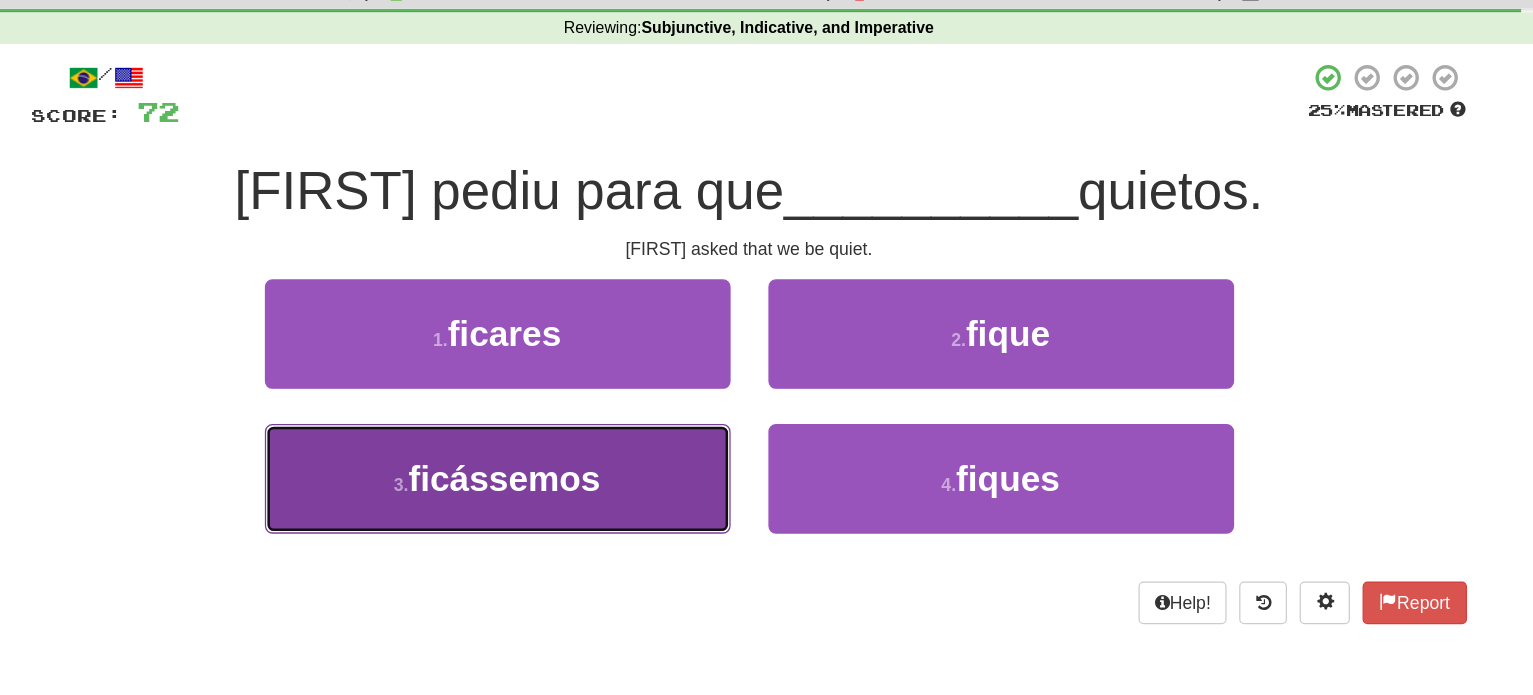 click on "3 .  ficássemos" at bounding box center (567, 338) 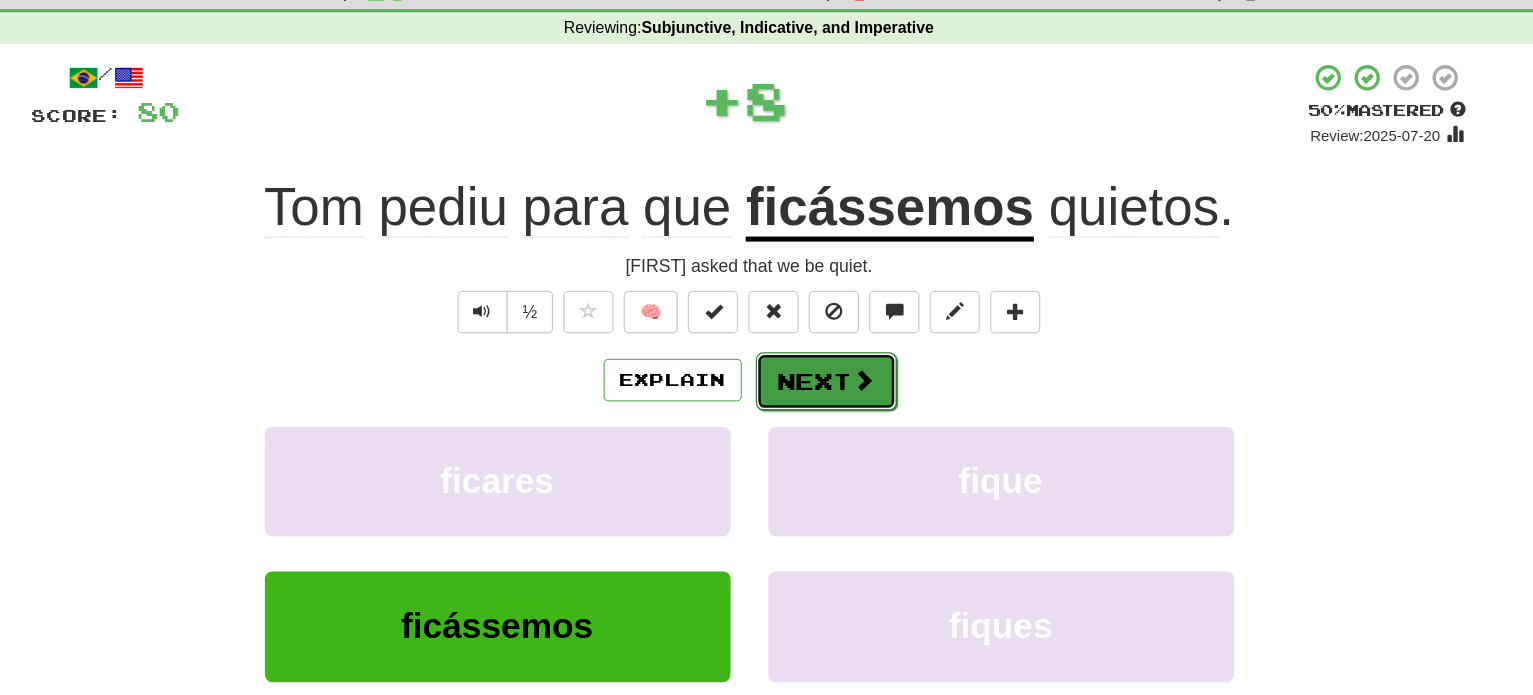 click at bounding box center (858, 375) 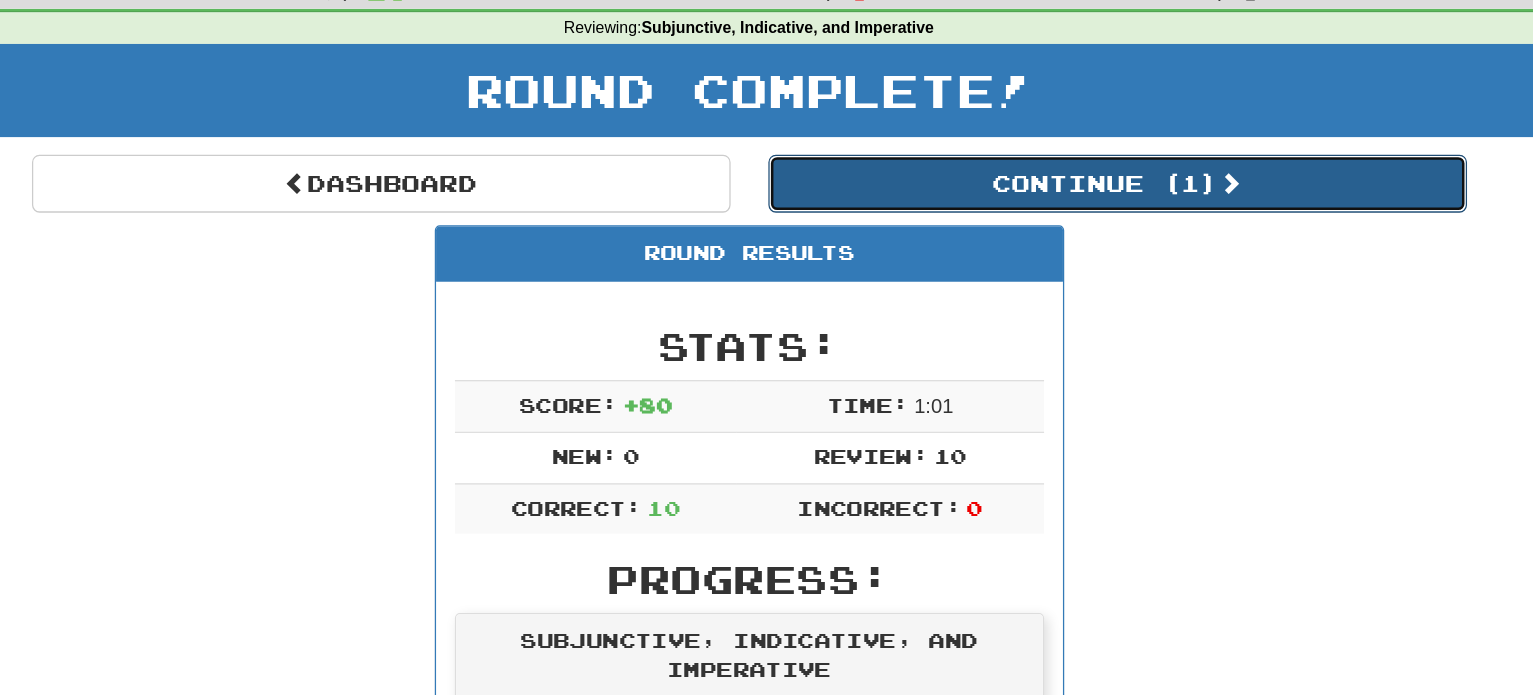 click on "Continue ( 1 )" at bounding box center [1059, 219] 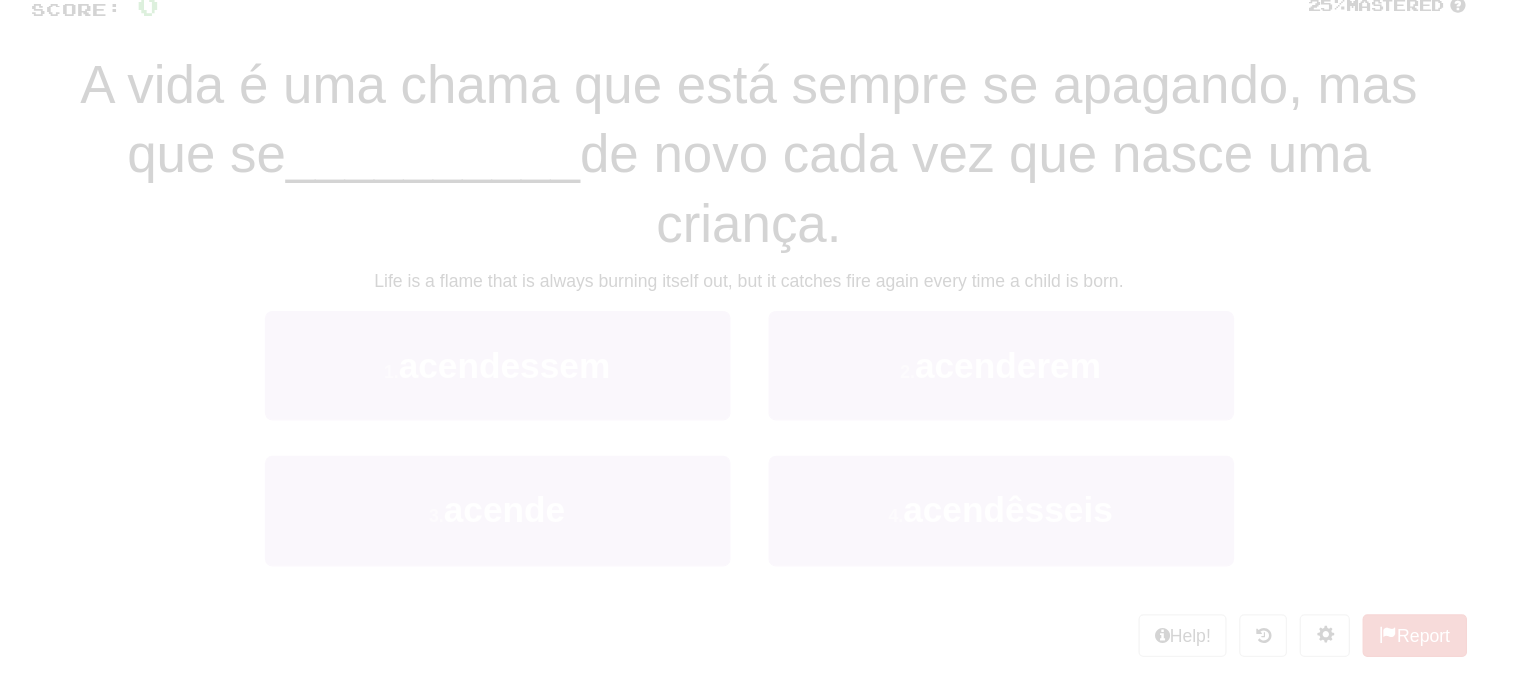 scroll, scrollTop: 0, scrollLeft: 0, axis: both 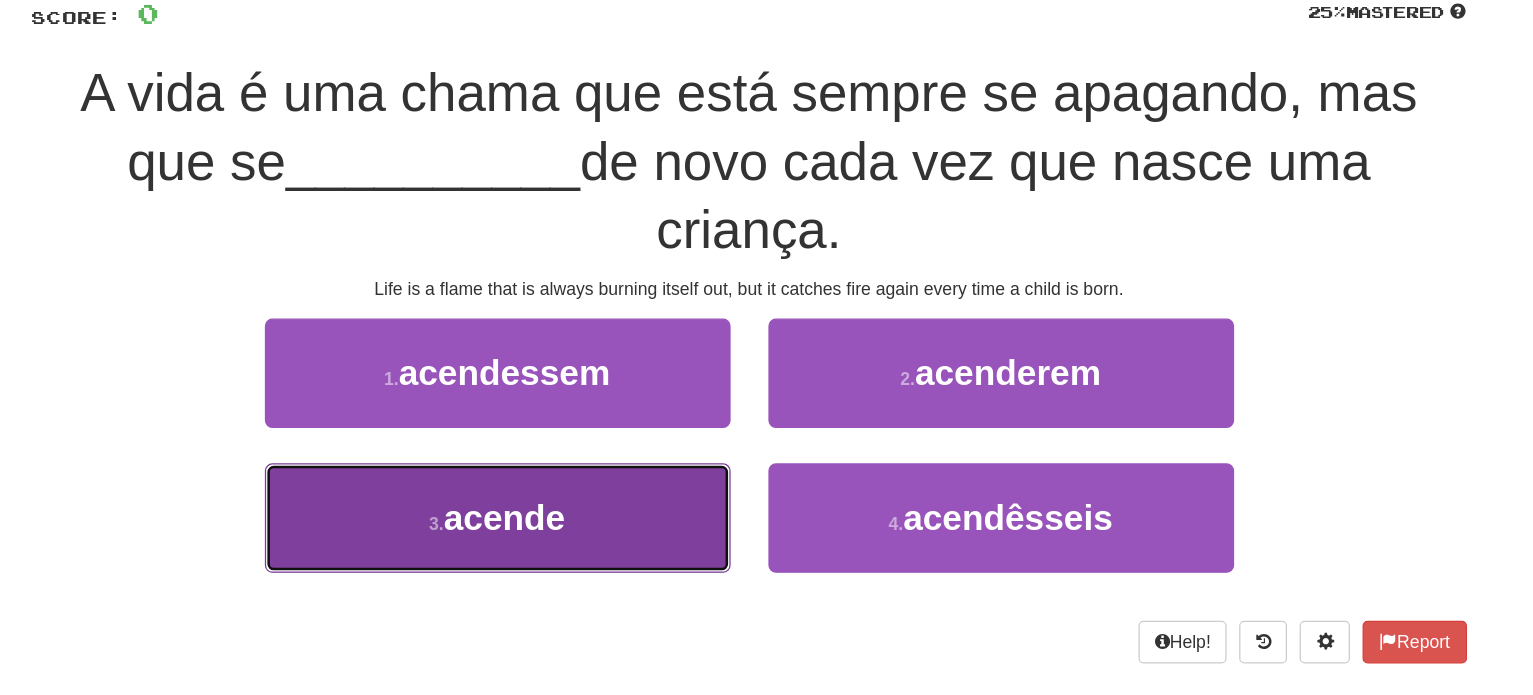 click on "3 .  acende" at bounding box center [567, 439] 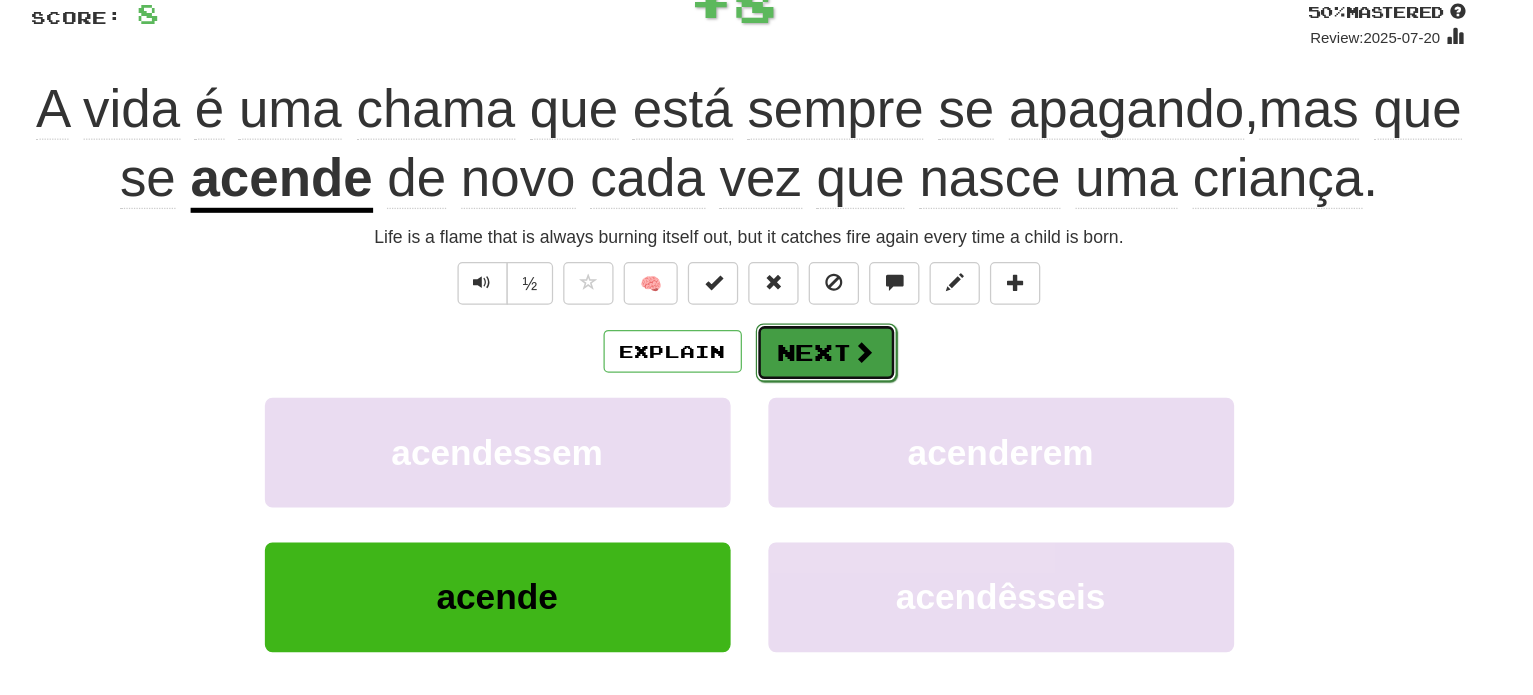 click on "Next" at bounding box center (828, 423) 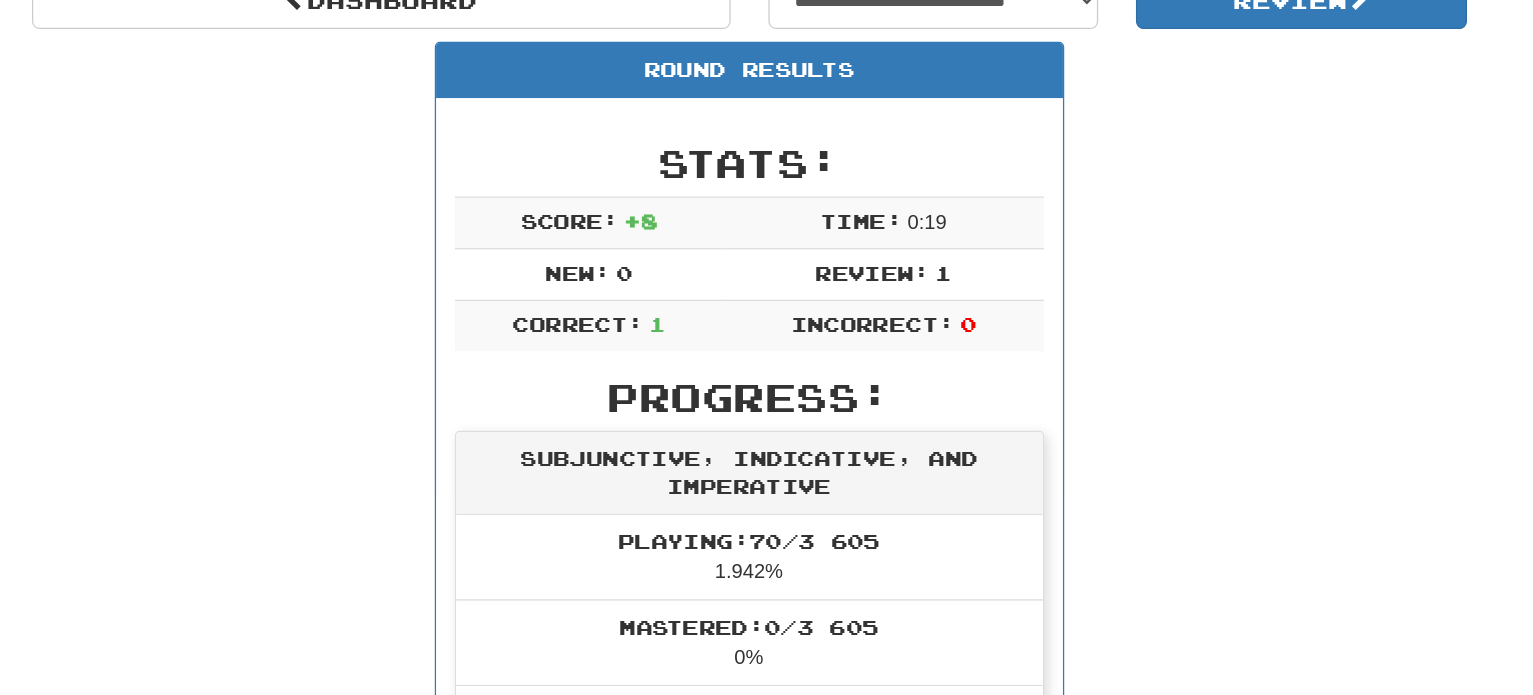 scroll, scrollTop: 96, scrollLeft: 0, axis: vertical 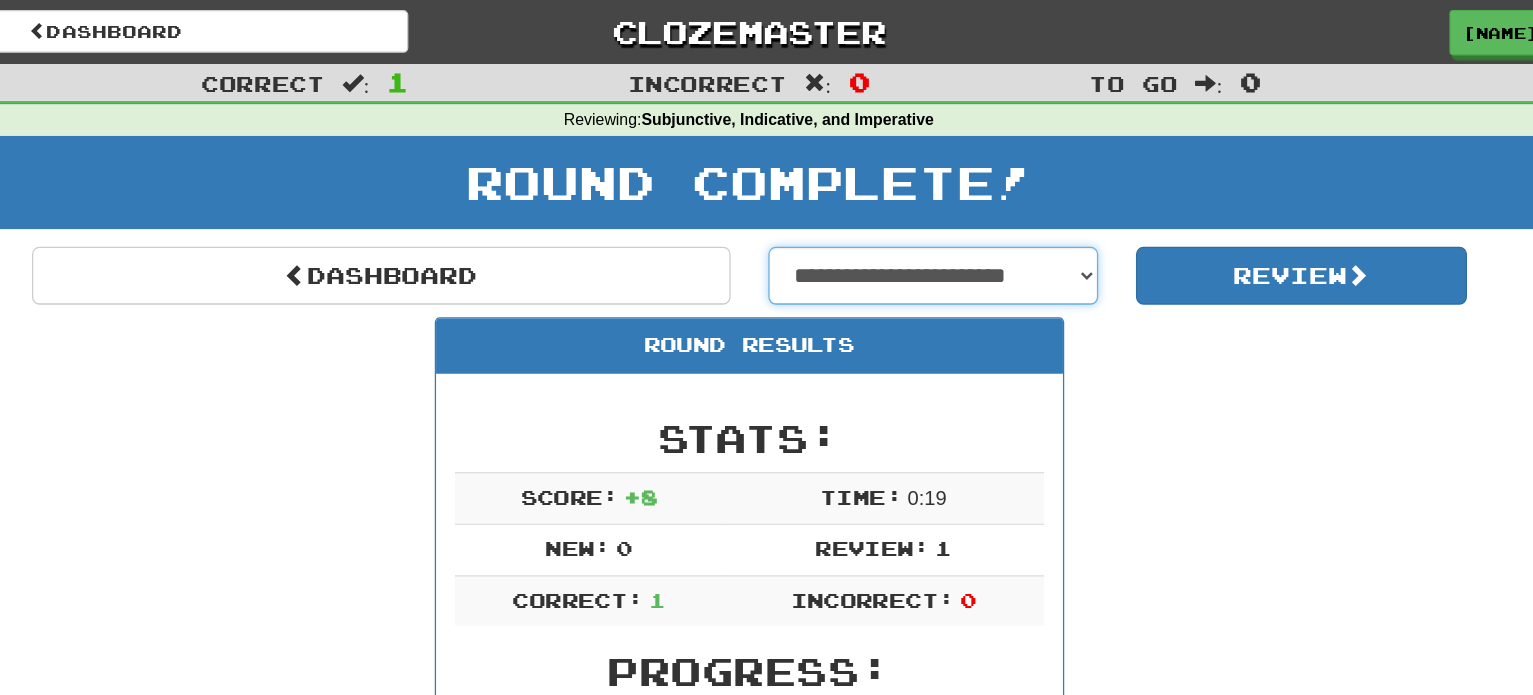 click on "**********" at bounding box center (913, 219) 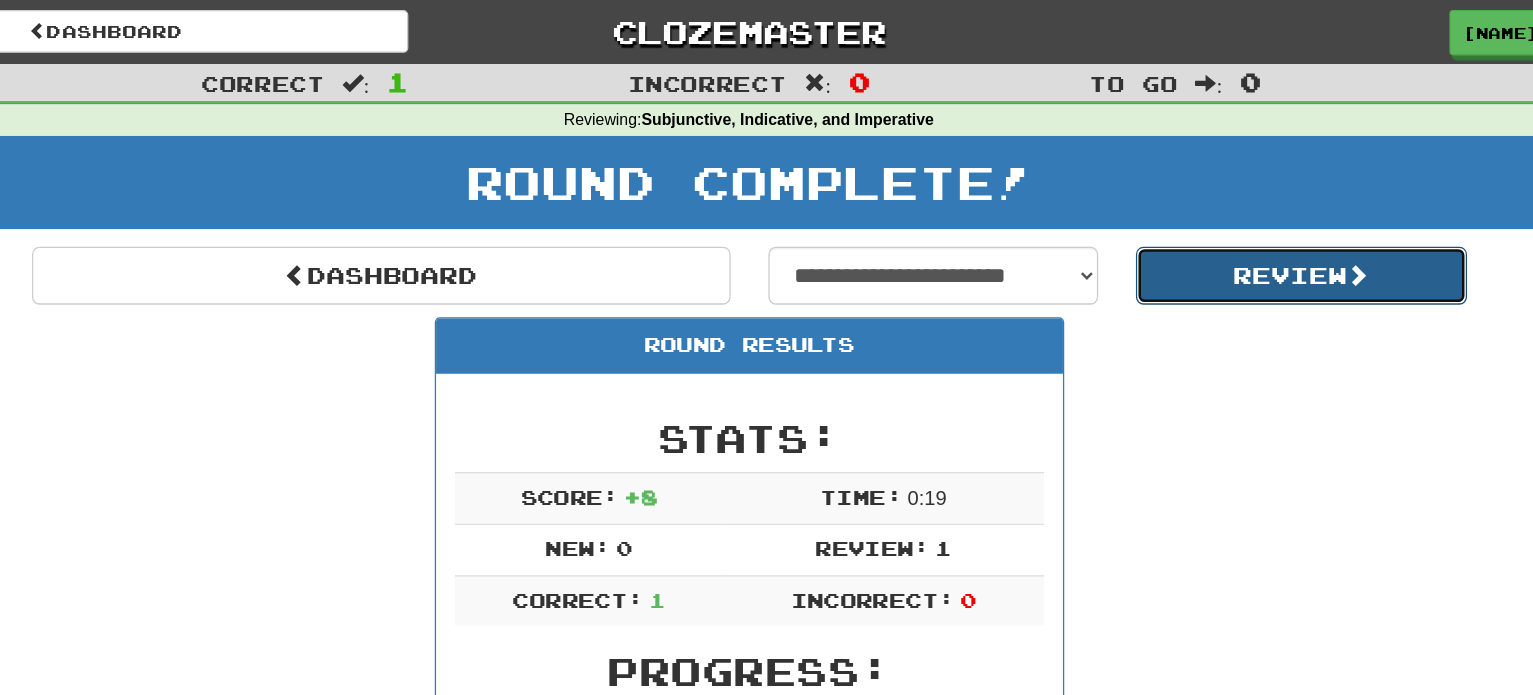 click on "Review" at bounding box center (1205, 219) 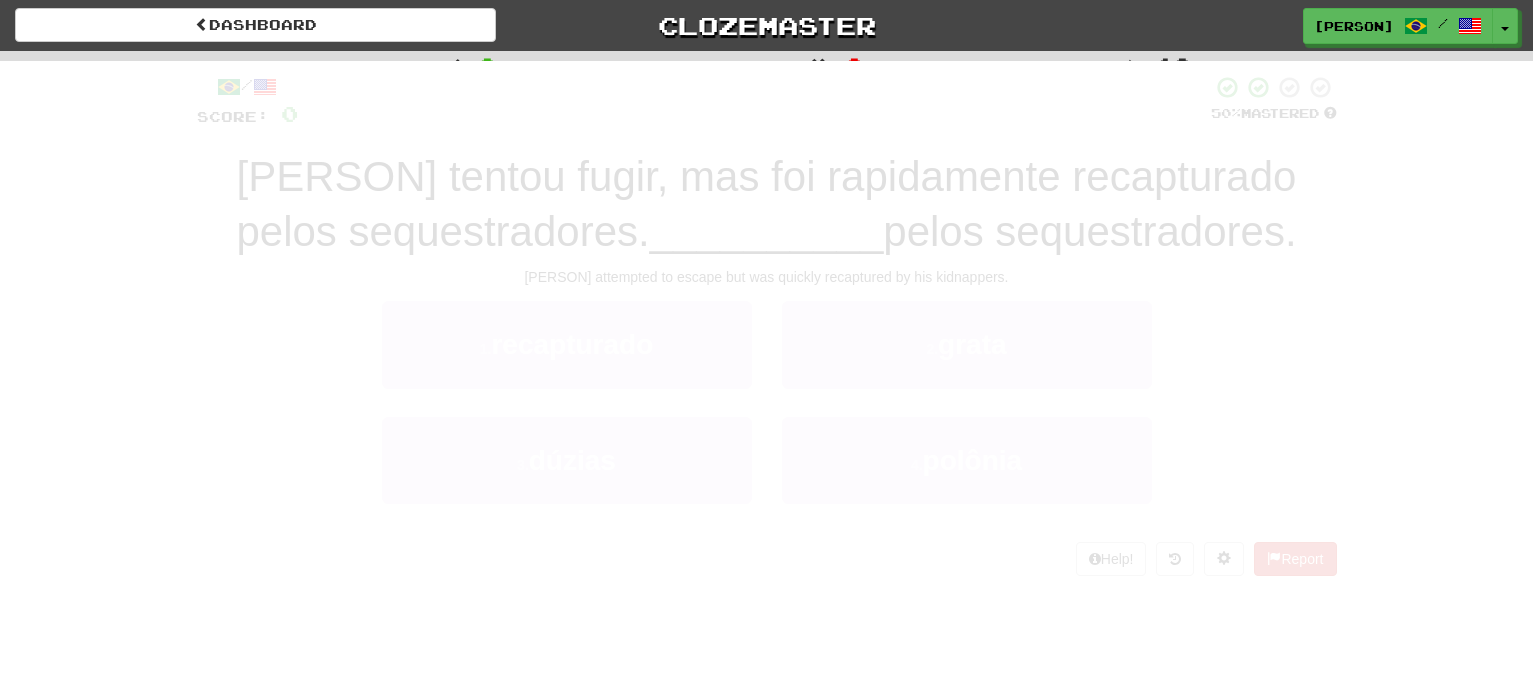 scroll, scrollTop: 0, scrollLeft: 0, axis: both 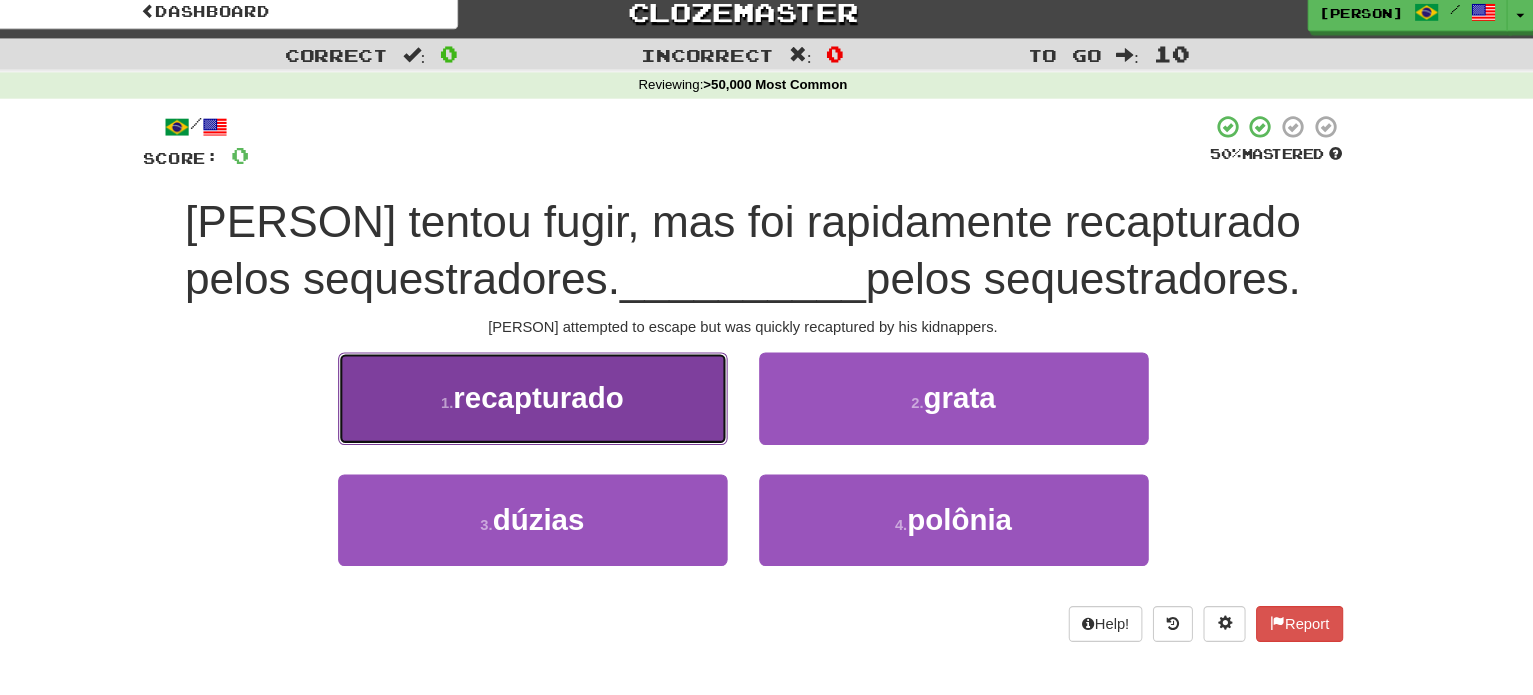 click on "1 .  recapturado" at bounding box center [567, 392] 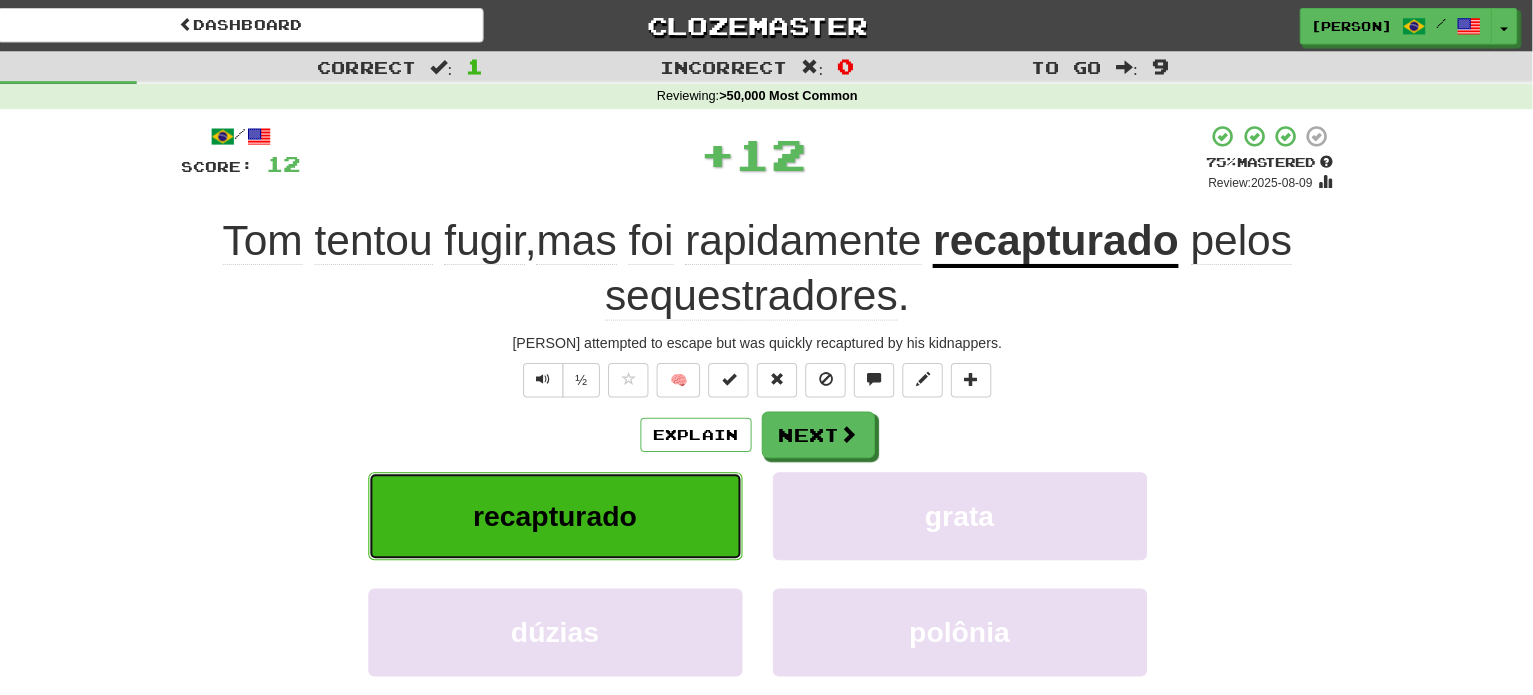 scroll, scrollTop: 0, scrollLeft: 0, axis: both 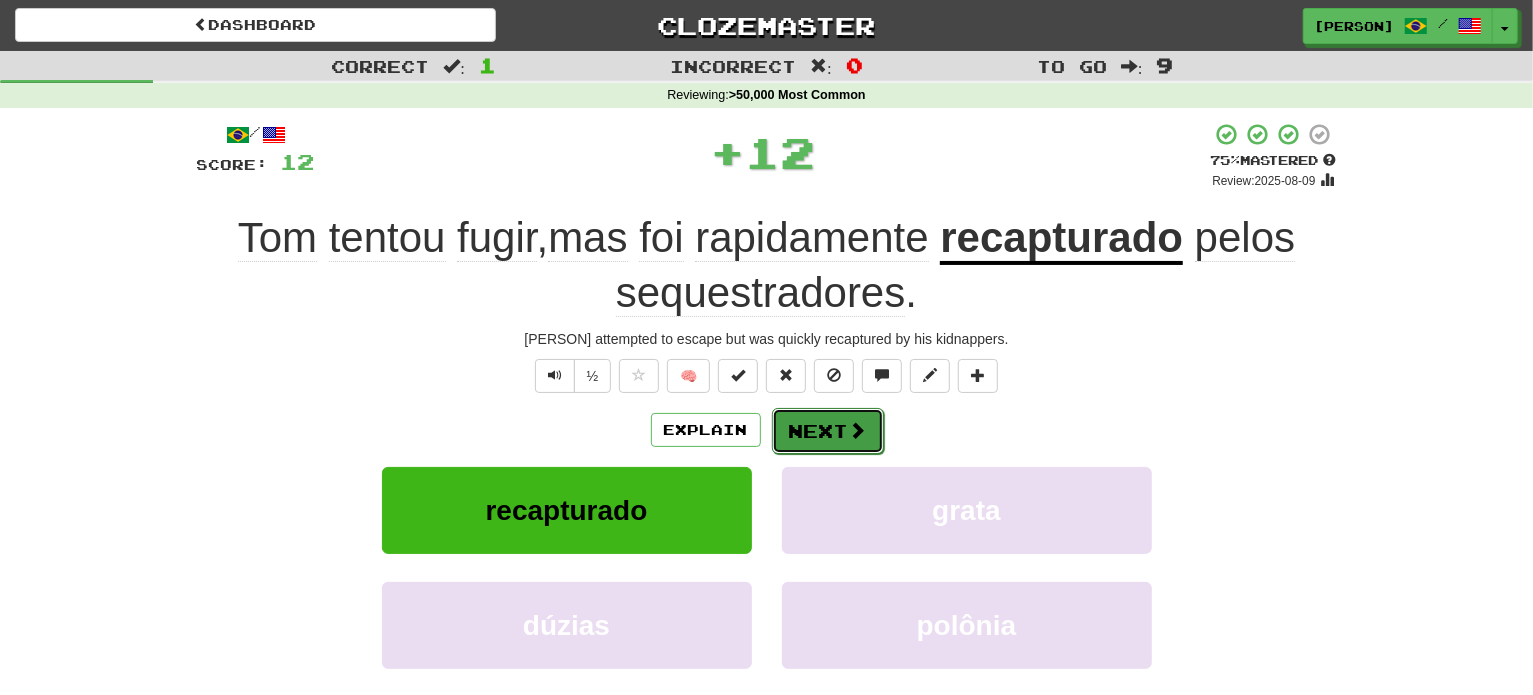 click on "Next" at bounding box center [828, 431] 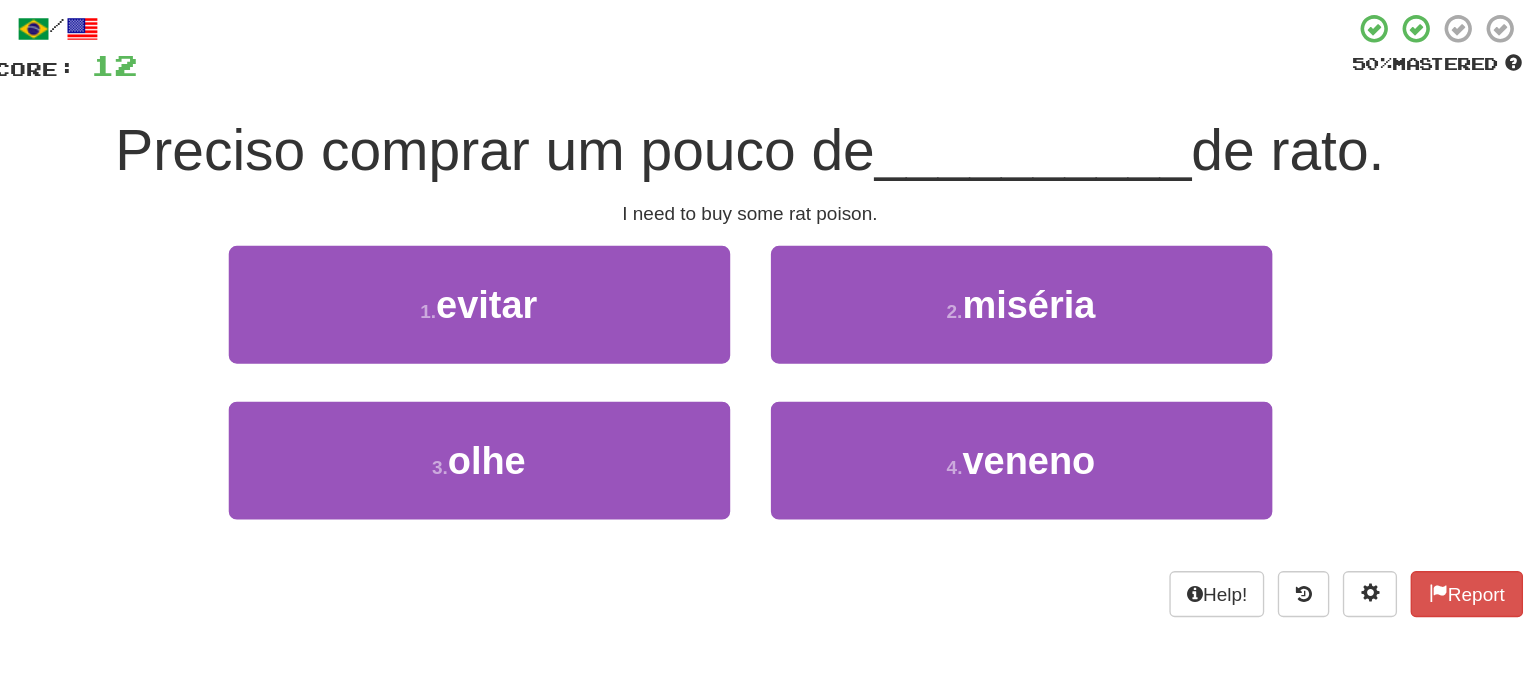 click on "4 .  veneno" at bounding box center (967, 352) 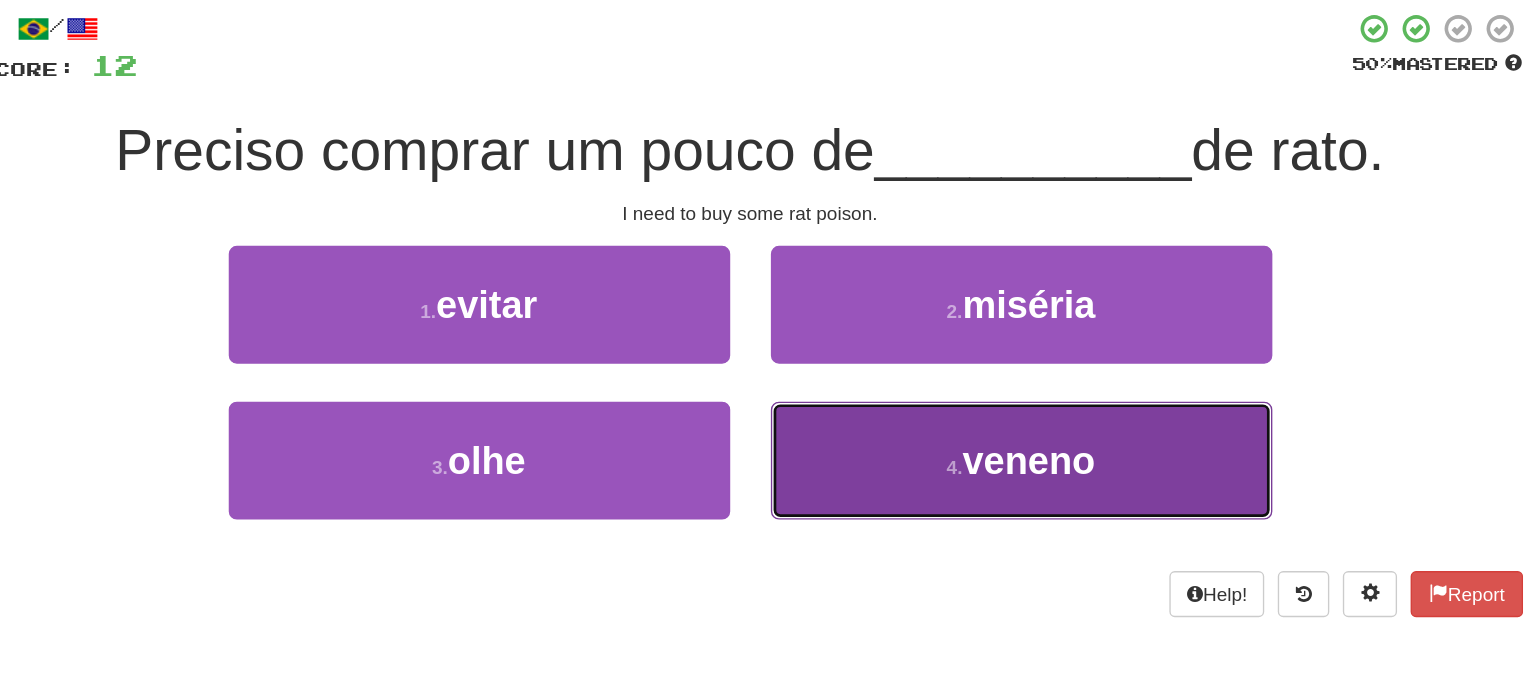 click on "4 .  veneno" at bounding box center [567, 338] 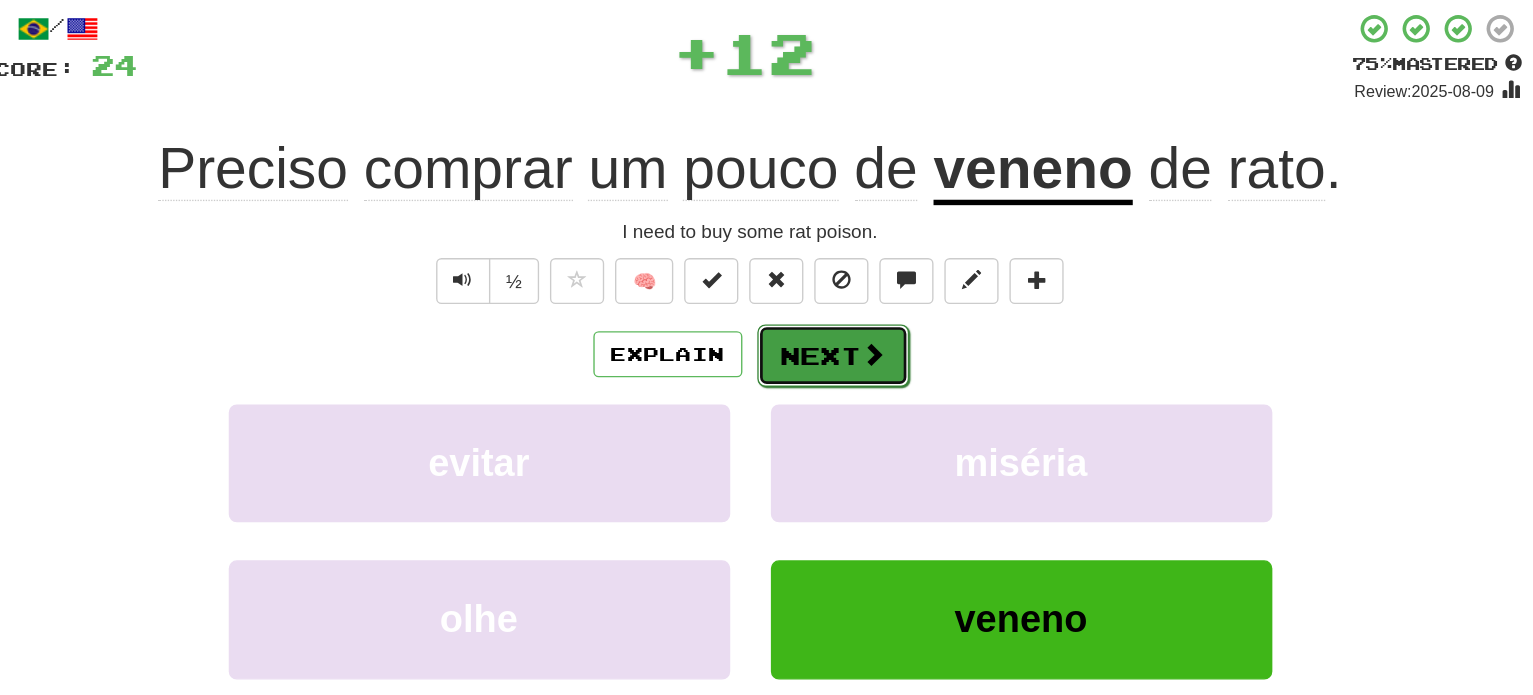 click on "Next" at bounding box center [828, 376] 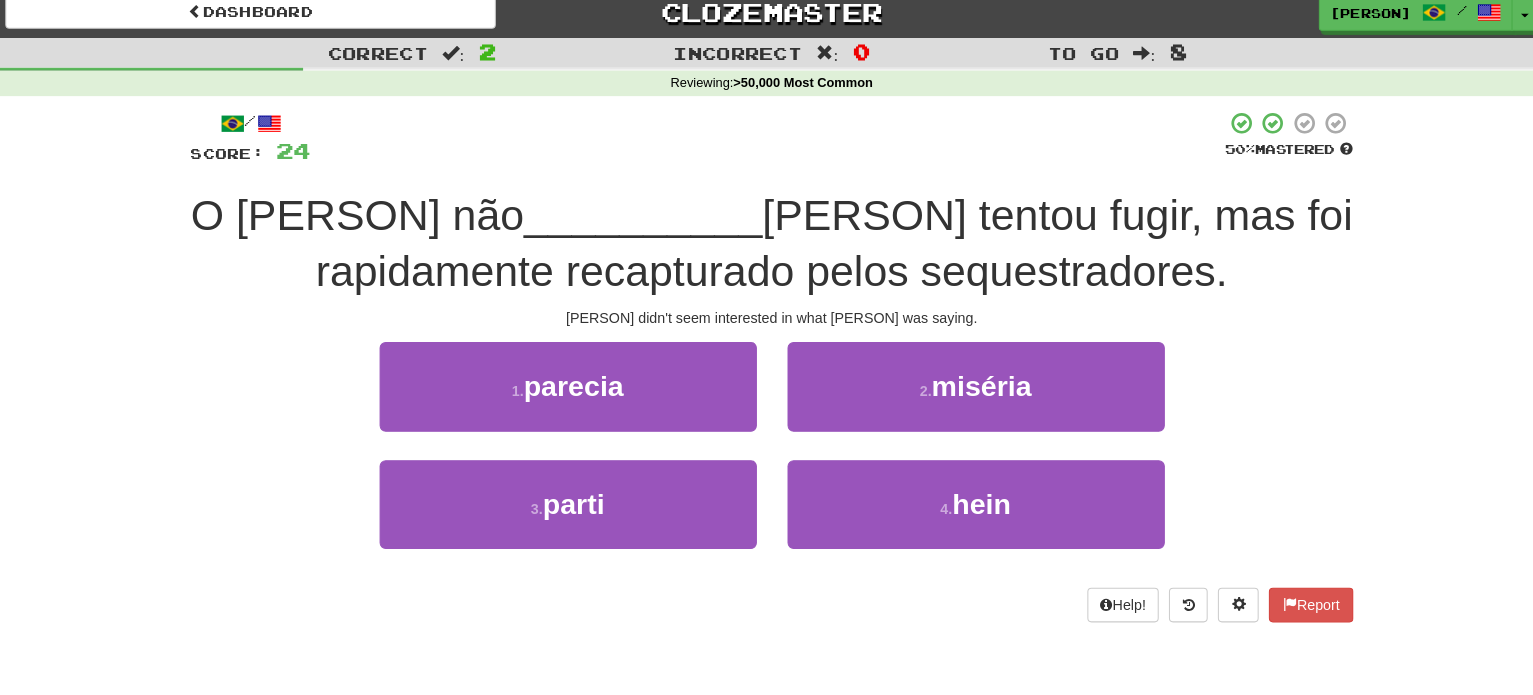scroll, scrollTop: 0, scrollLeft: 0, axis: both 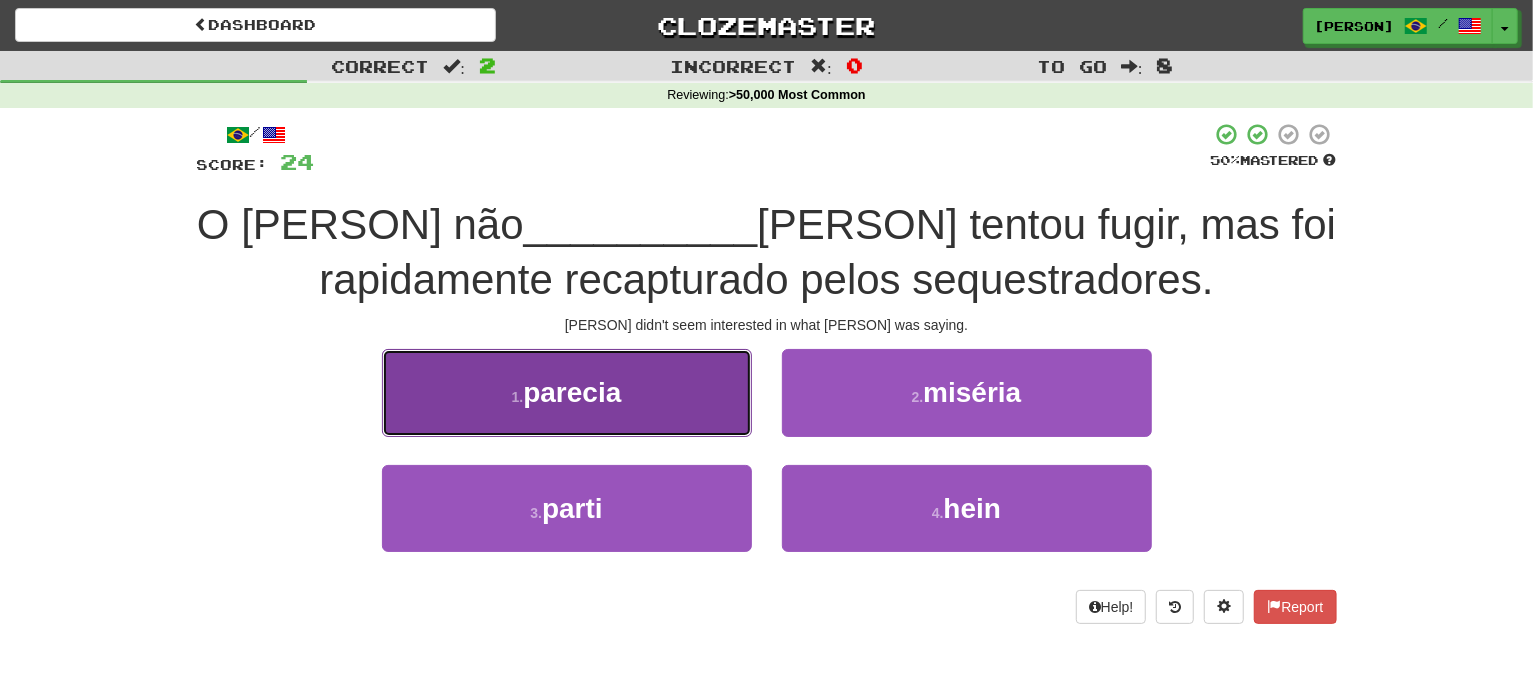 click on "1 .  parecia" at bounding box center (567, 392) 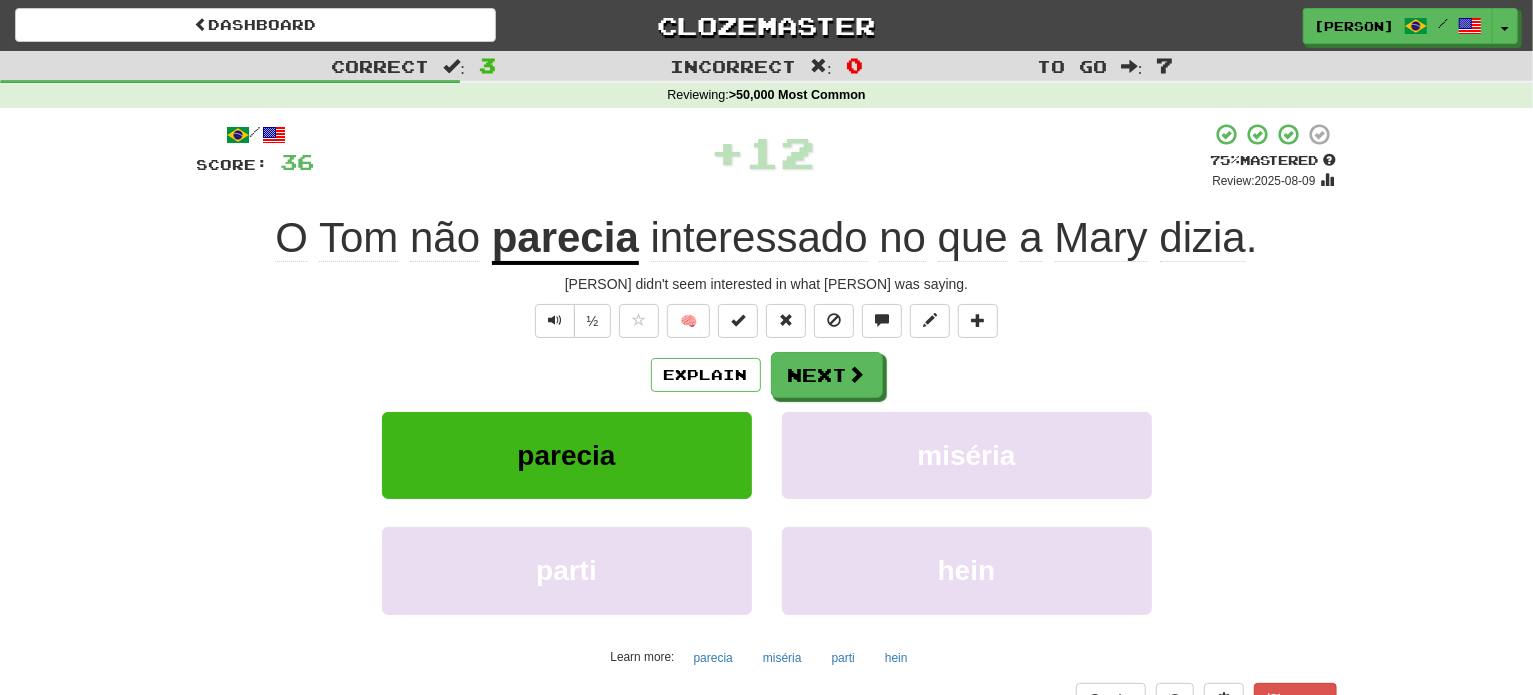 click on "/  Score:   36 + 12 75 %  Mastered Review:  2025-08-09 O   Tom   não   parecia   interessado   no   que   a   Mary   dizia . Tom didn't seem interested in what Mary was saying. ½ 🧠 Explain Next parecia miséria parti hein Learn more: parecia miséria parti hein  Help!  Report Sentence Source" at bounding box center [767, 435] 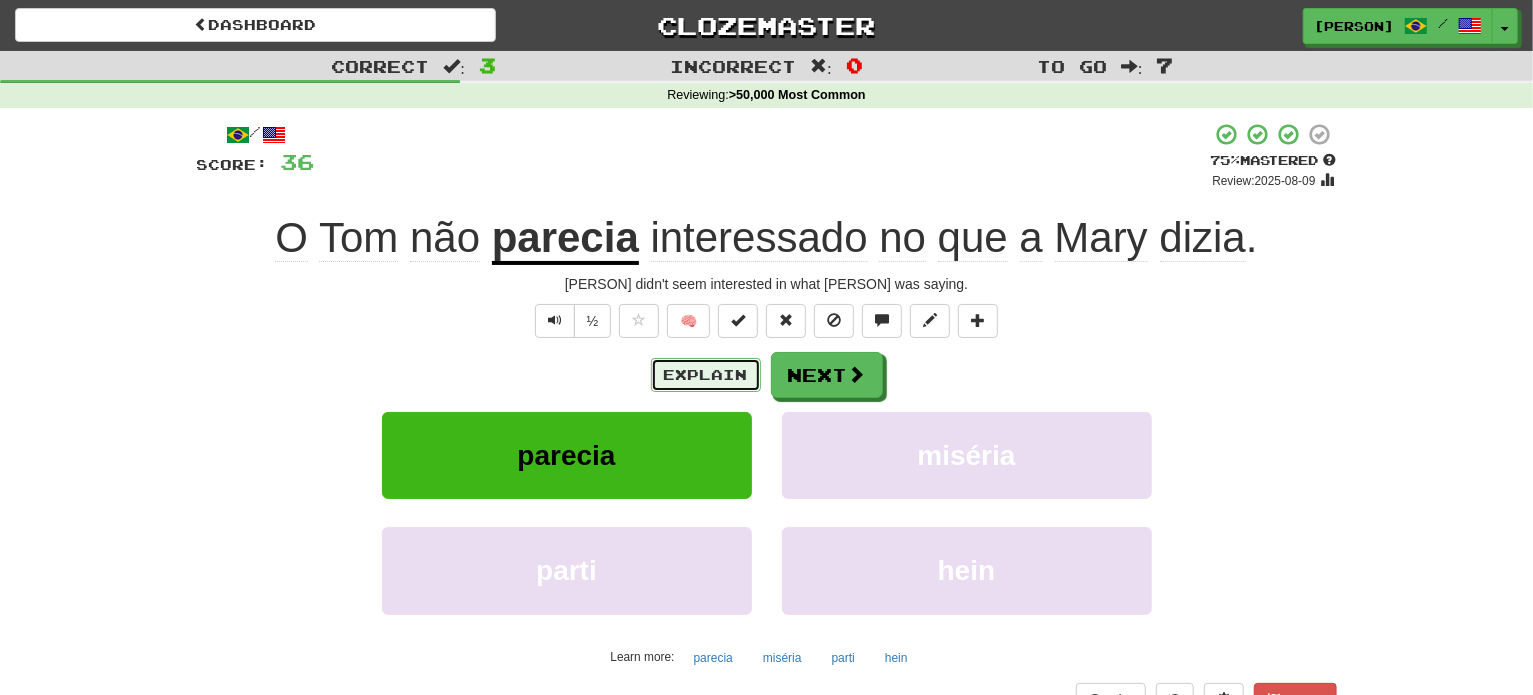 click on "Explain" at bounding box center [706, 375] 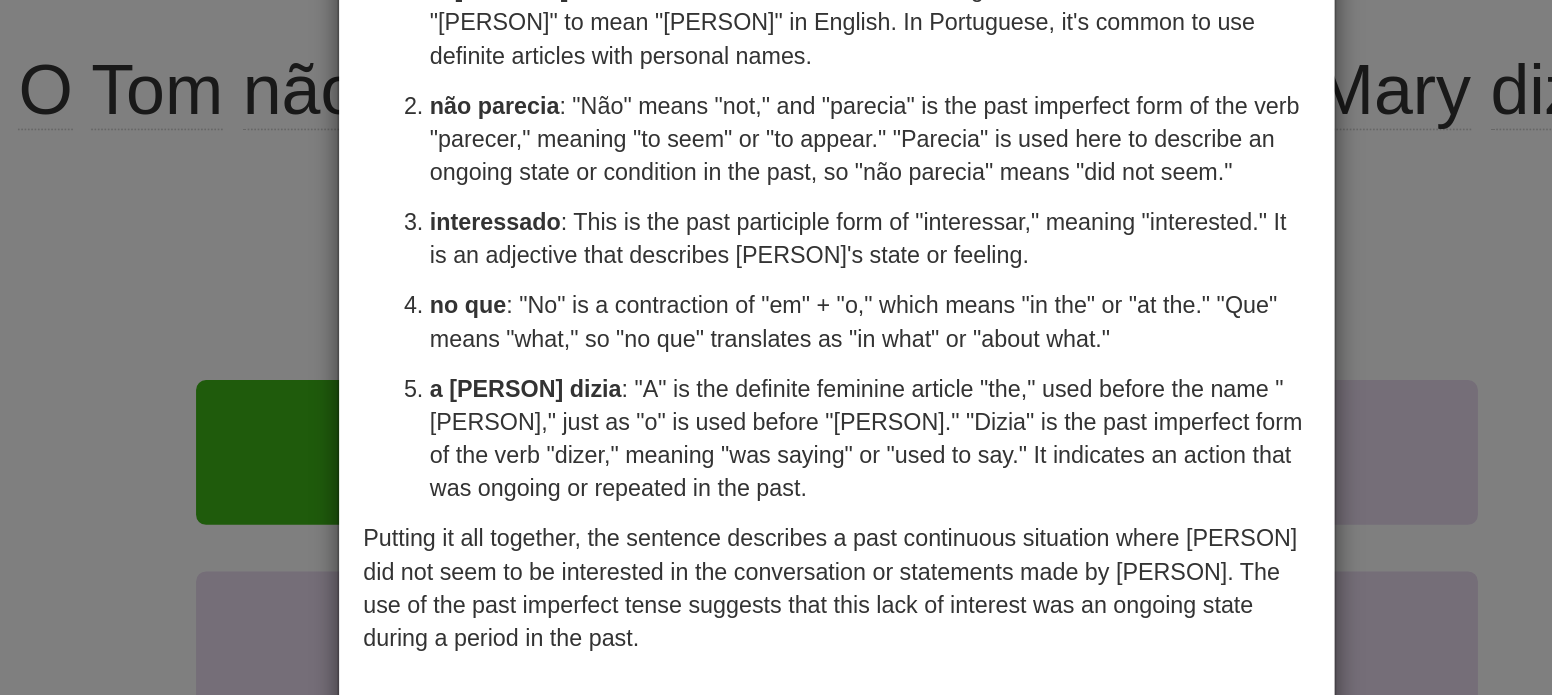 click on "× Explanation The sentence "O Tom não parecia interessado no que a Mary dizia." translates to "Tom didn't seem interested in what Mary was saying." Let's break down the sentence to understand its components:
O Tom : "O" is the definite article "the" in Portuguese, used here with the name "Tom" to mean "Tom" in English. In Portuguese, it's common to use definite articles with personal names.
não parecia : "Não" means "not," and "parecia" is the past imperfect form of the verb "parecer," meaning "to seem" or "to appear." "Parecia" is used here to describe an ongoing state or condition in the past, so "não parecia" means "did not seem."
interessado : This is the past participle form of "interessar," meaning "interested." It is an adjective that describes Tom's state or feeling.
no que : "No" is a contraction of "em" + "o," which means "in the" or "at the." "Que" means "what," so "no que" translates as "in what" or "about what."
a Mary dizia
Let us know ! Close" at bounding box center (776, 347) 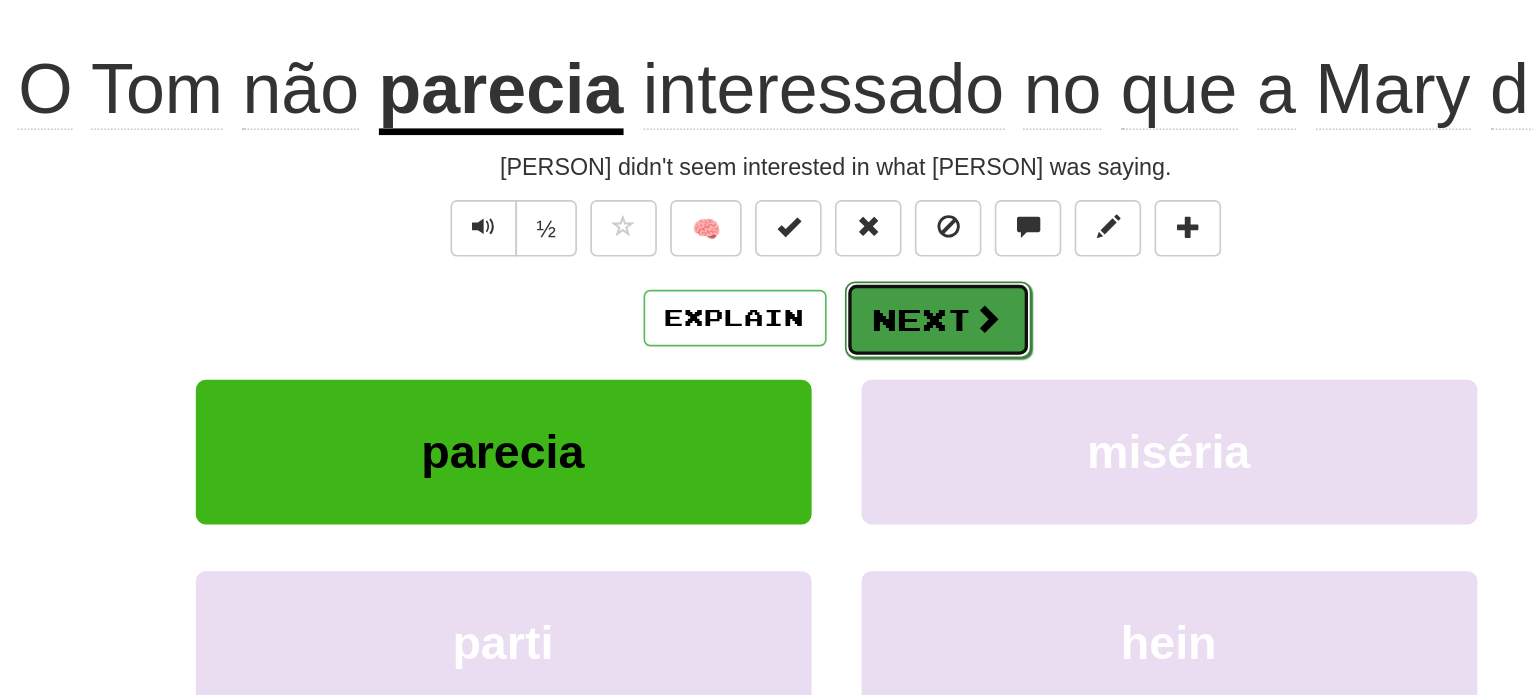 click on "Next" at bounding box center [828, 376] 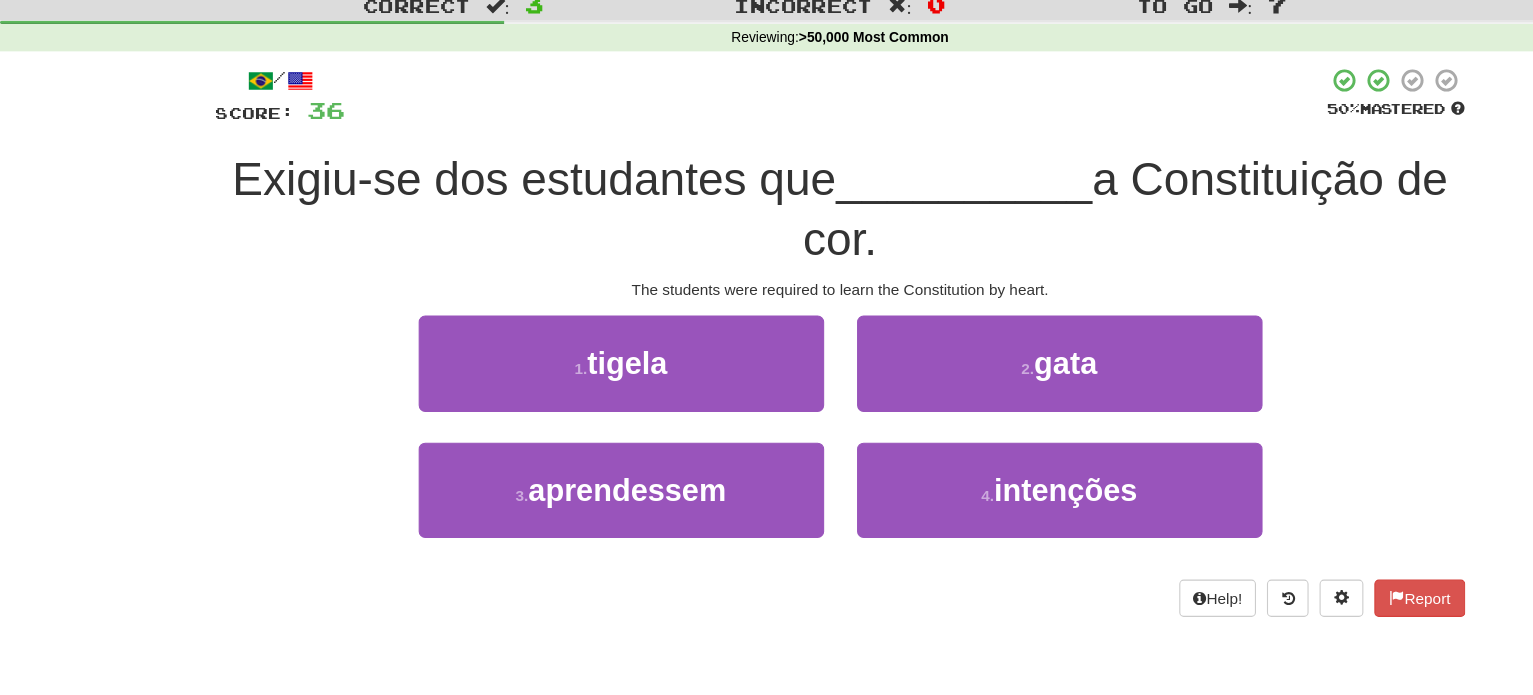 scroll, scrollTop: 0, scrollLeft: 0, axis: both 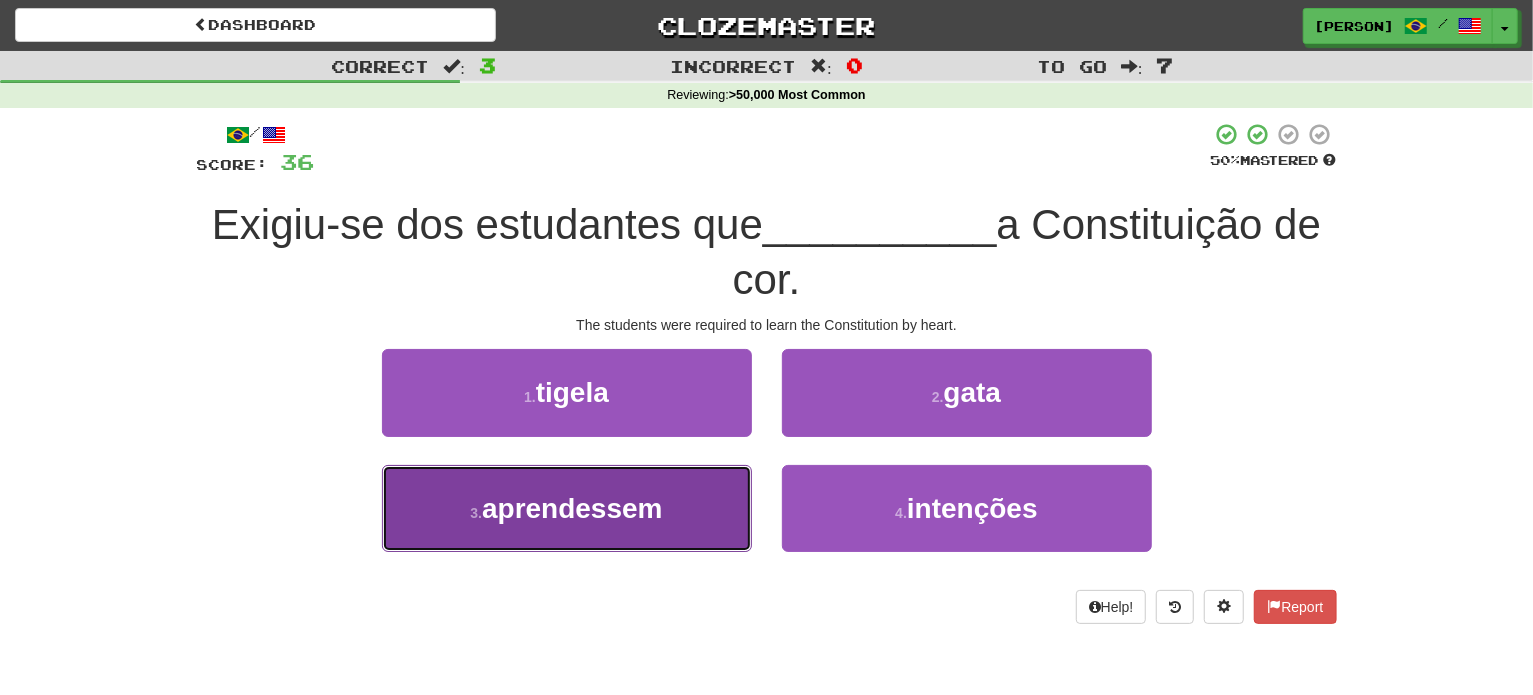 click on "3 .  aprendessem" at bounding box center (567, 392) 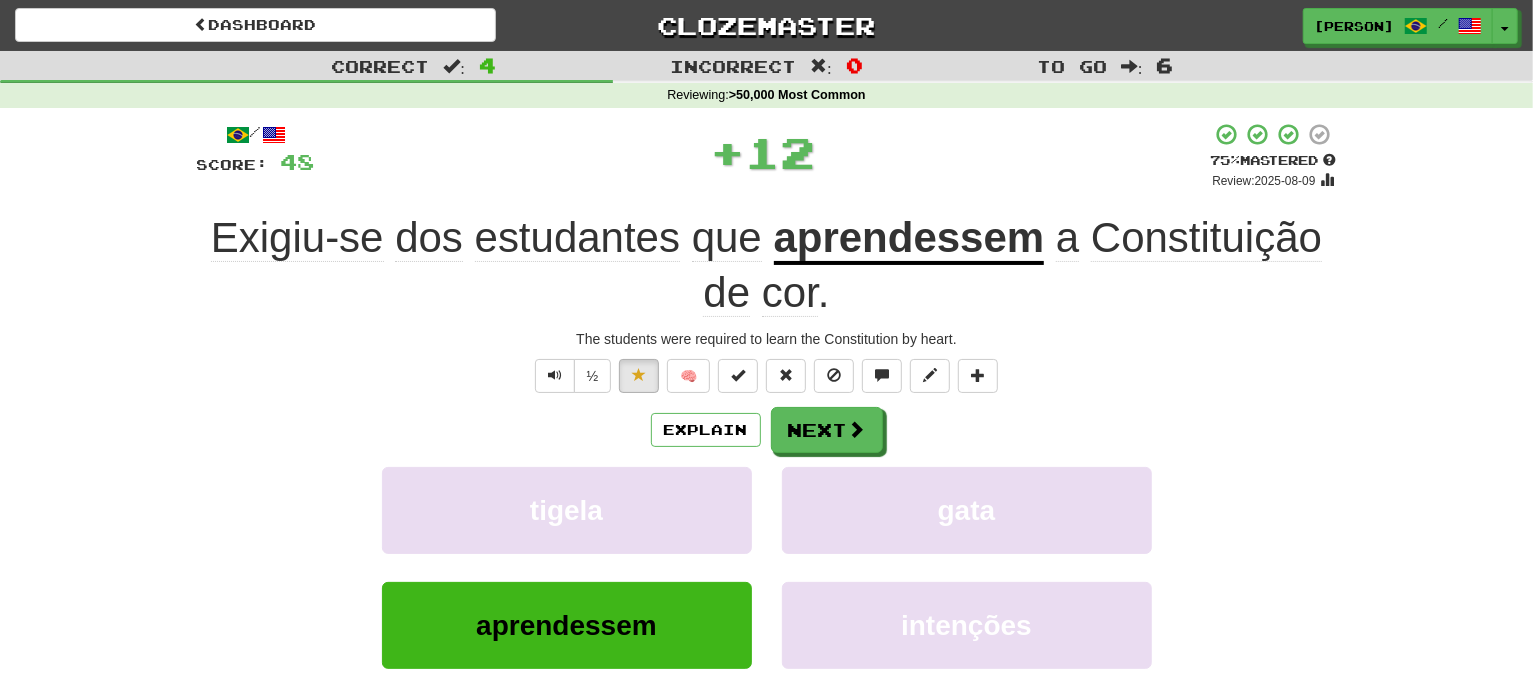 click on "Explain Next" at bounding box center [767, 430] 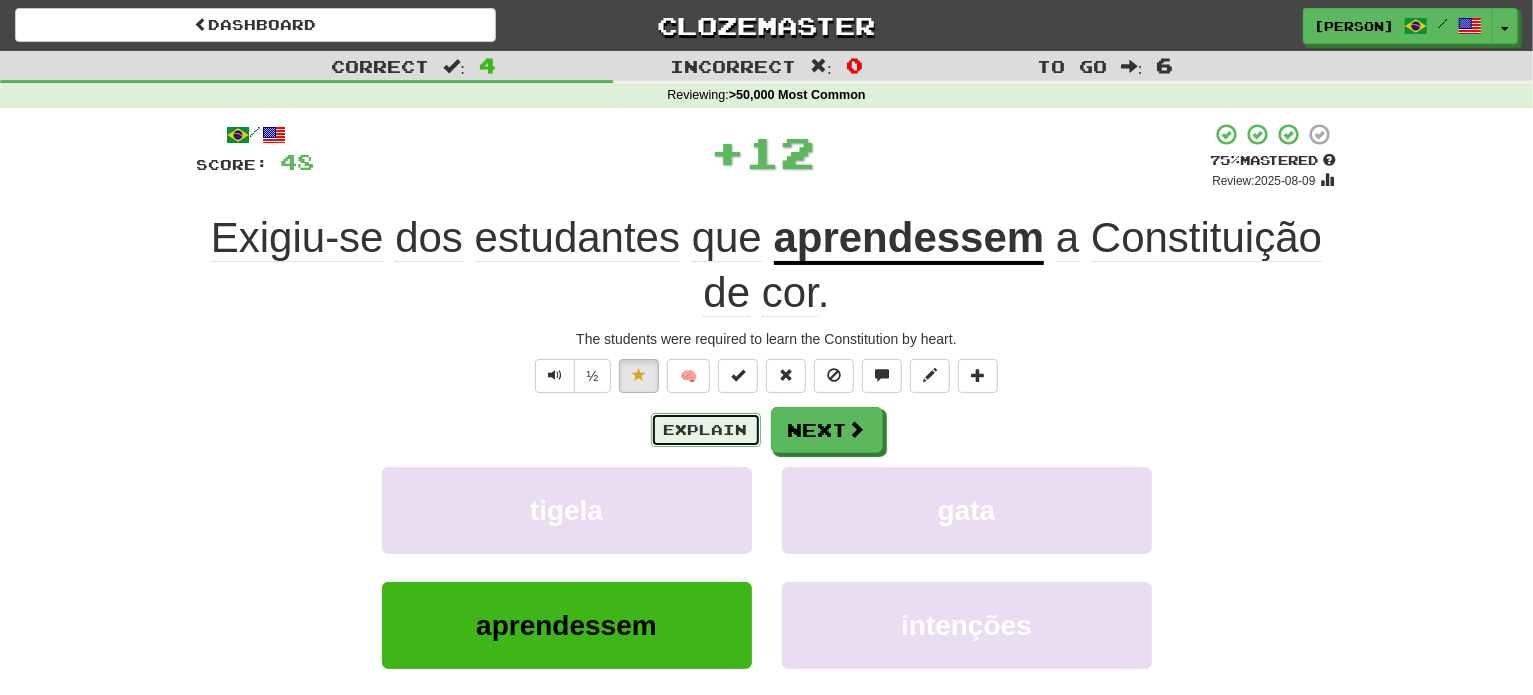 click on "Explain" at bounding box center [706, 430] 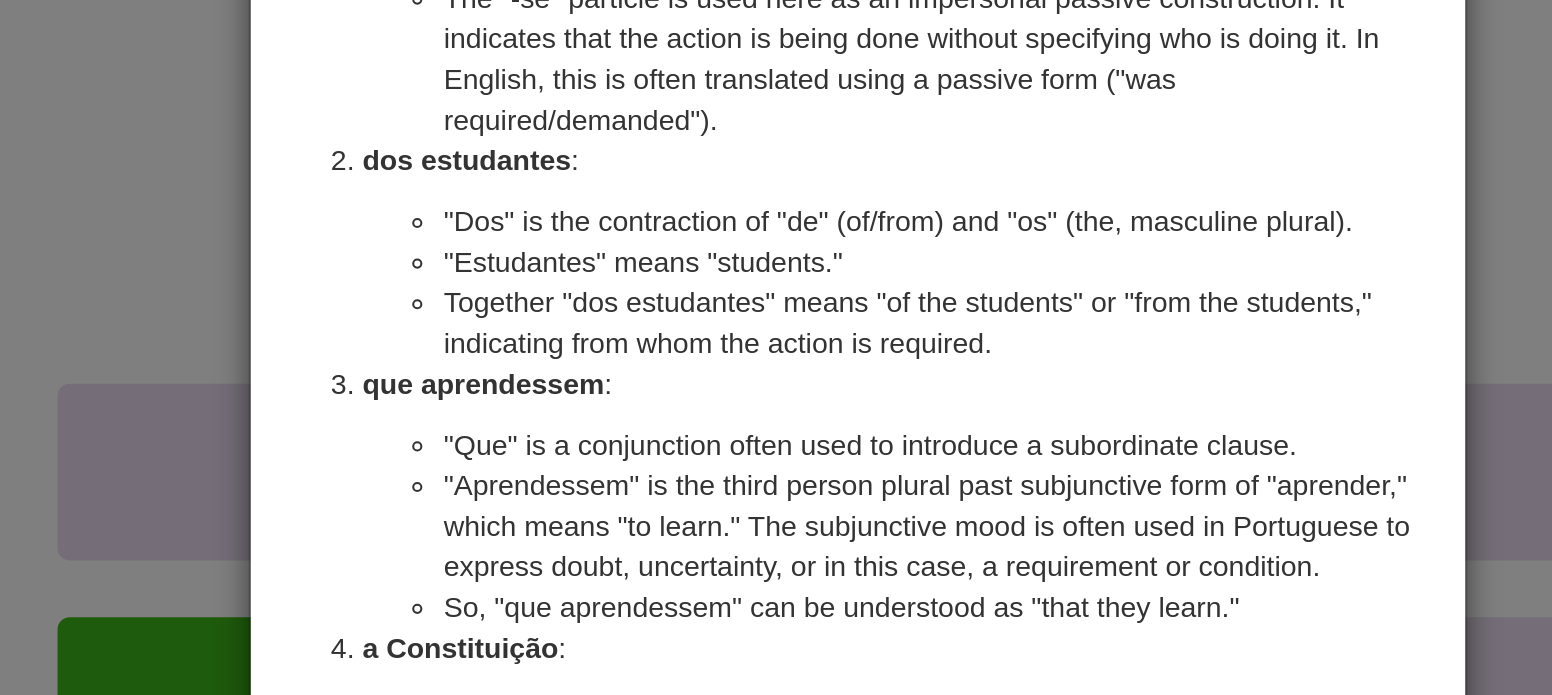 click on "× Explanation Certainly! The sentence "Exigiu-se dos estudantes que aprendessem a Constituição de cor." is in Portuguese and can be translated to English as "The students were required to learn the Constitution by heart."
Let's break down the sentence to understand its components and grammar:
Exigiu-se :
This phrase is in the passive voice. "Exigiu" is the past tense of the verb "exigir," which means "to demand" or "to require."
The "-se" particle is used here as an impersonal passive construction. It indicates that the action is being done without specifying who is doing it. In English, this is often translated using a passive form ("was required/demanded").
dos estudantes :
"Dos" is the contraction of "de" (of/from) and "os" (the, masculine plural).
"Estudantes" means "students."
Together "dos estudantes" means "of the students" or "from the students," indicating from whom the action is required.
que aprendessem :
a Constituição :
:" at bounding box center [776, 347] 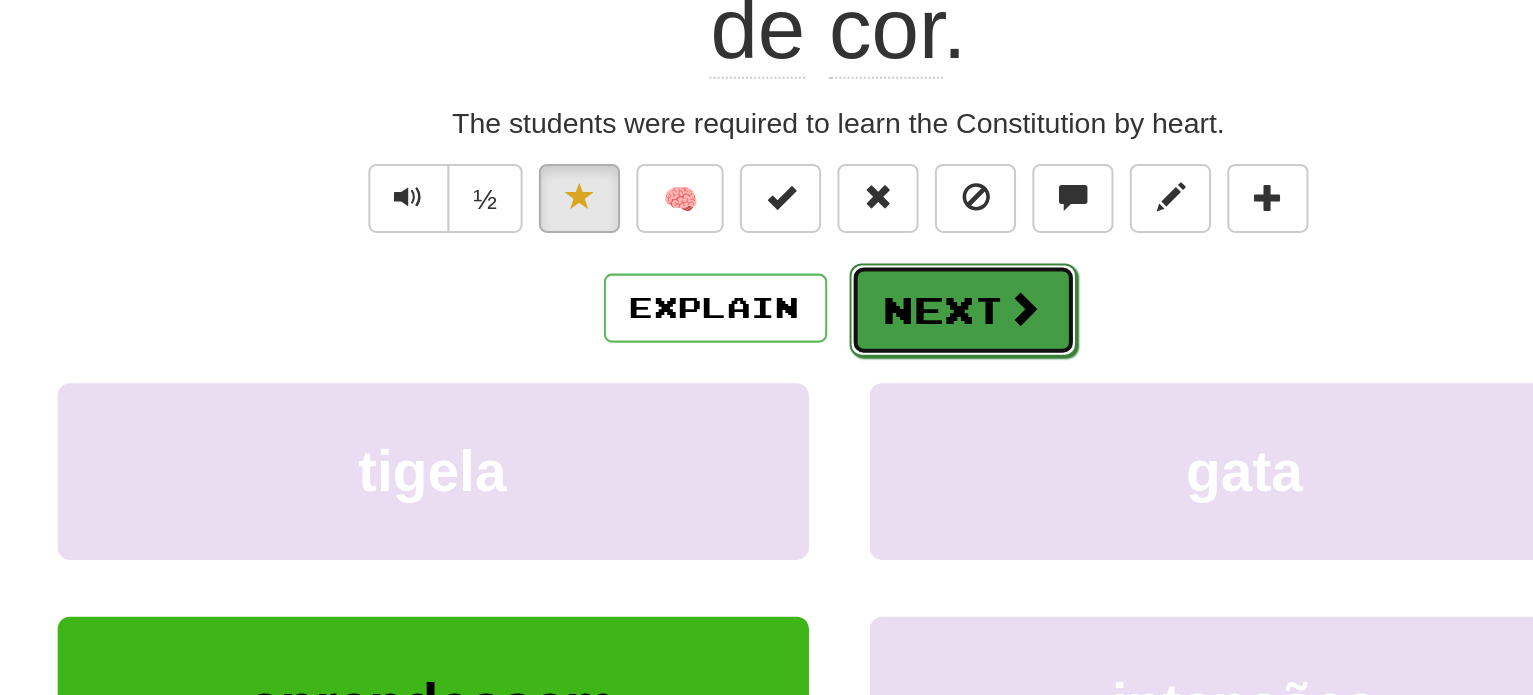 click on "Next" at bounding box center [828, 431] 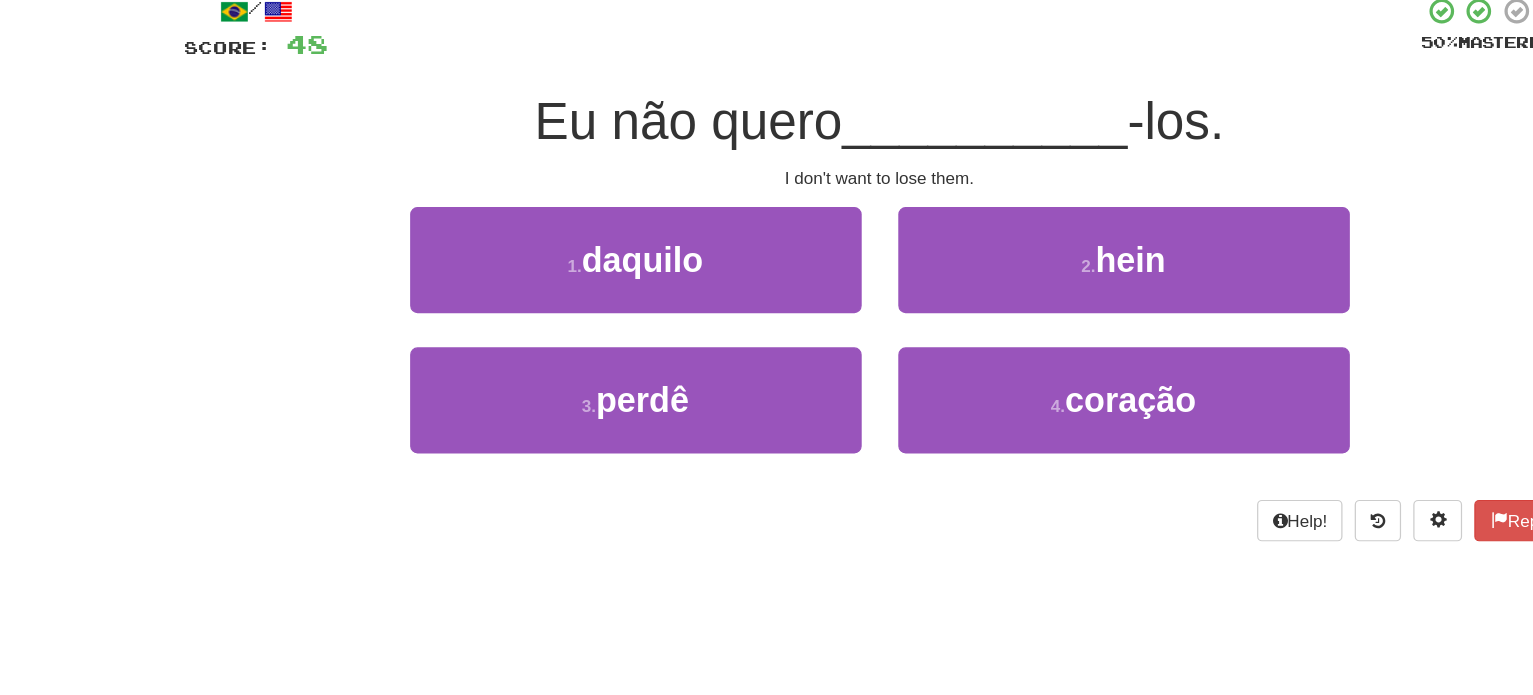 scroll, scrollTop: 0, scrollLeft: 0, axis: both 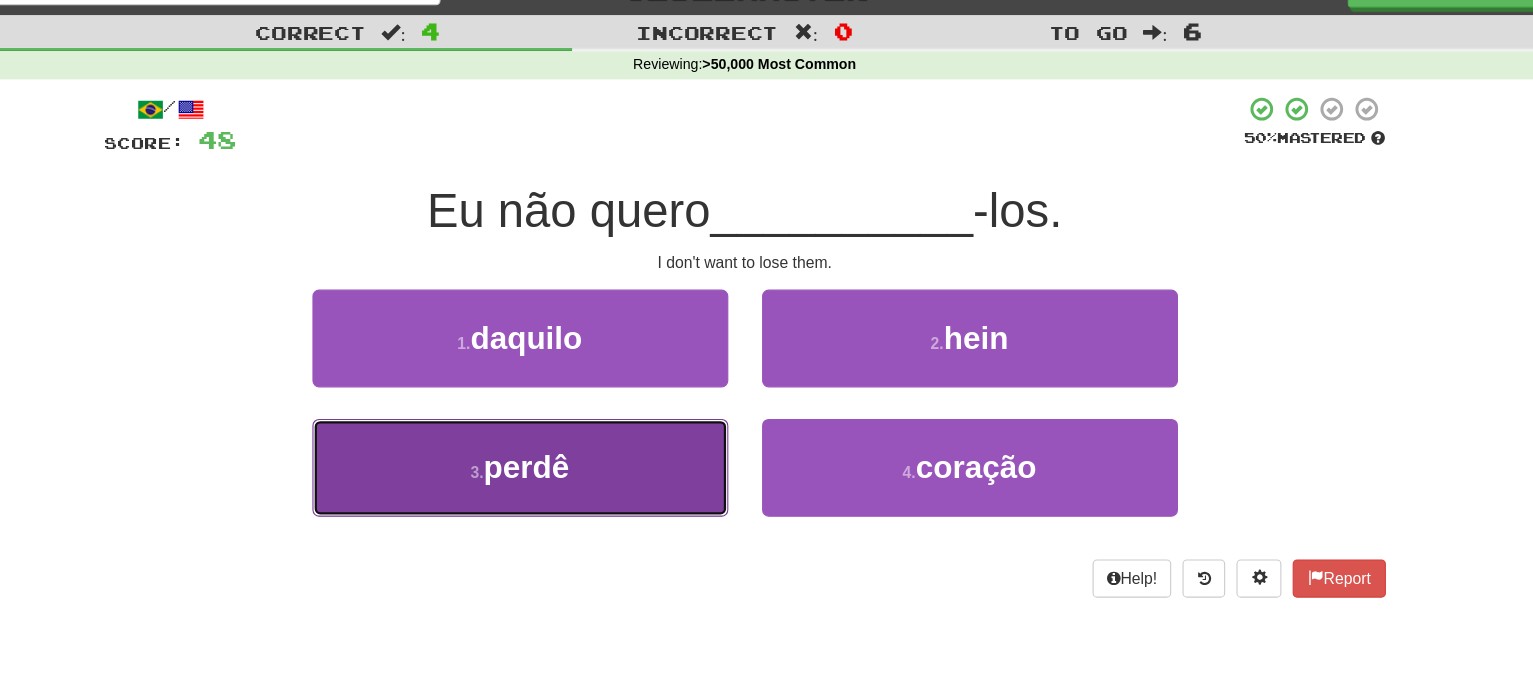click on "perdê" at bounding box center (573, 338) 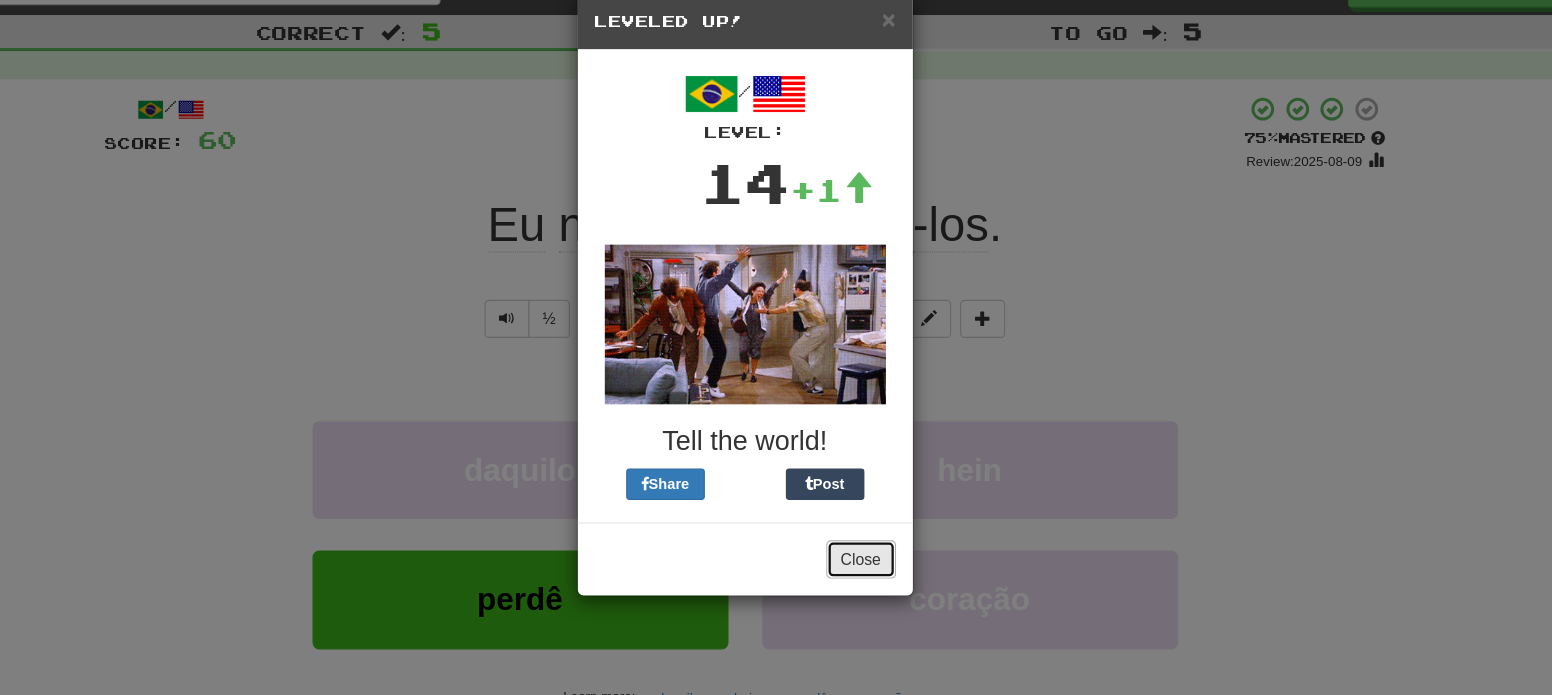 click on "Close" at bounding box center [870, 535] 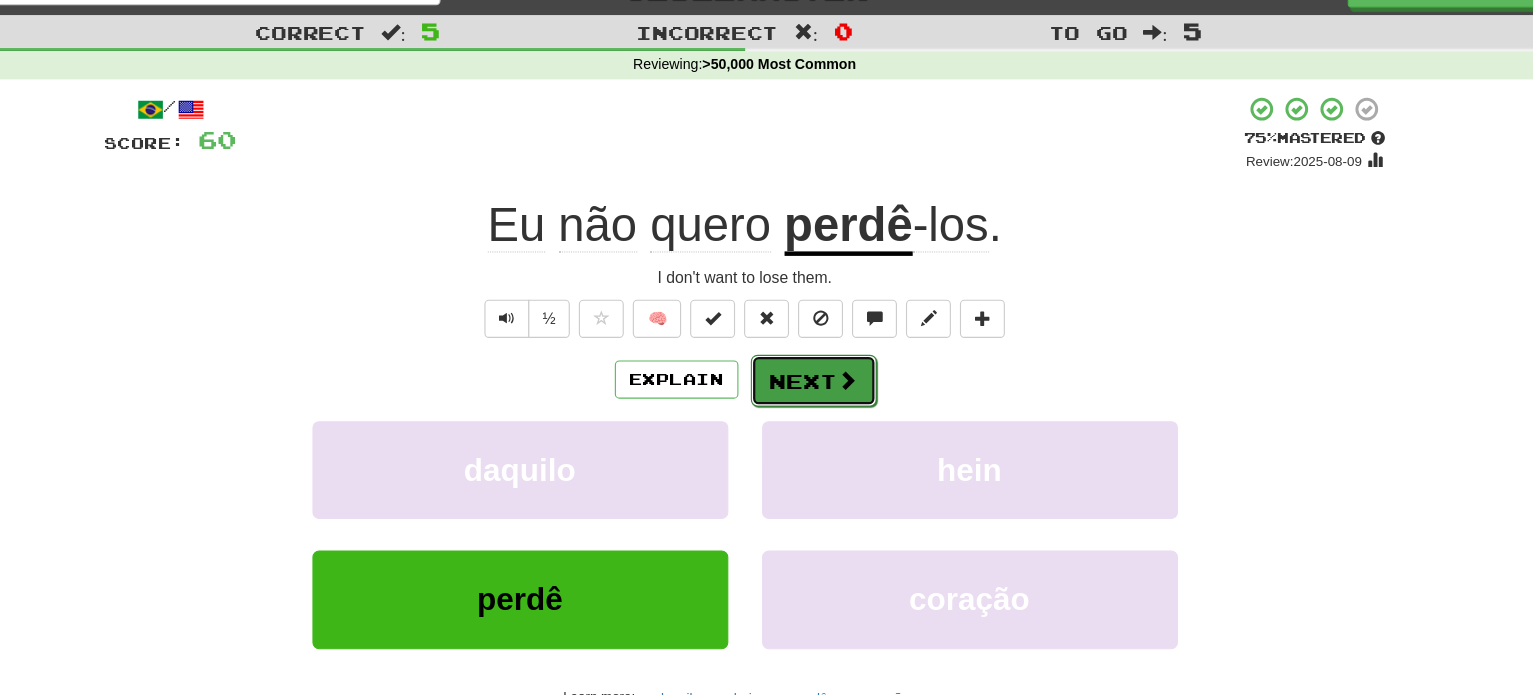 click on "Next" at bounding box center (828, 376) 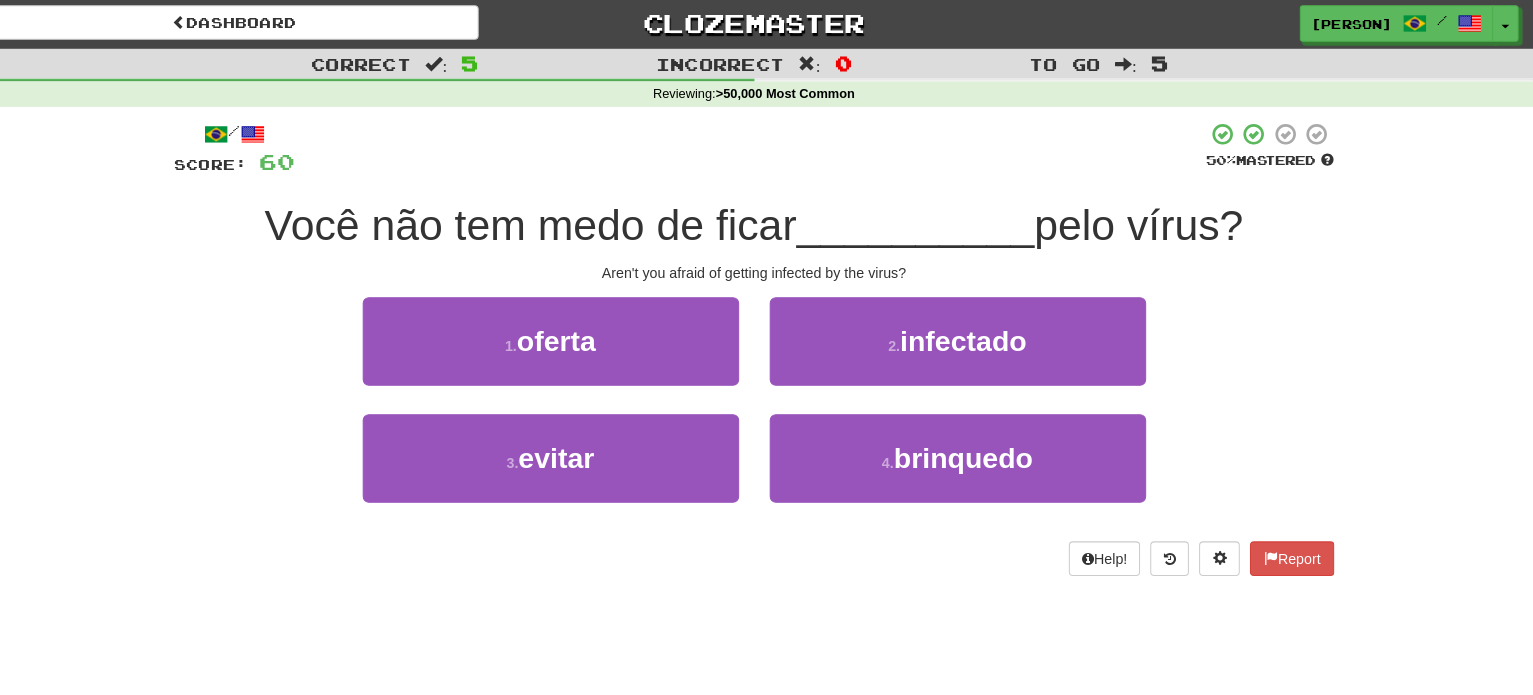 scroll, scrollTop: 0, scrollLeft: 0, axis: both 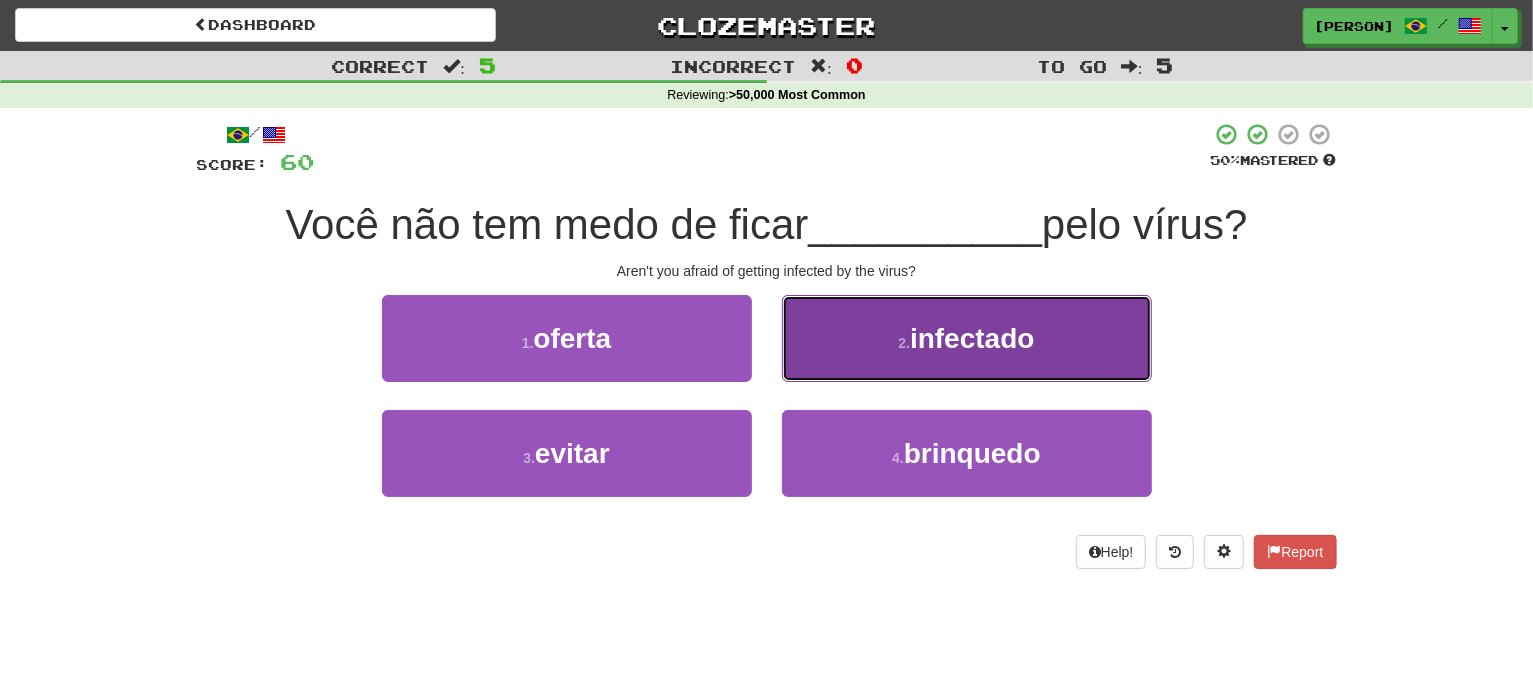 click on "2 .  infectado" at bounding box center [567, 338] 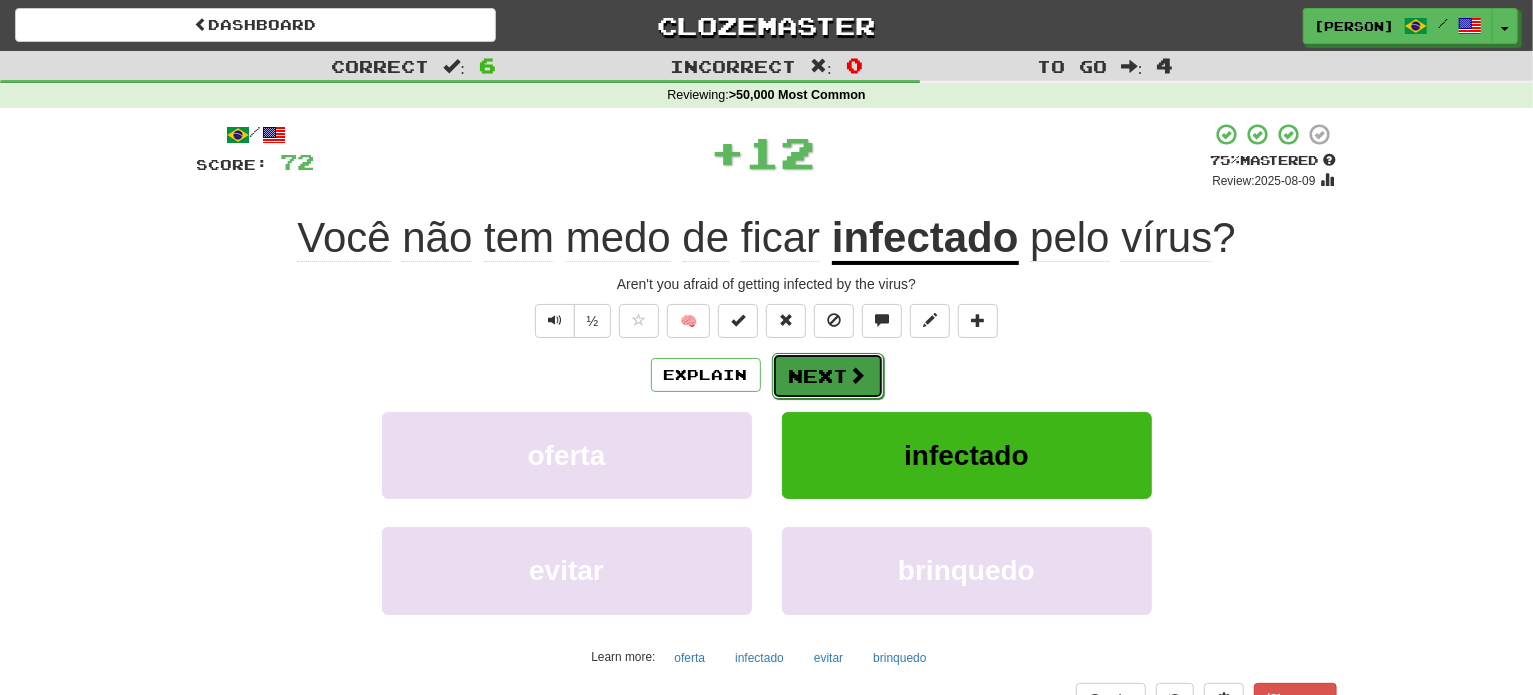 click on "Next" at bounding box center (828, 376) 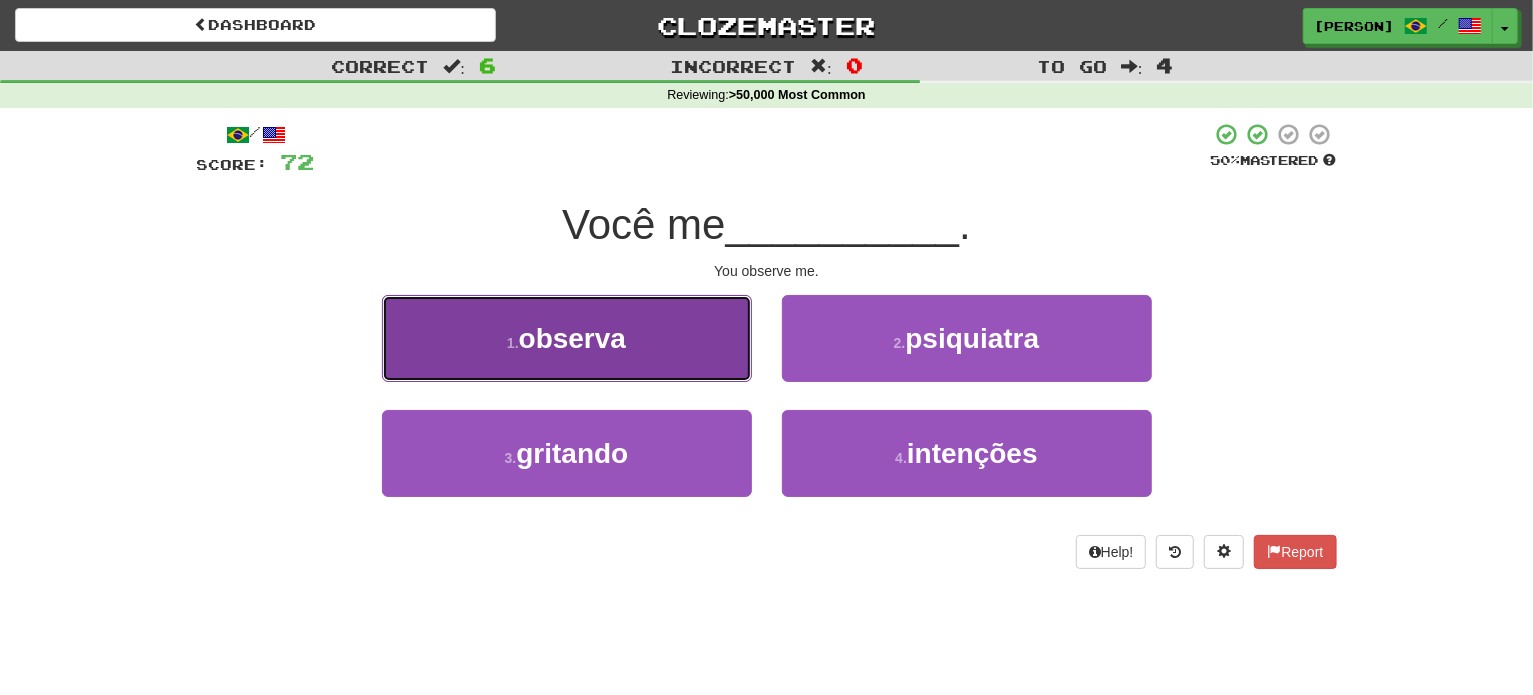 click on "1 .  observa" at bounding box center (567, 338) 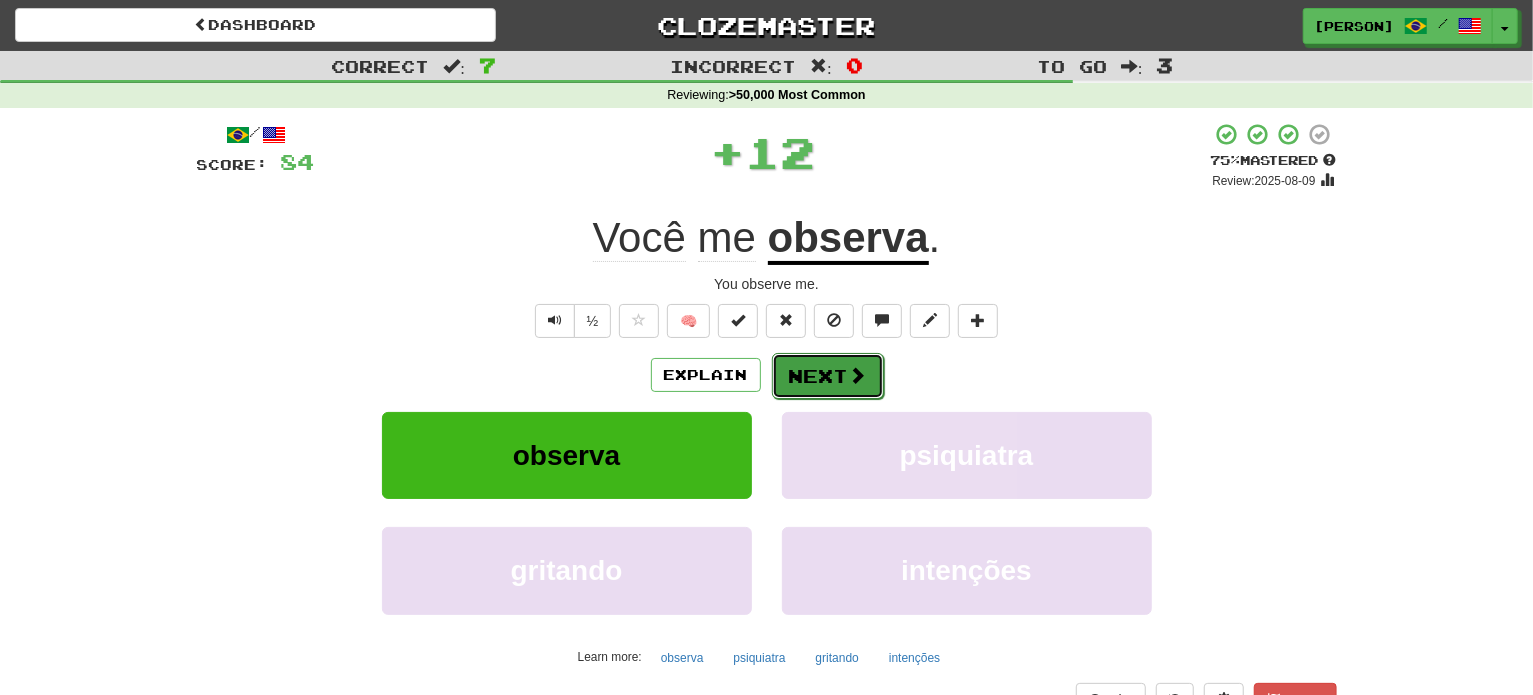 click at bounding box center [858, 375] 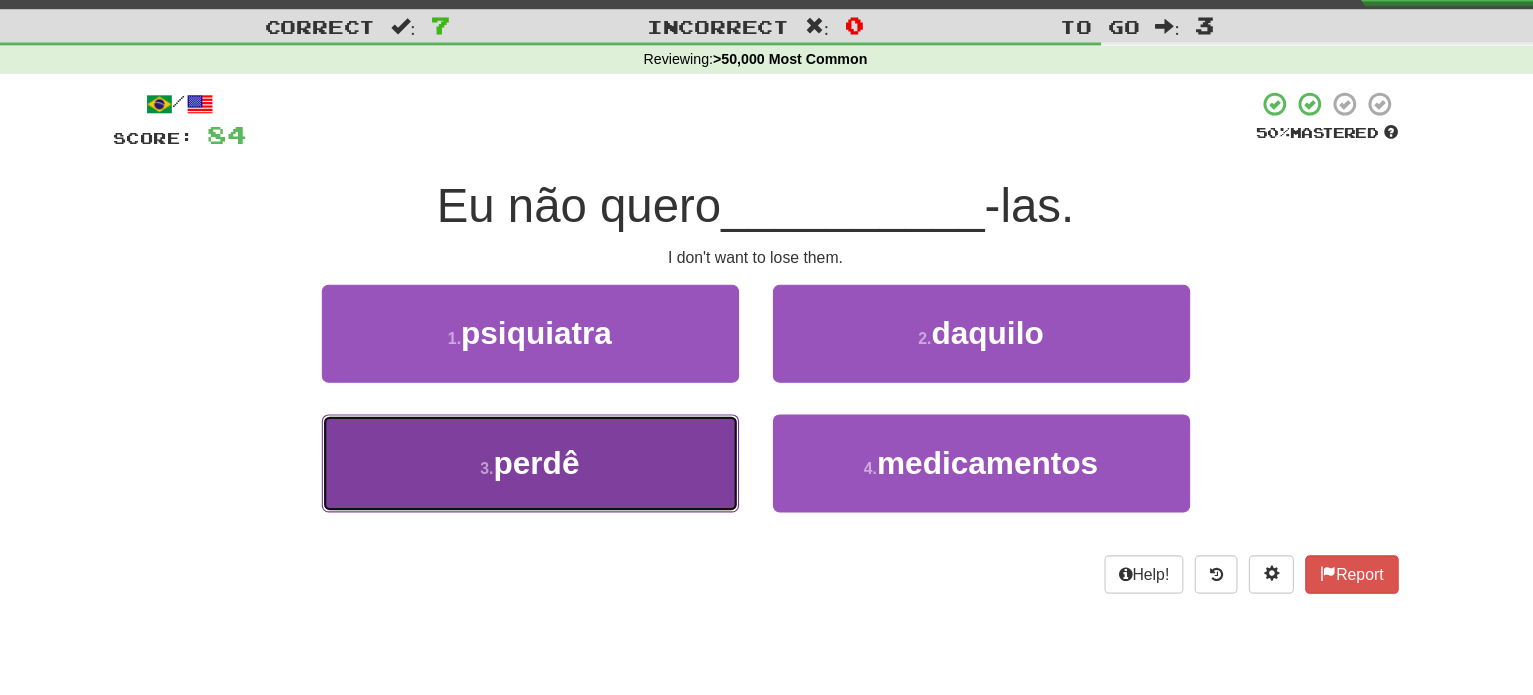 click on "3 .  perdê" at bounding box center [567, 338] 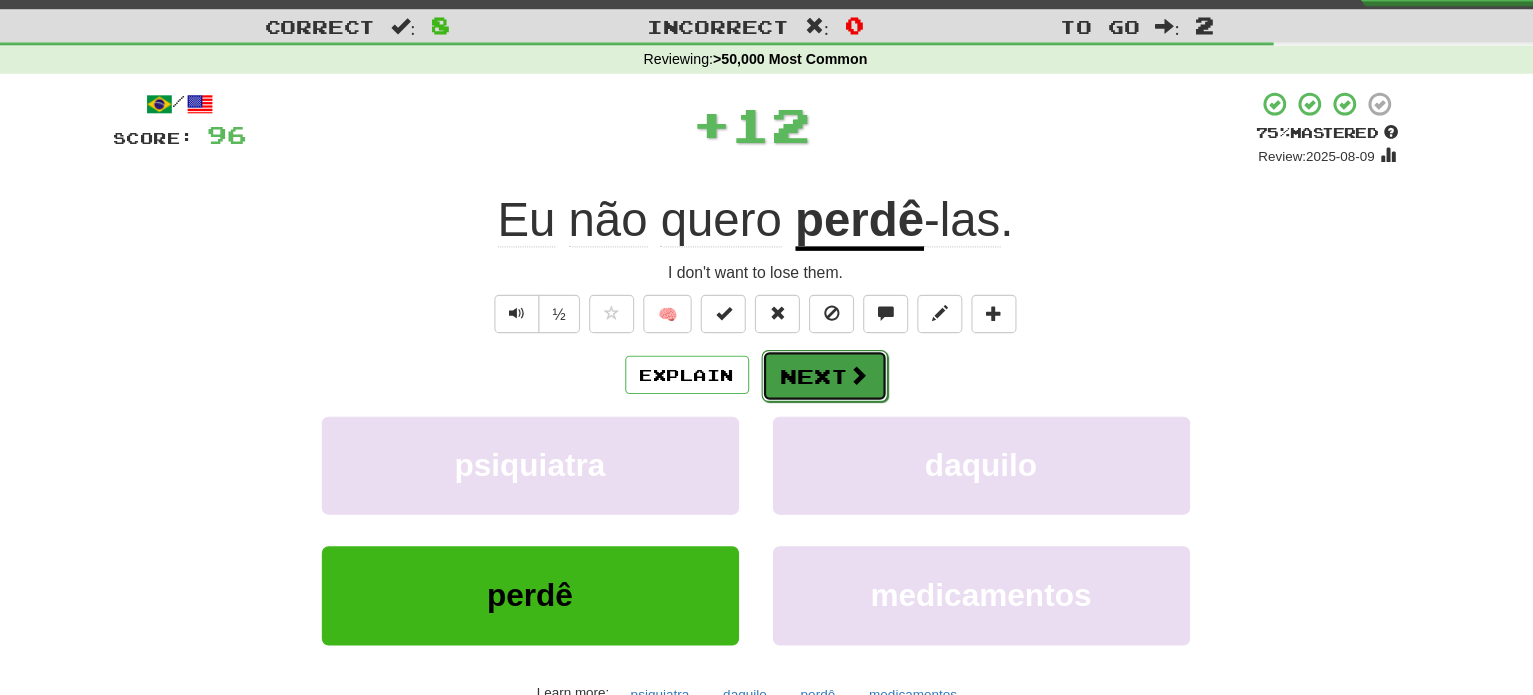 click on "Next" at bounding box center [828, 376] 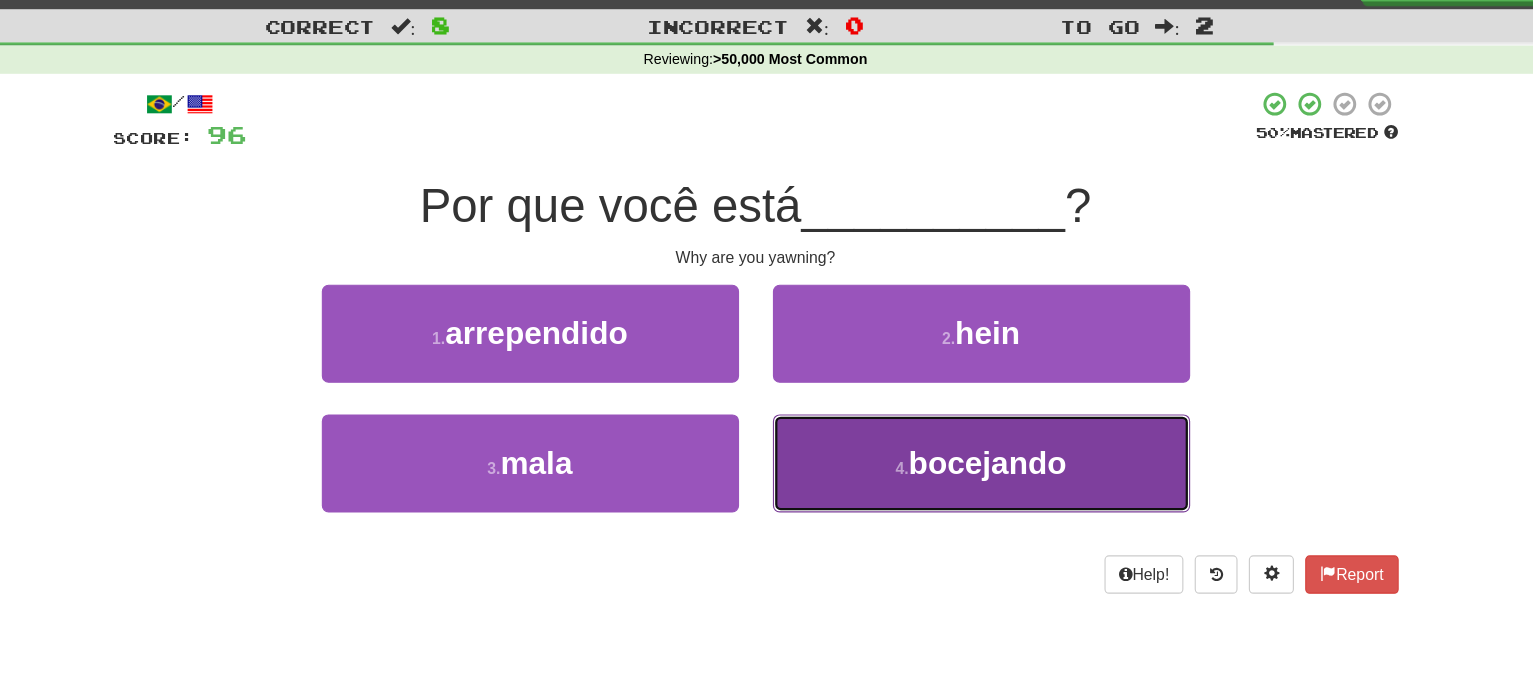 click on "4 .  bocejando" at bounding box center [567, 338] 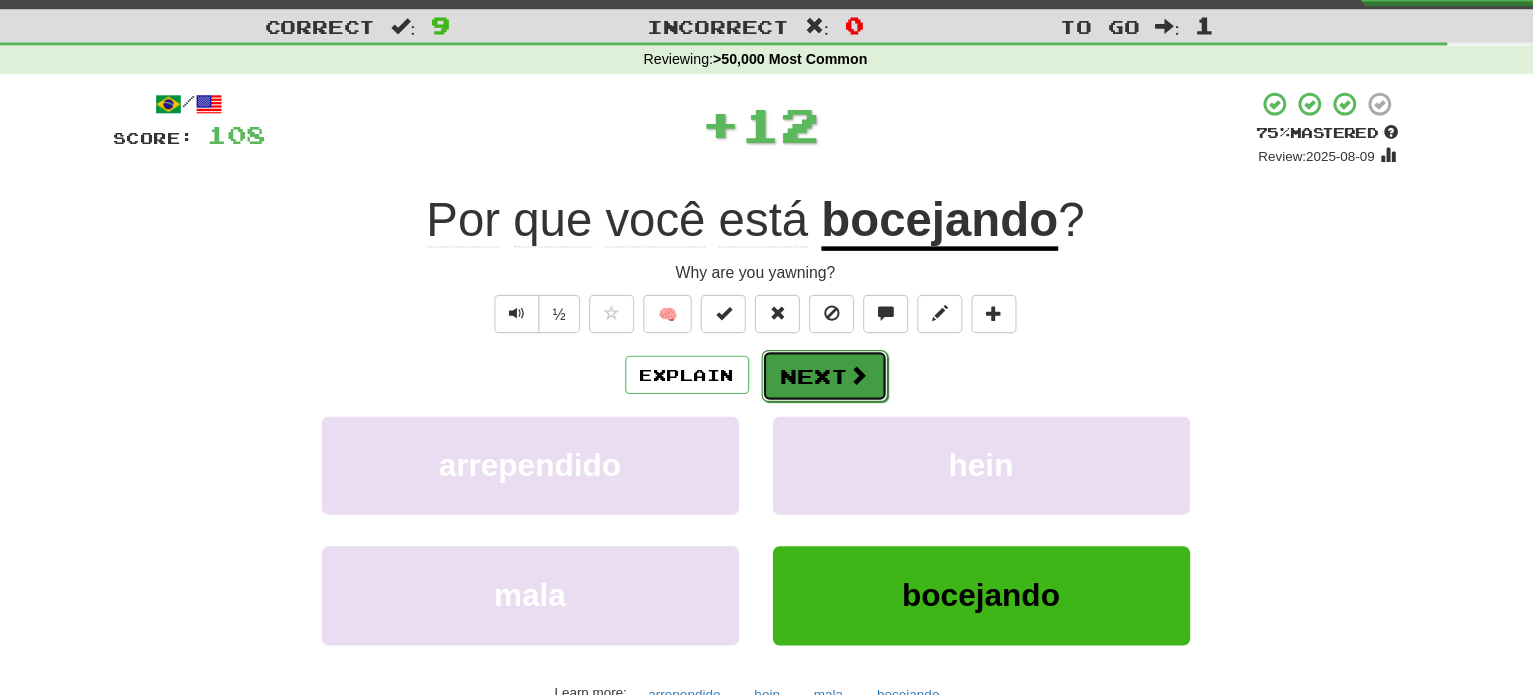 click at bounding box center (858, 375) 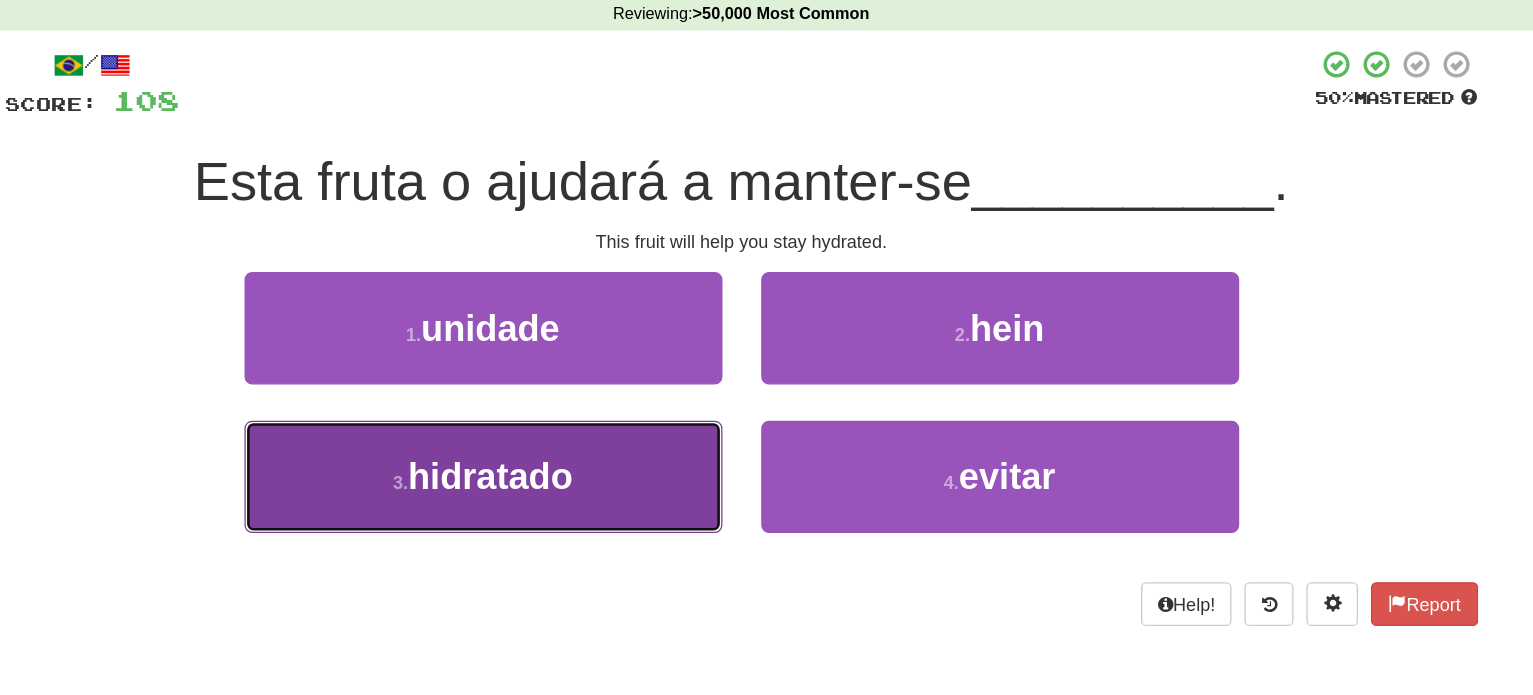click on "3 .  hidratado" at bounding box center (567, 338) 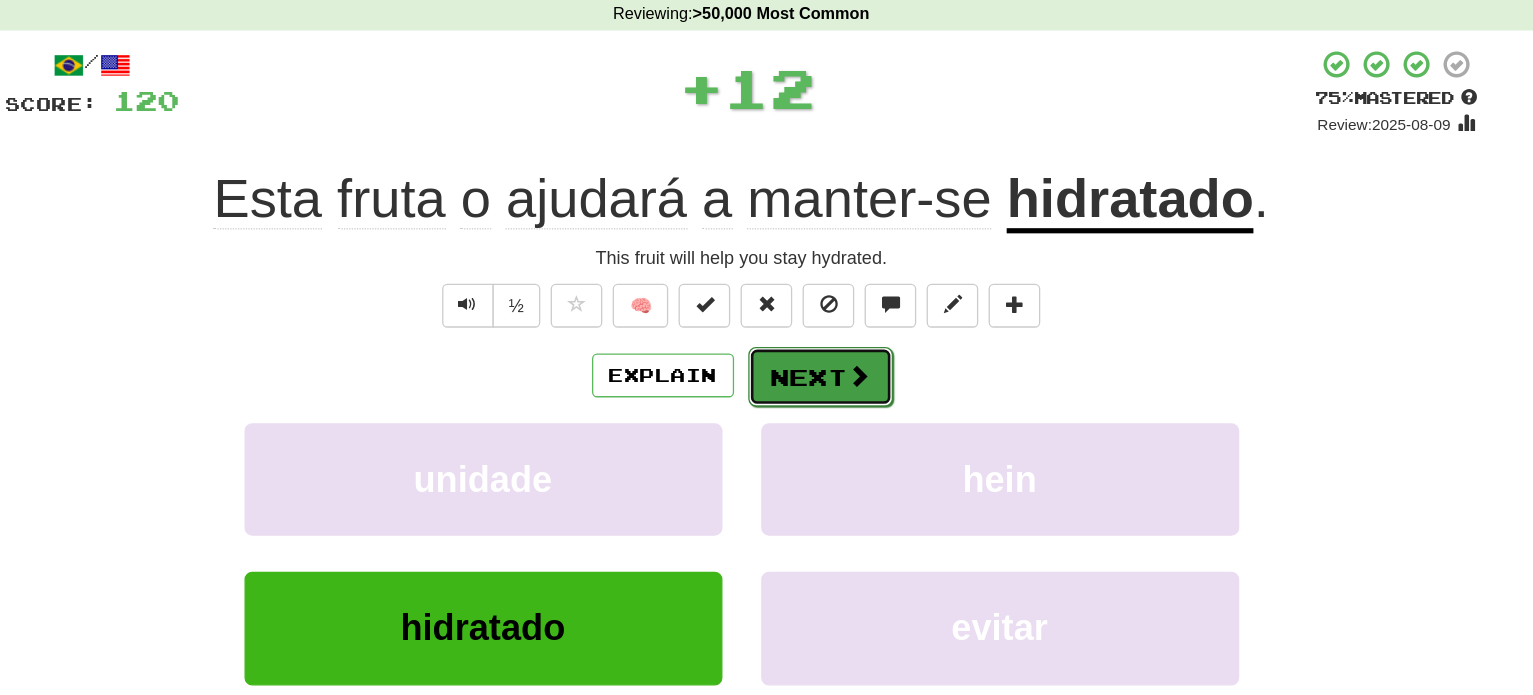 click at bounding box center (858, 375) 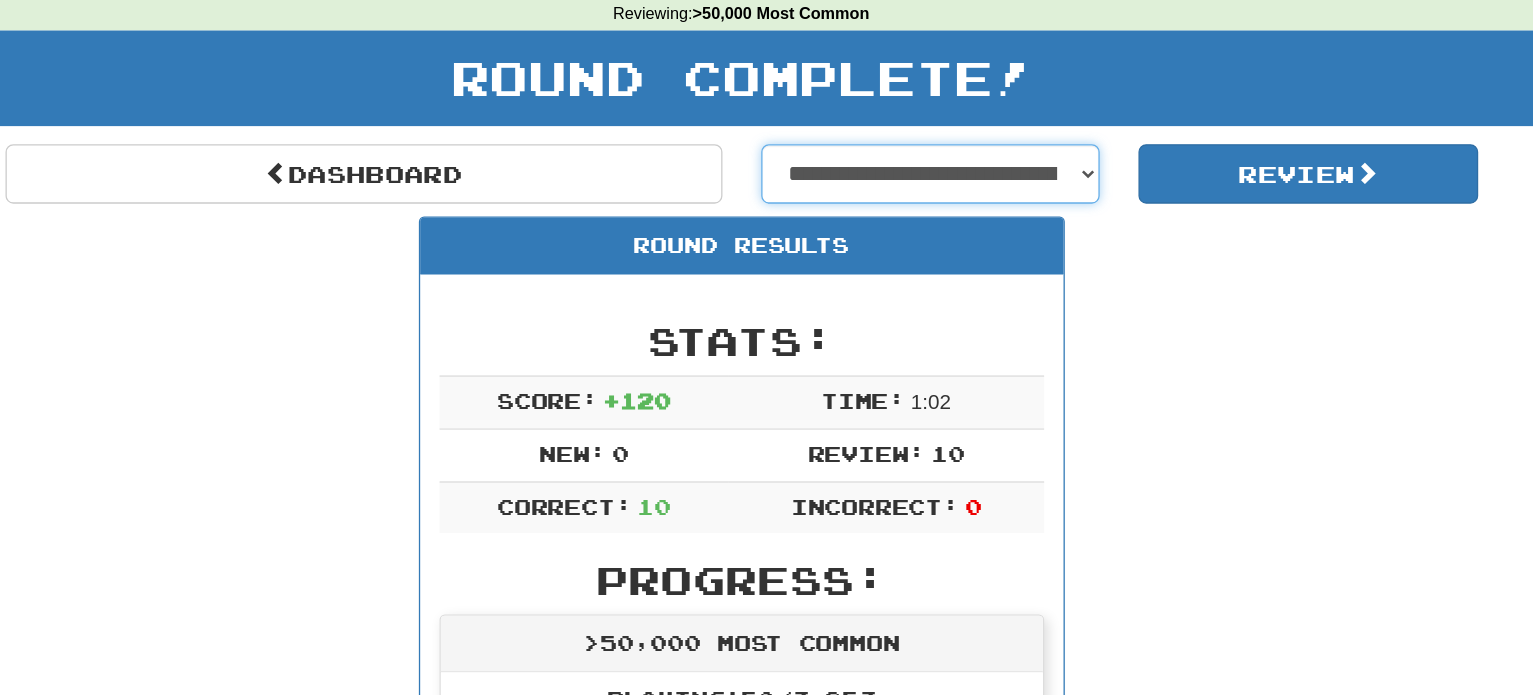 click on "**********" at bounding box center (913, 219) 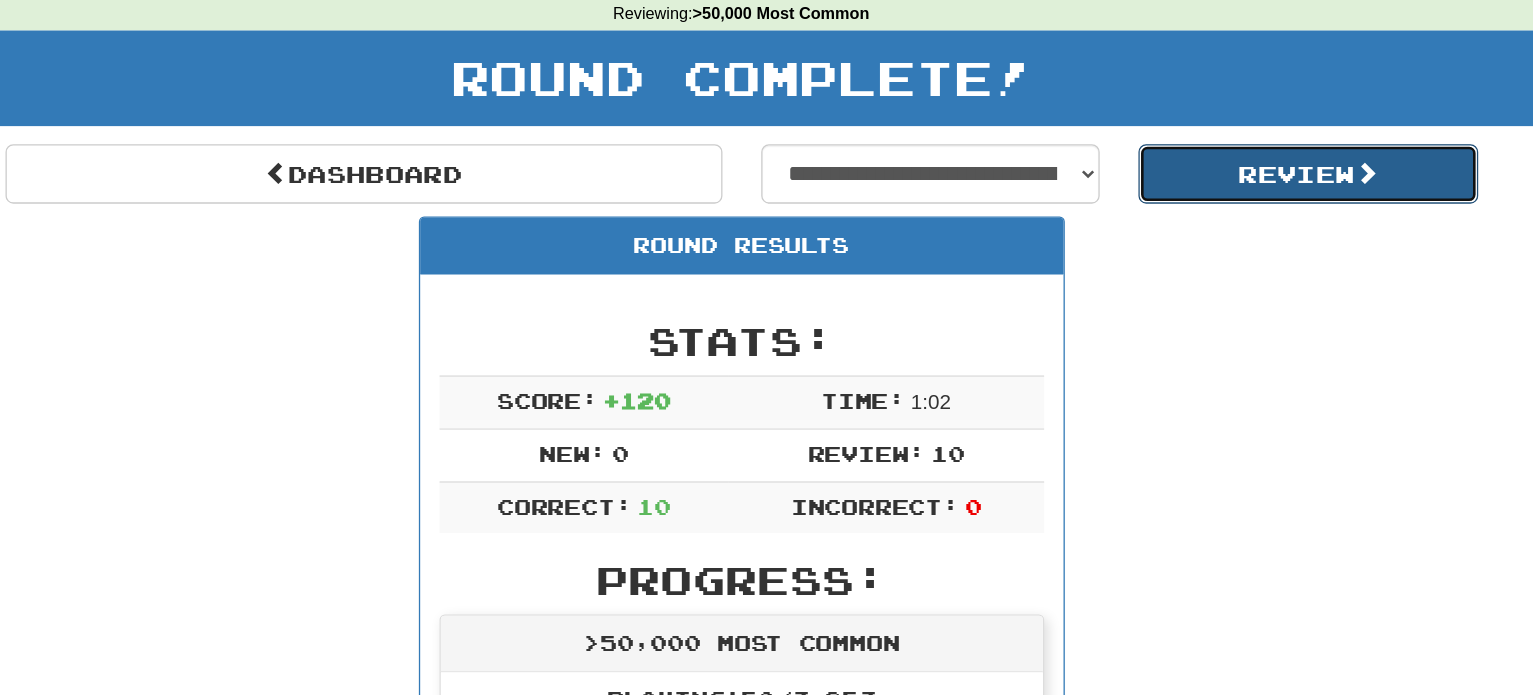 click on "Review" at bounding box center (1205, 219) 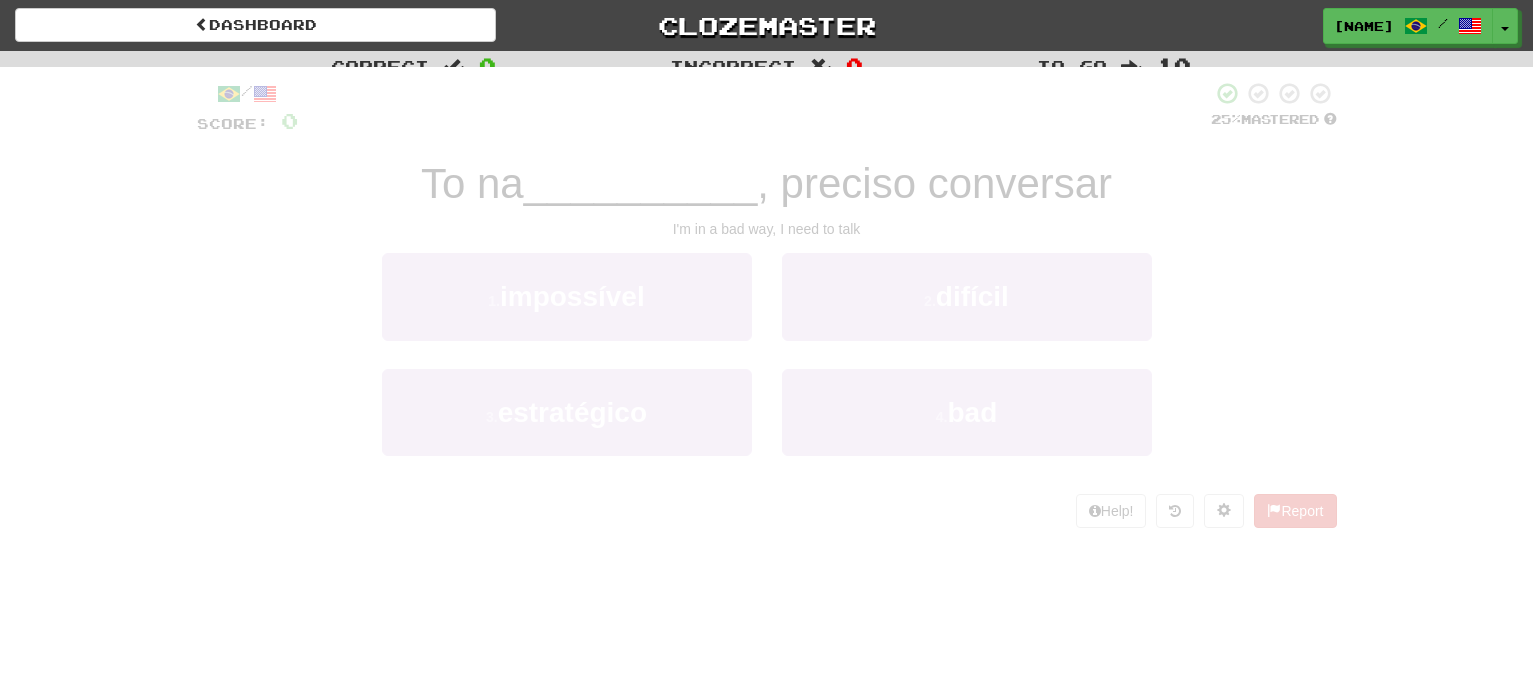 scroll, scrollTop: 0, scrollLeft: 0, axis: both 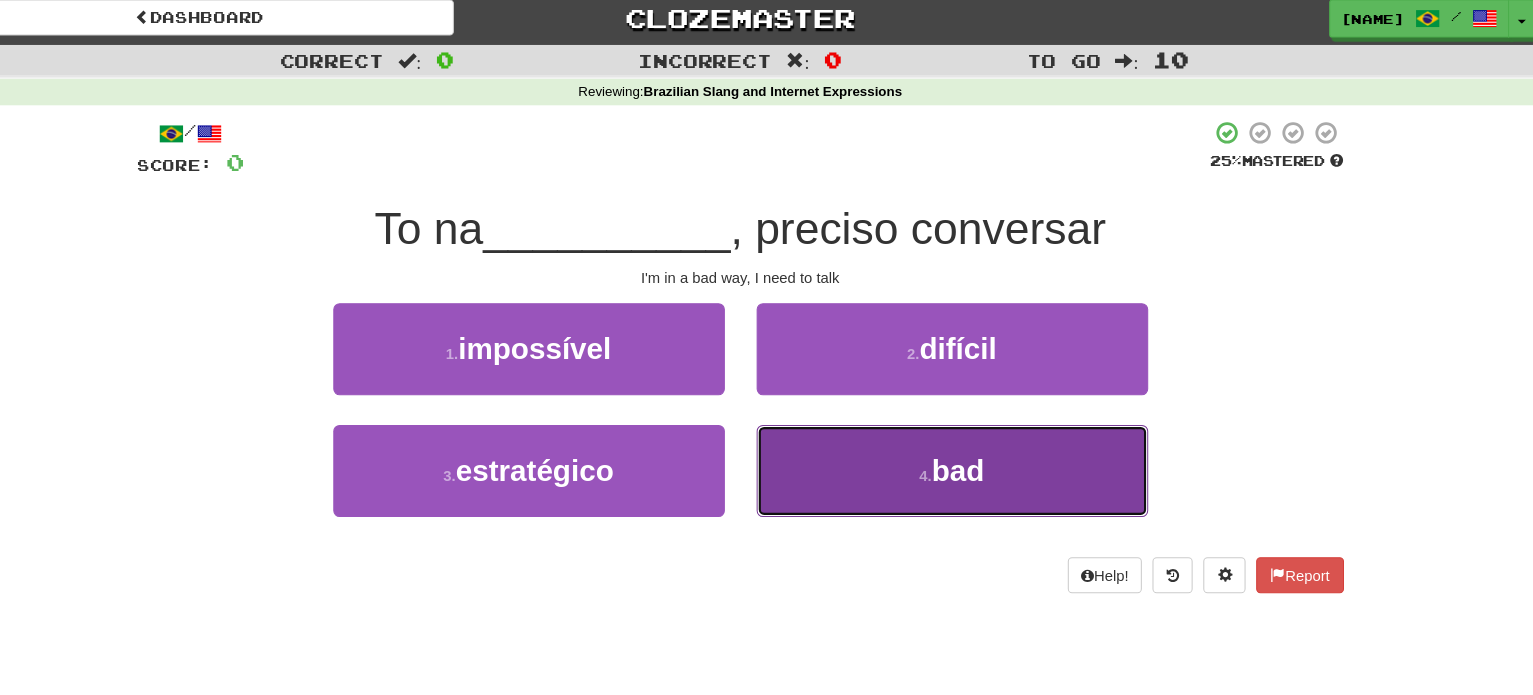 click on "4 .  bad" at bounding box center (567, 338) 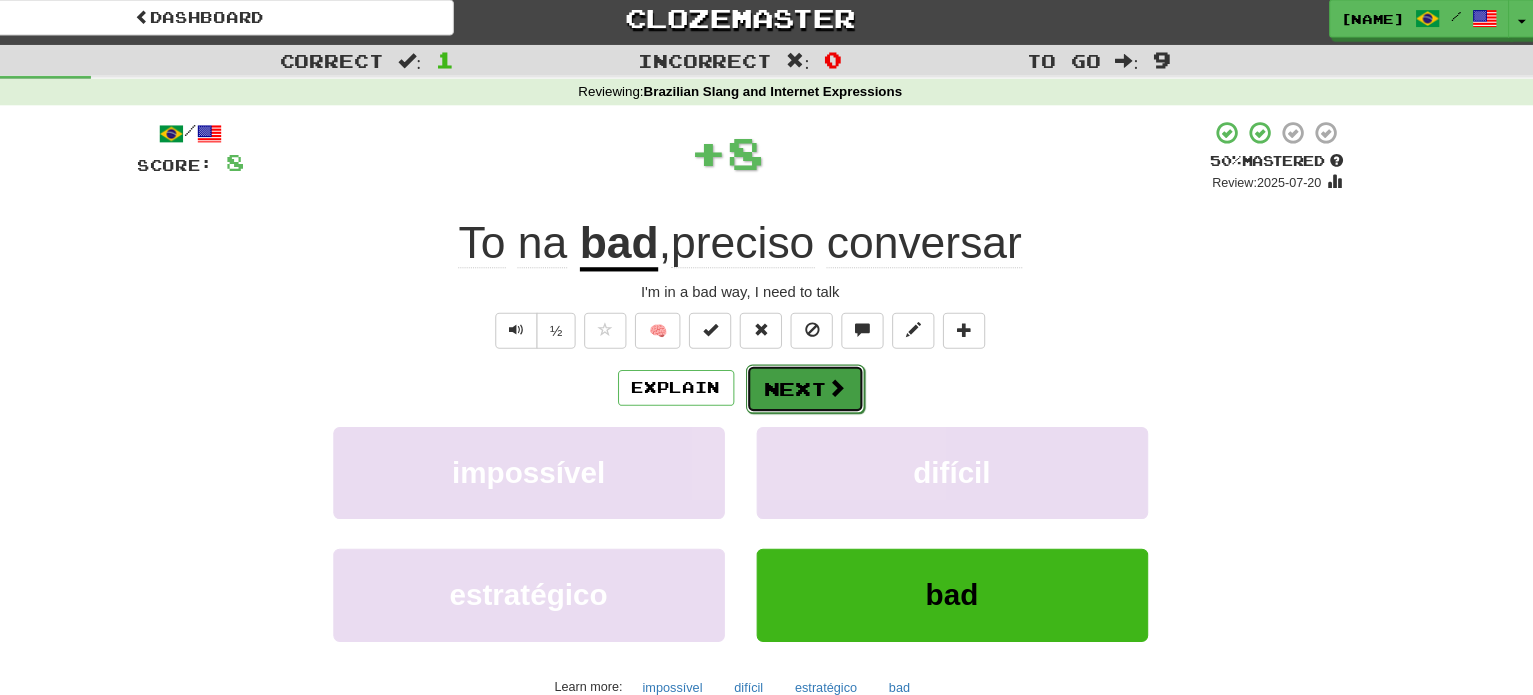 click at bounding box center (858, 375) 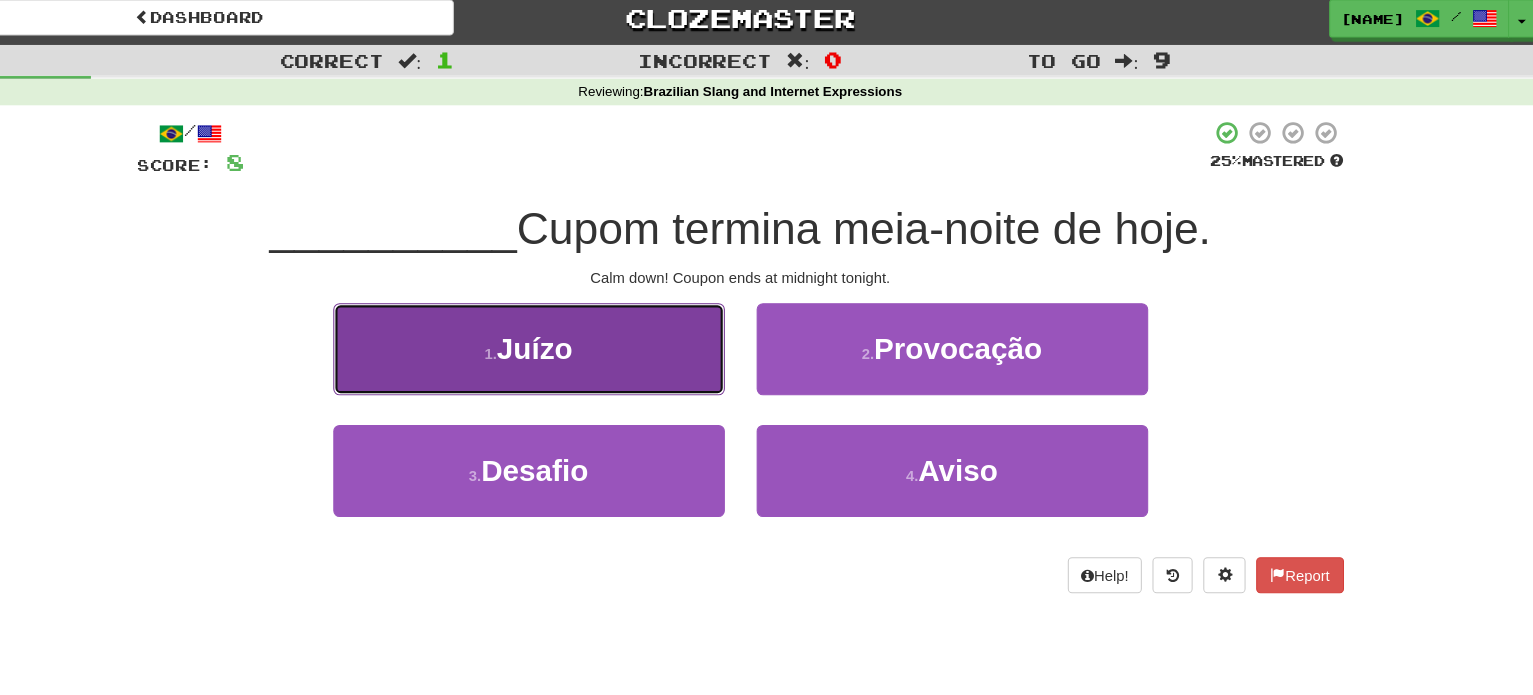 click on "1 .  Juízo" at bounding box center [567, 338] 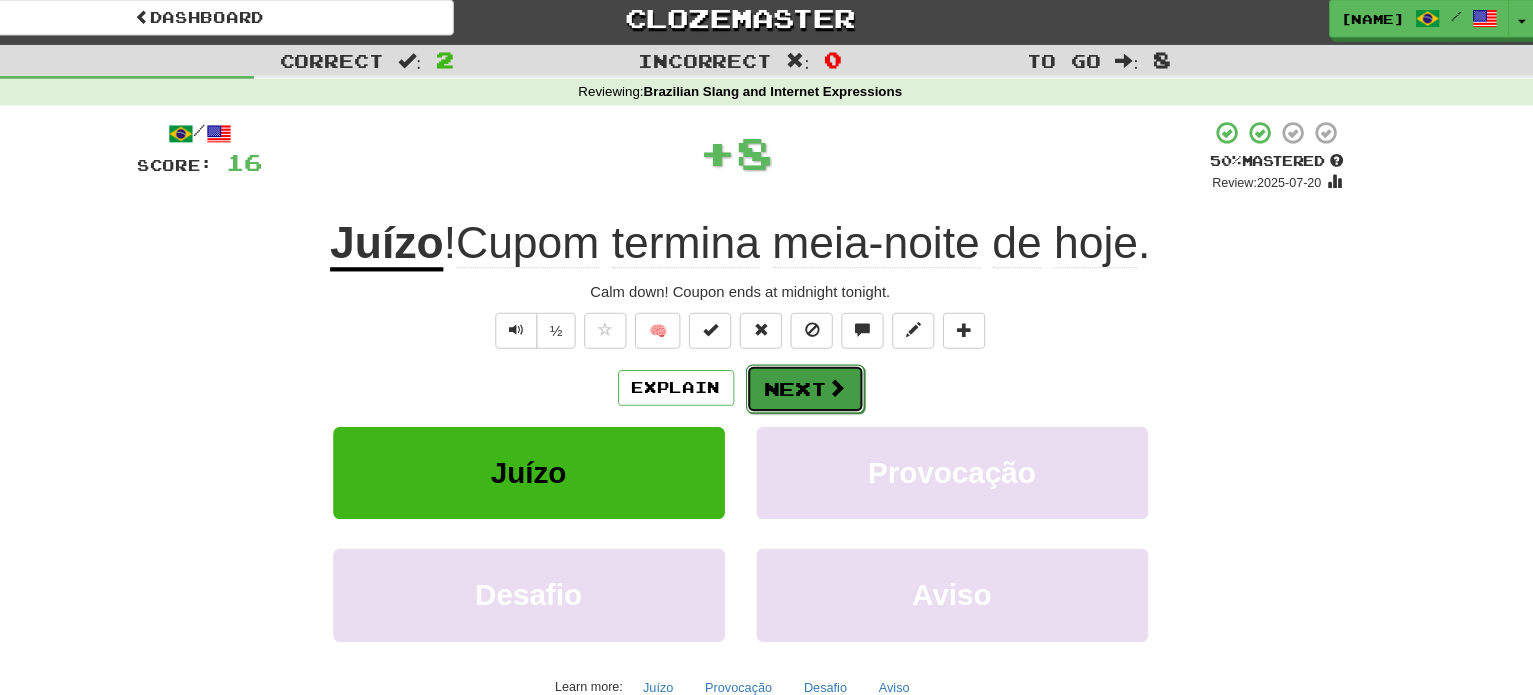 click on "Next" at bounding box center (828, 376) 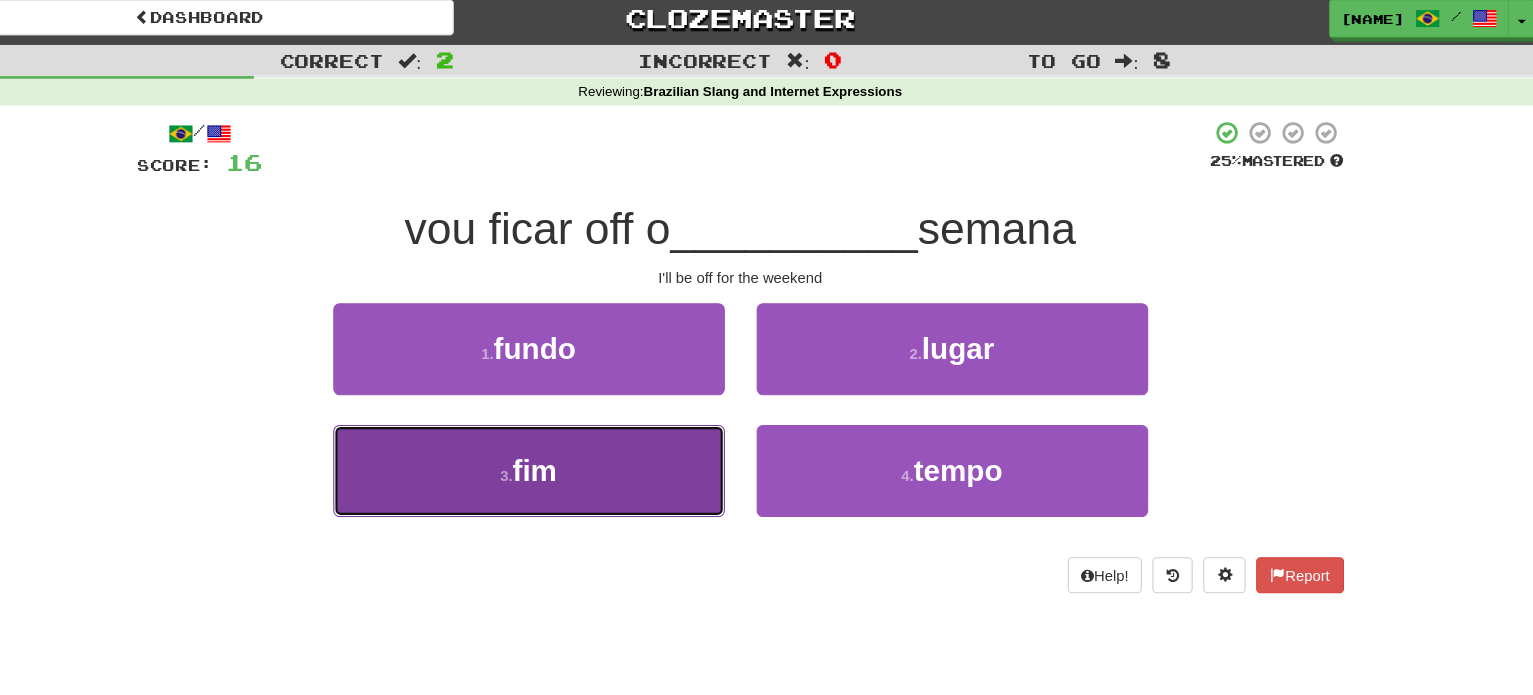 click on "3 .  fim" at bounding box center (567, 338) 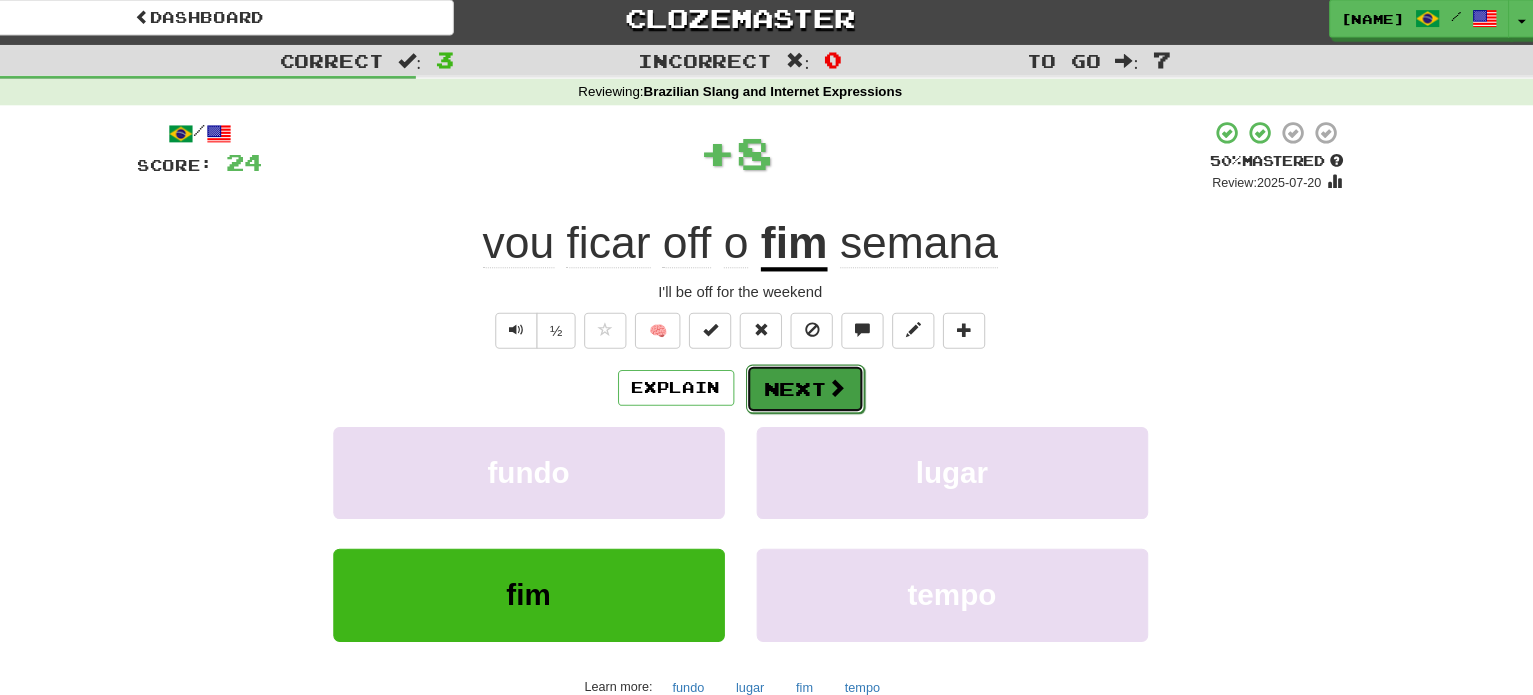 click on "Next" at bounding box center [828, 376] 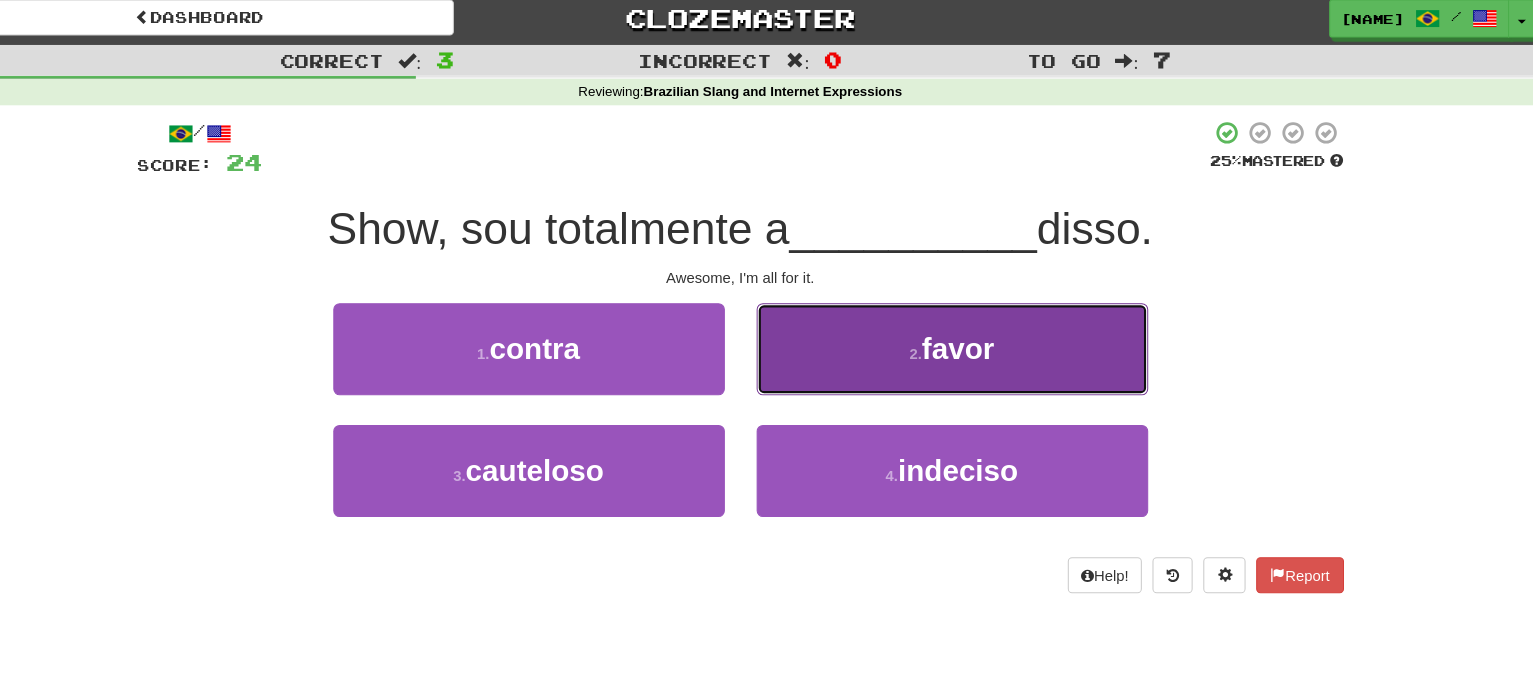 click on "2 .  favor" at bounding box center (567, 338) 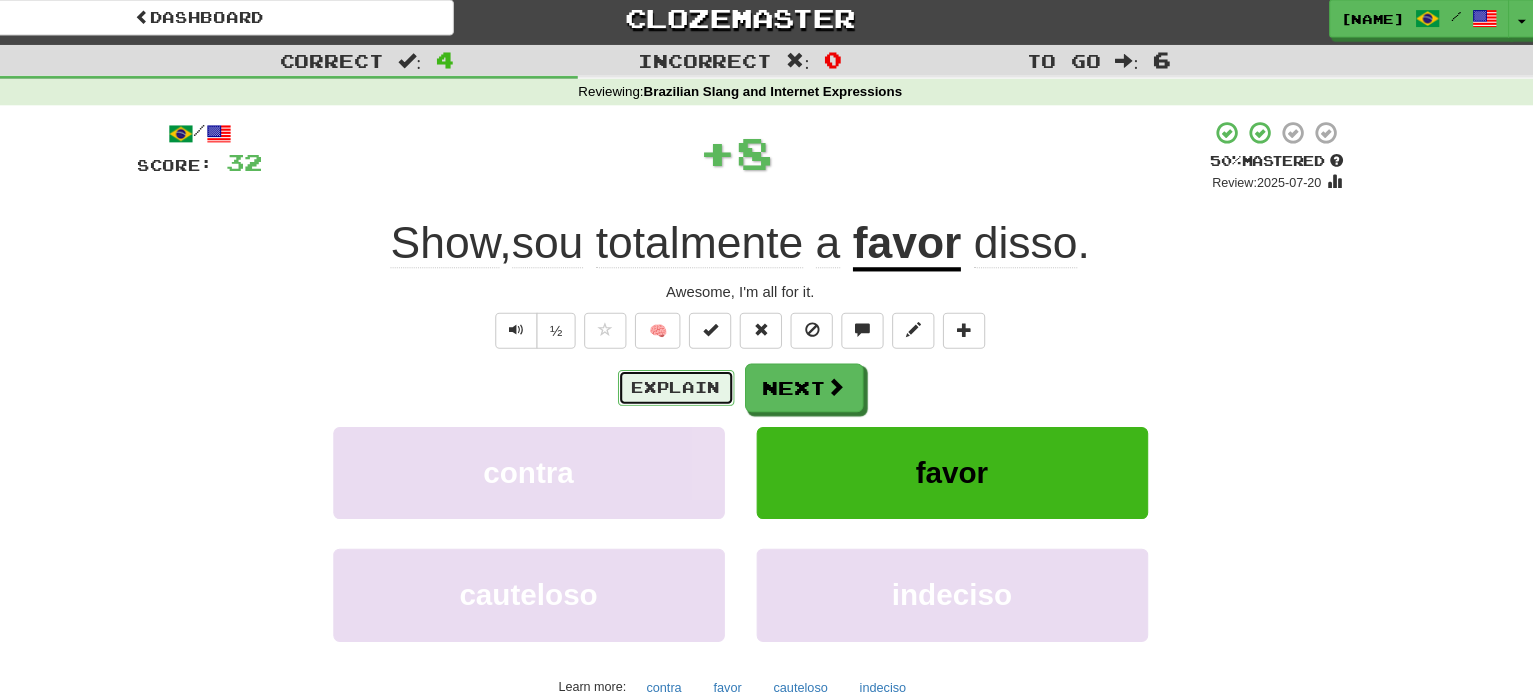 click on "Explain" at bounding box center (706, 375) 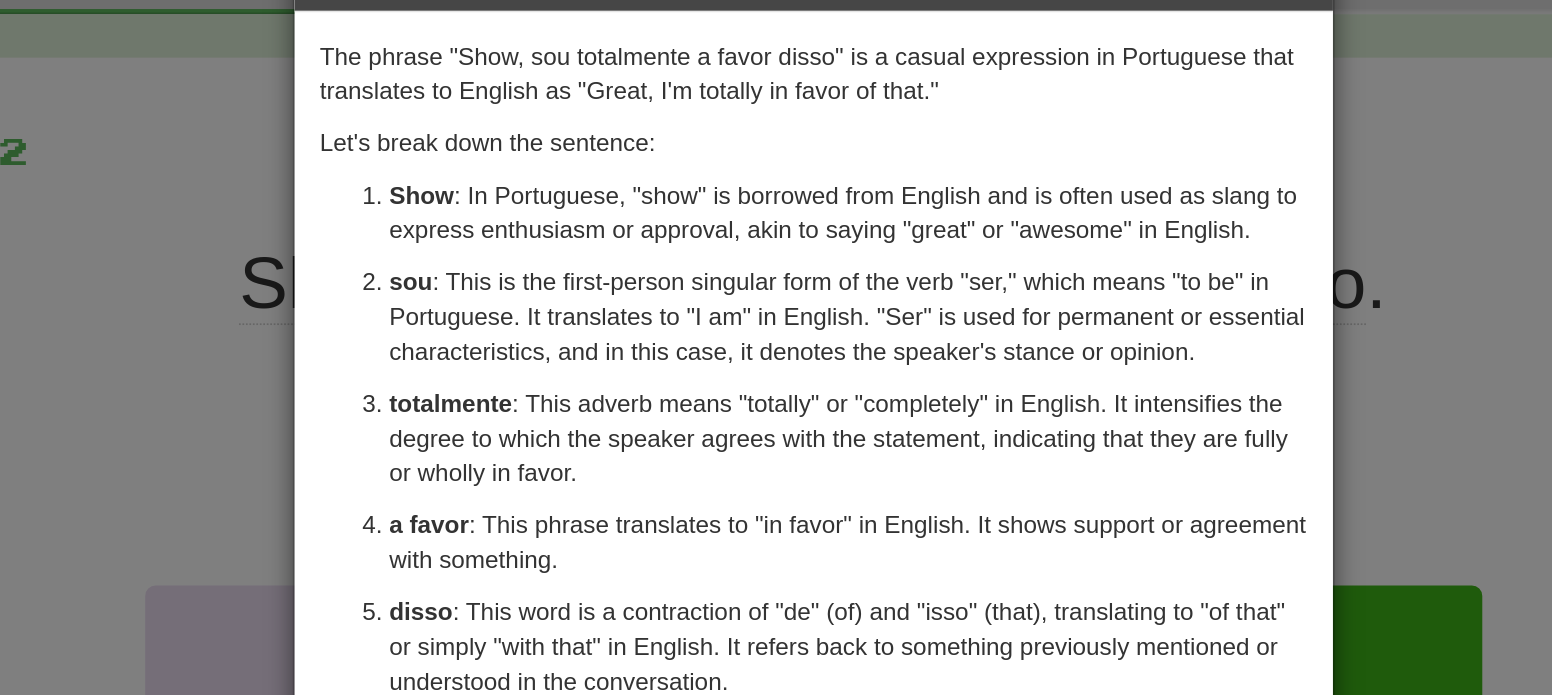 click on "× Explanation The phrase "Show, sou totalmente a favor disso" is a casual expression in Portuguese that translates to English as "Great, I'm totally in favor of that."
Let's break down the sentence:
Show : In Portuguese, "show" is borrowed from English and is often used as slang to express enthusiasm or approval, akin to saying "great" or "awesome" in English.
sou : This is the first-person singular form of the verb "ser," which means "to be" in Portuguese. It translates to "I am" in English. "Ser" is used for permanent or essential characteristics, and in this case, it denotes the speaker's stance or opinion.
totalmente : This adverb means "totally" or "completely" in English. It intensifies the degree to which the speaker agrees with the statement, indicating that they are fully or wholly in favor.
a favor : This phrase translates to "in favor" in English. It shows support or agreement with something.
disso
In beta. Generated by ChatGPT. Like it? Hate it?  Let us know" at bounding box center (776, 347) 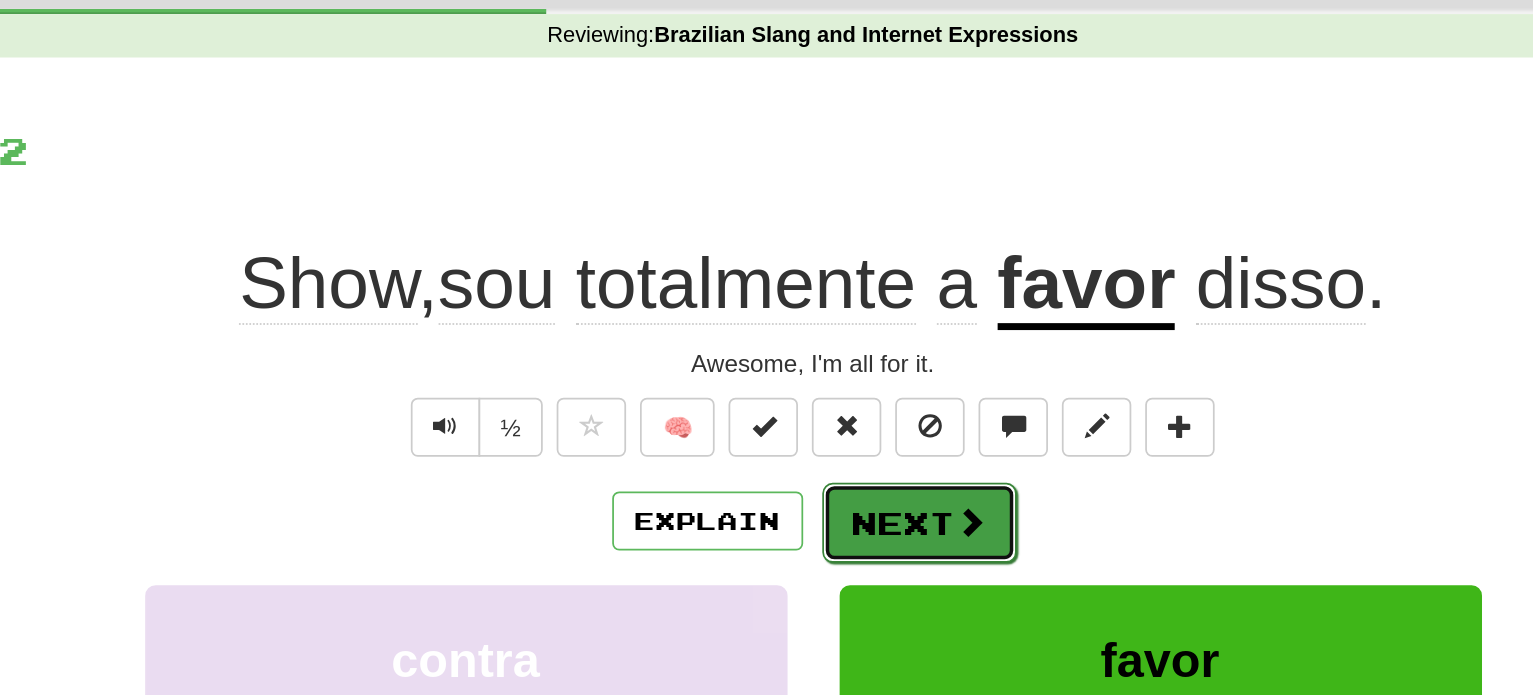 click on "Next" at bounding box center (828, 376) 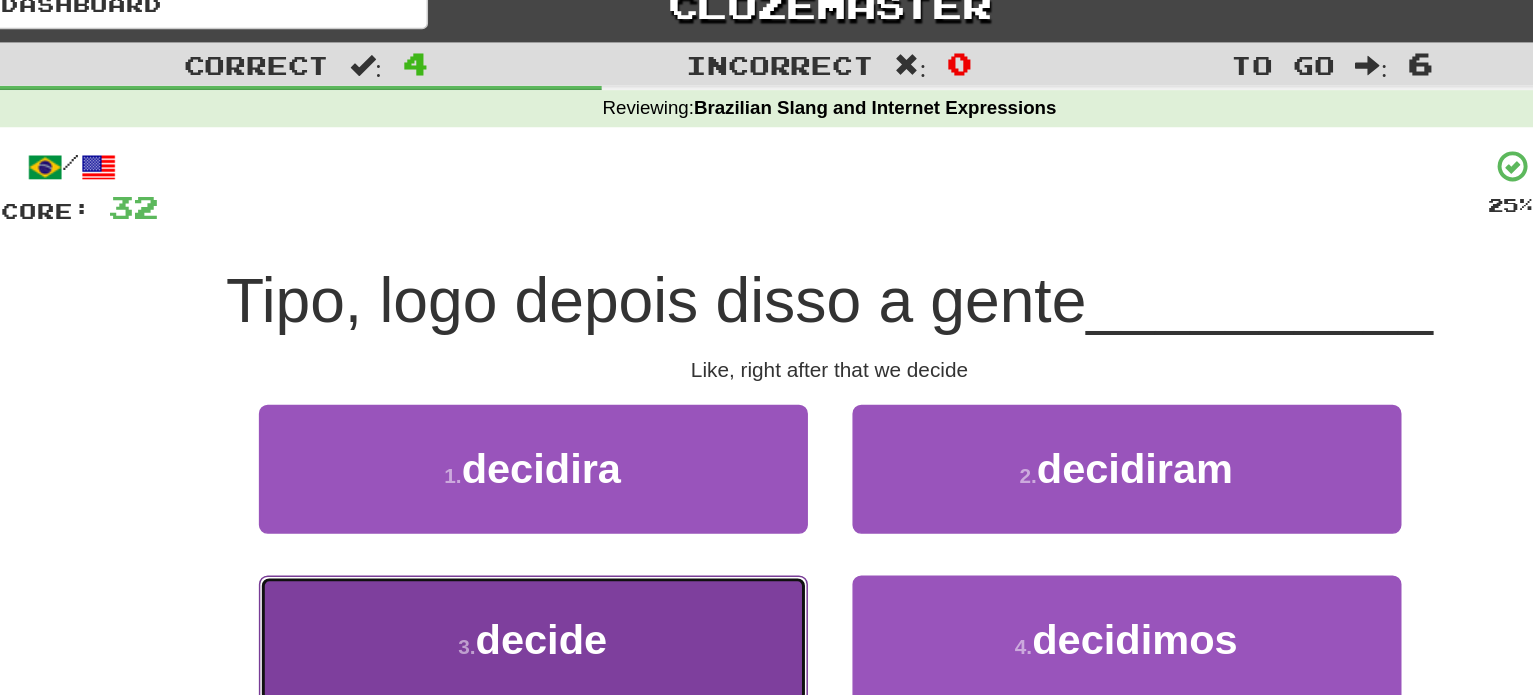 click on "3 .  decide" at bounding box center (567, 338) 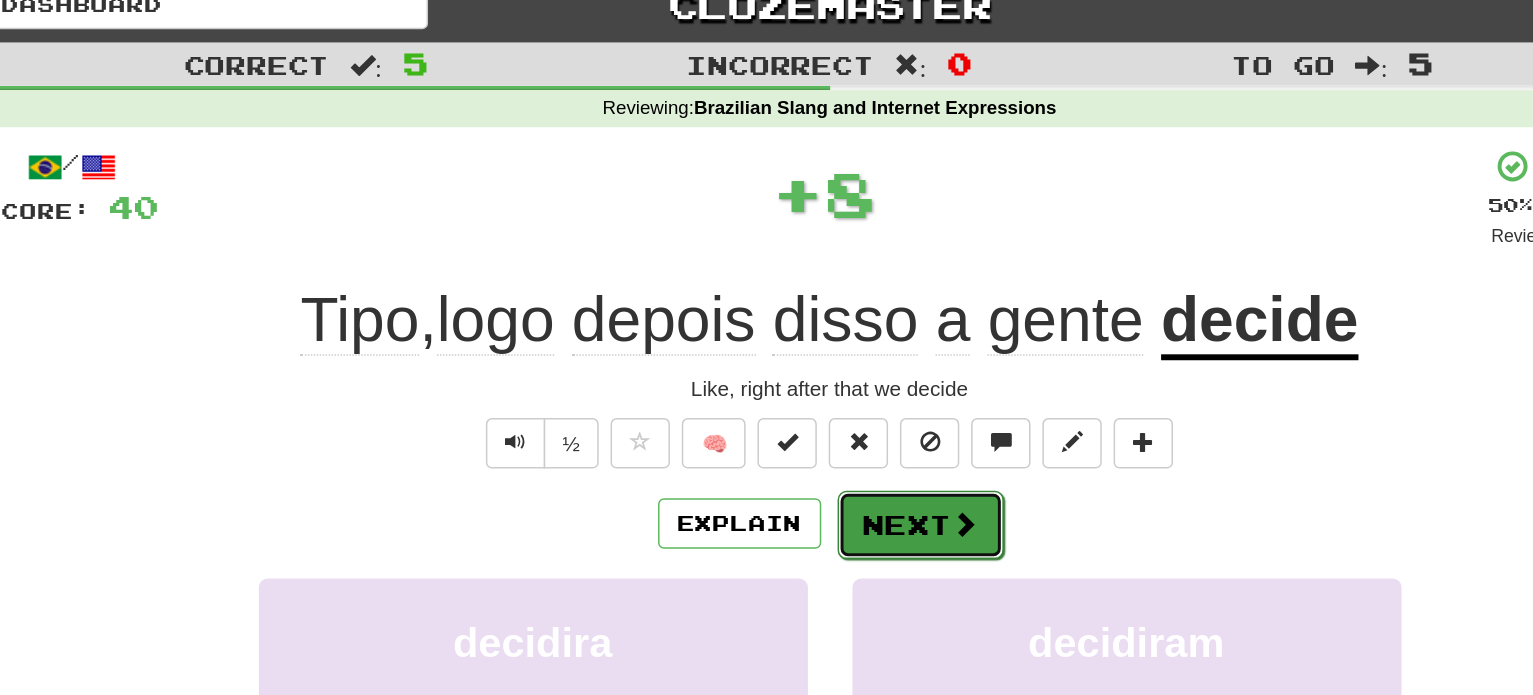 click on "Next" at bounding box center (828, 376) 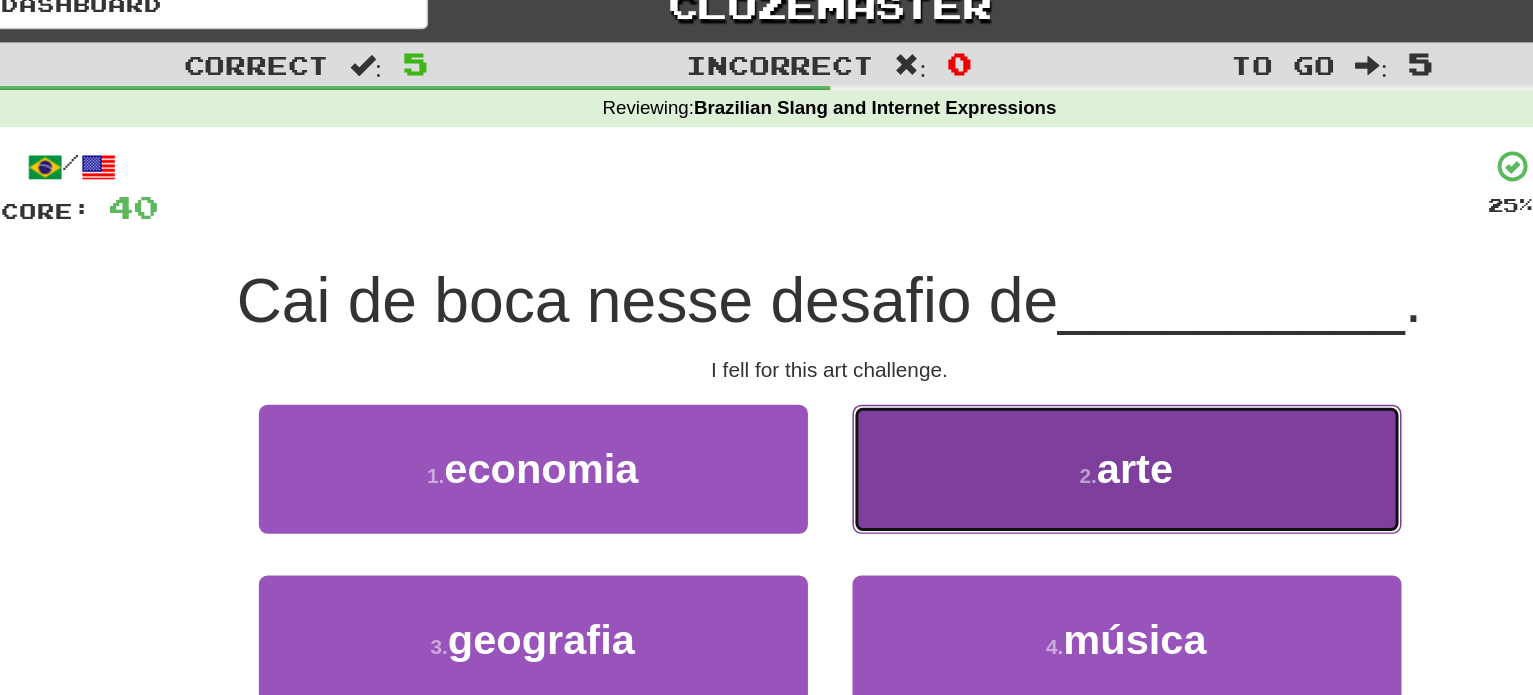click on "2 .  arte" at bounding box center [567, 338] 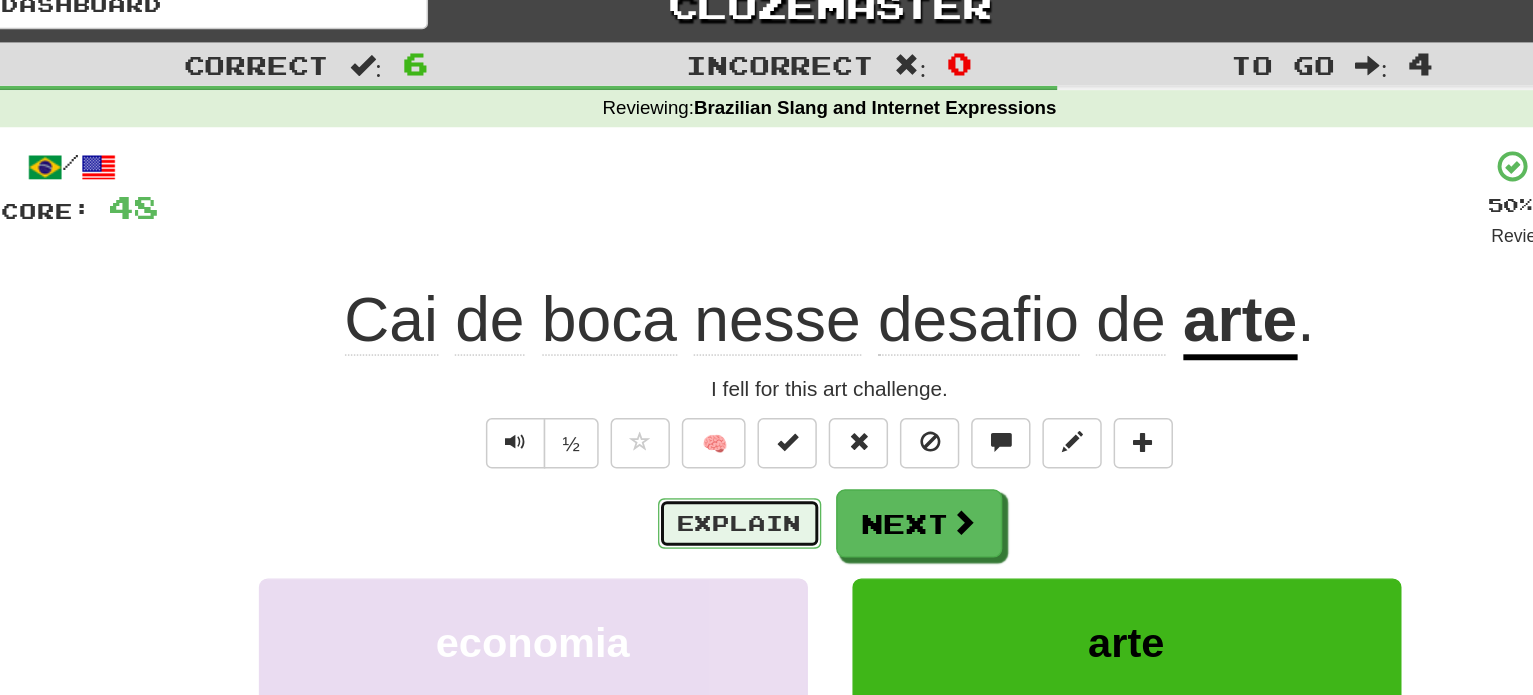 click on "Explain" at bounding box center [706, 375] 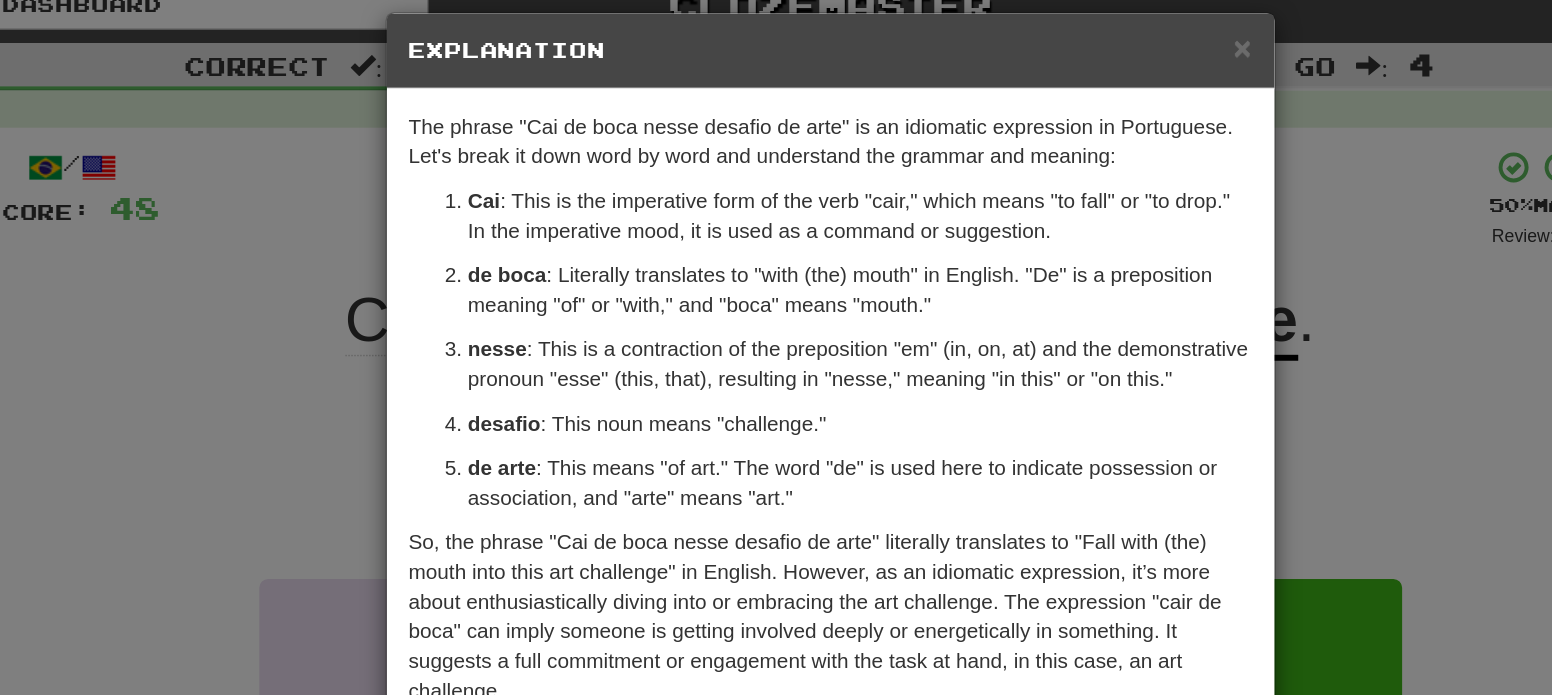 click on "× Explanation The phrase "Cai de boca nesse desafio de arte" is an idiomatic expression in Portuguese. Let's break it down word by word and understand the grammar and meaning:
Cai : This is the imperative form of the verb "cair," which means "to fall" or "to drop." In the imperative mood, it is used as a command or suggestion.
de boca : Literally translates to "with (the) mouth" in English. "De" is a preposition meaning "of" or "with," and "boca" means "mouth."
nesse : This is a contraction of the preposition "em" (in, on, at) and the demonstrative pronoun "esse" (this, that), resulting in "nesse," meaning "in this" or "on this."
desafio : This noun means "challenge."
de arte : This means "of art." The word "de" is used here to indicate possession or association, and "arte" means "art."
In beta. Generated by ChatGPT. Like it? Hate it?  Let us know ! Close" at bounding box center (776, 347) 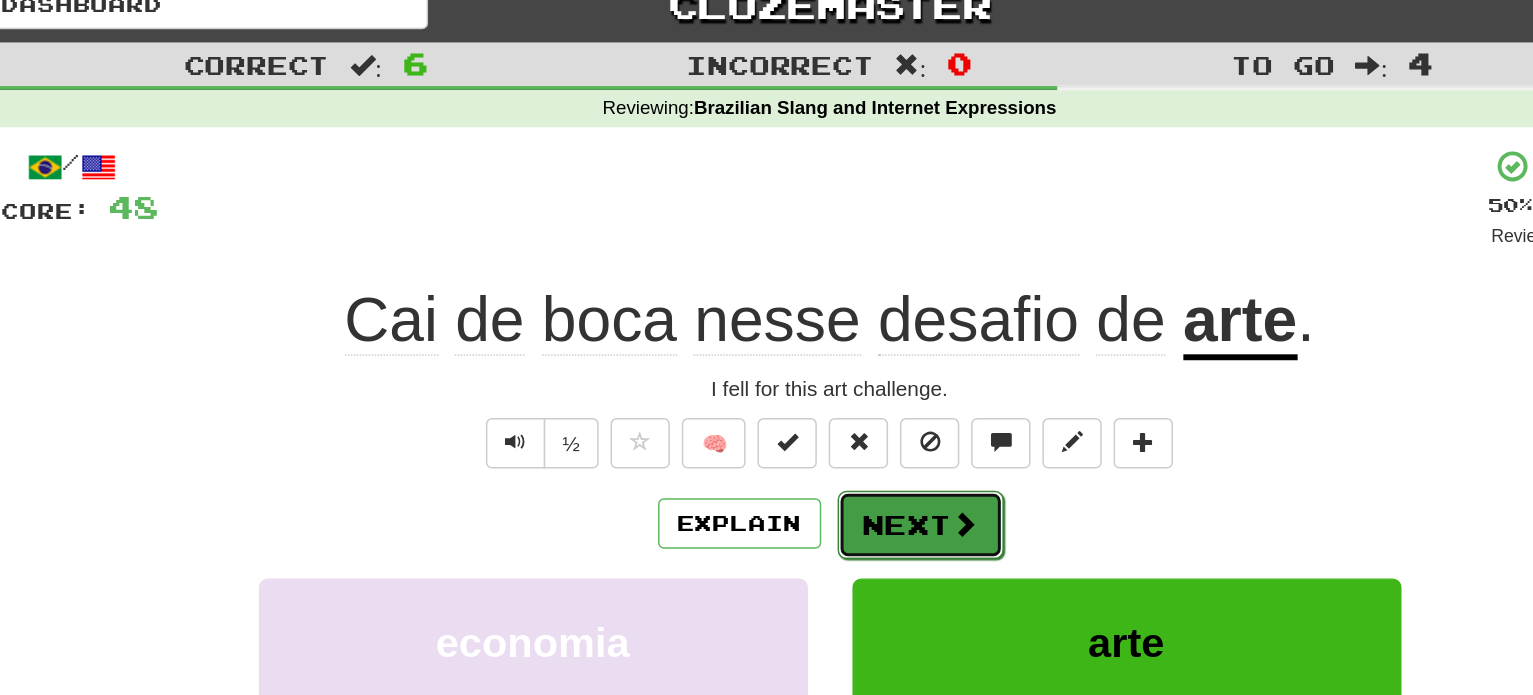 click on "Next" at bounding box center (828, 376) 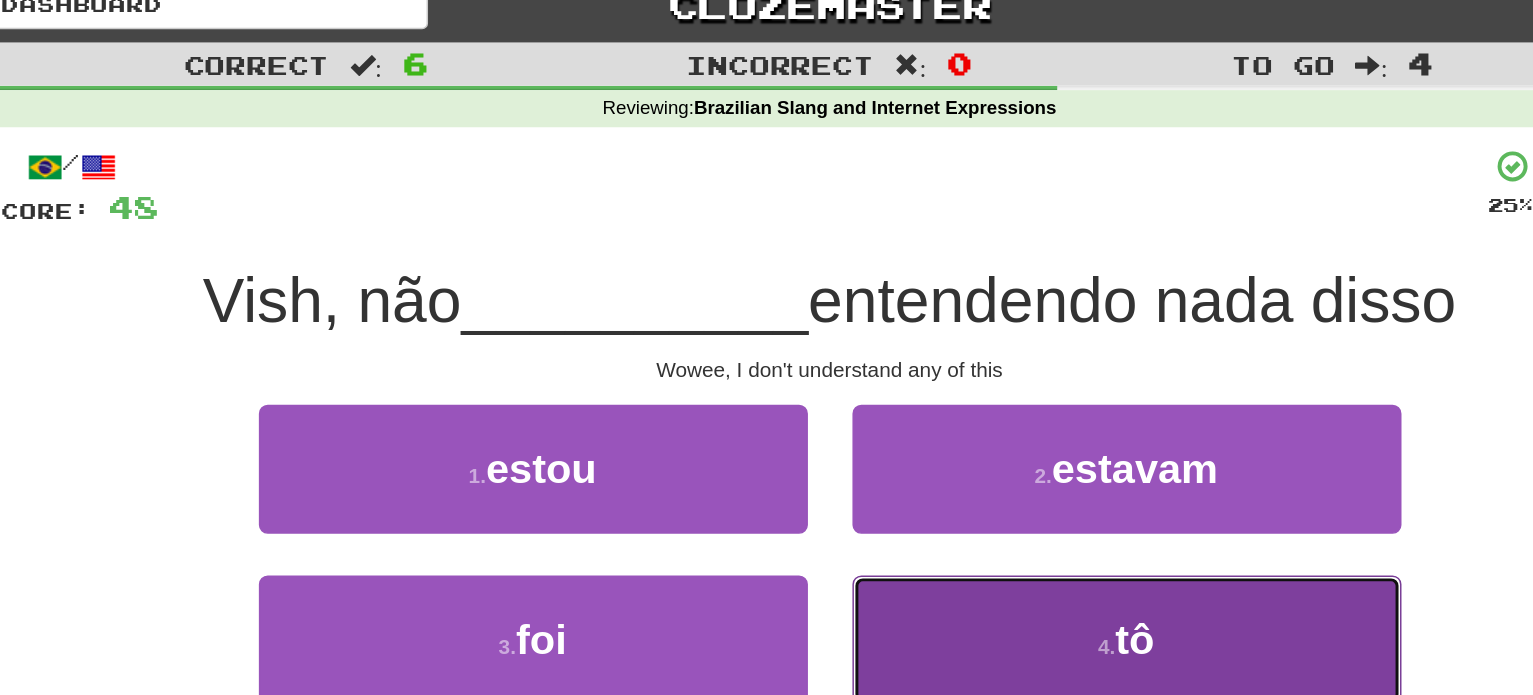 click on "4 .  tô" at bounding box center [567, 338] 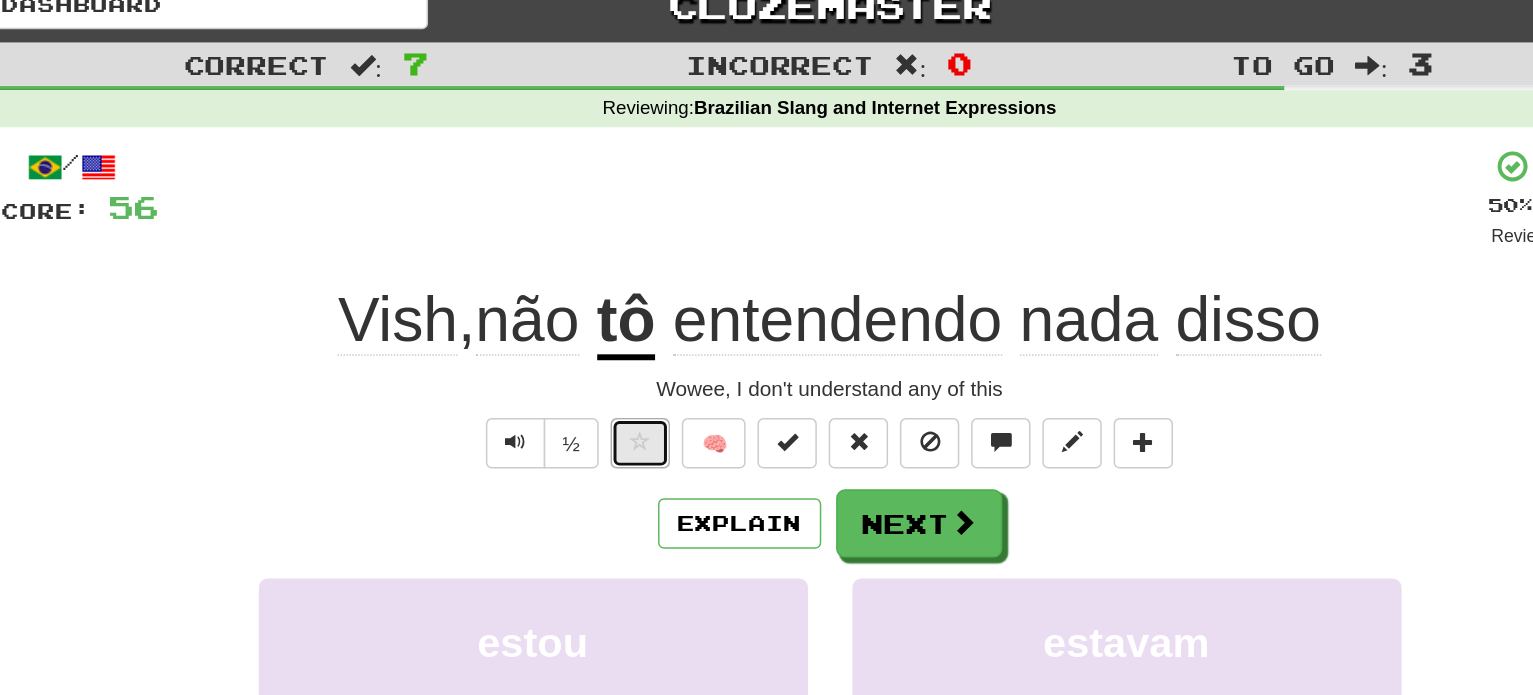 click at bounding box center [639, 320] 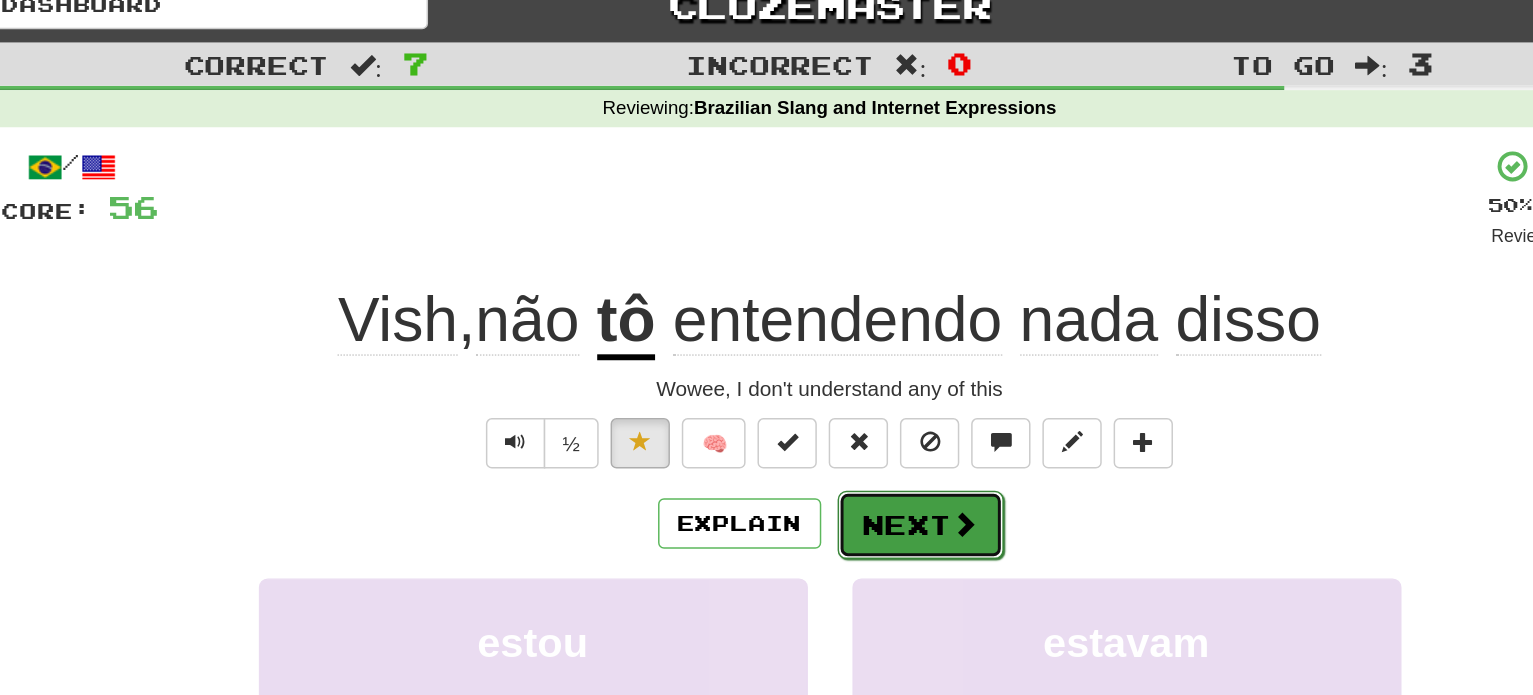 click on "Next" at bounding box center (828, 376) 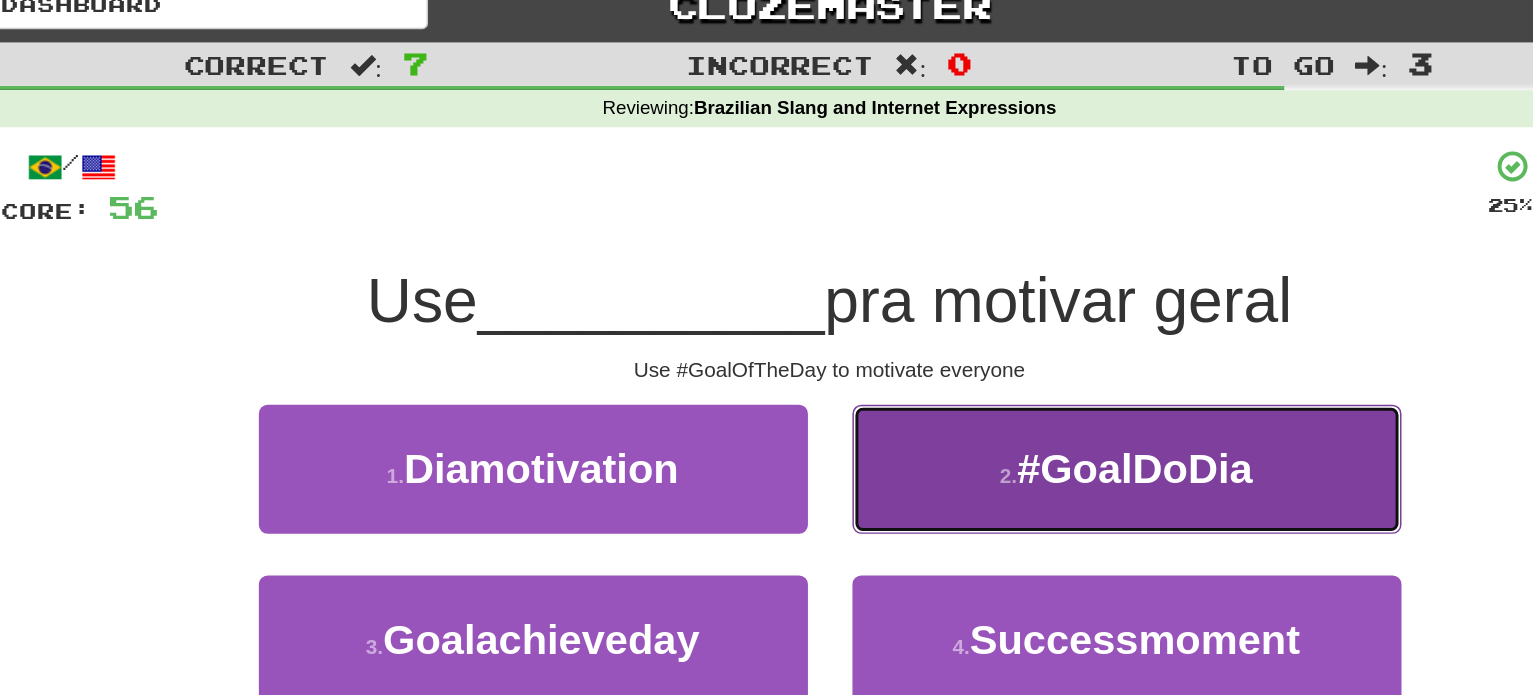 click on "2 .  #GoalDoDia" at bounding box center (567, 338) 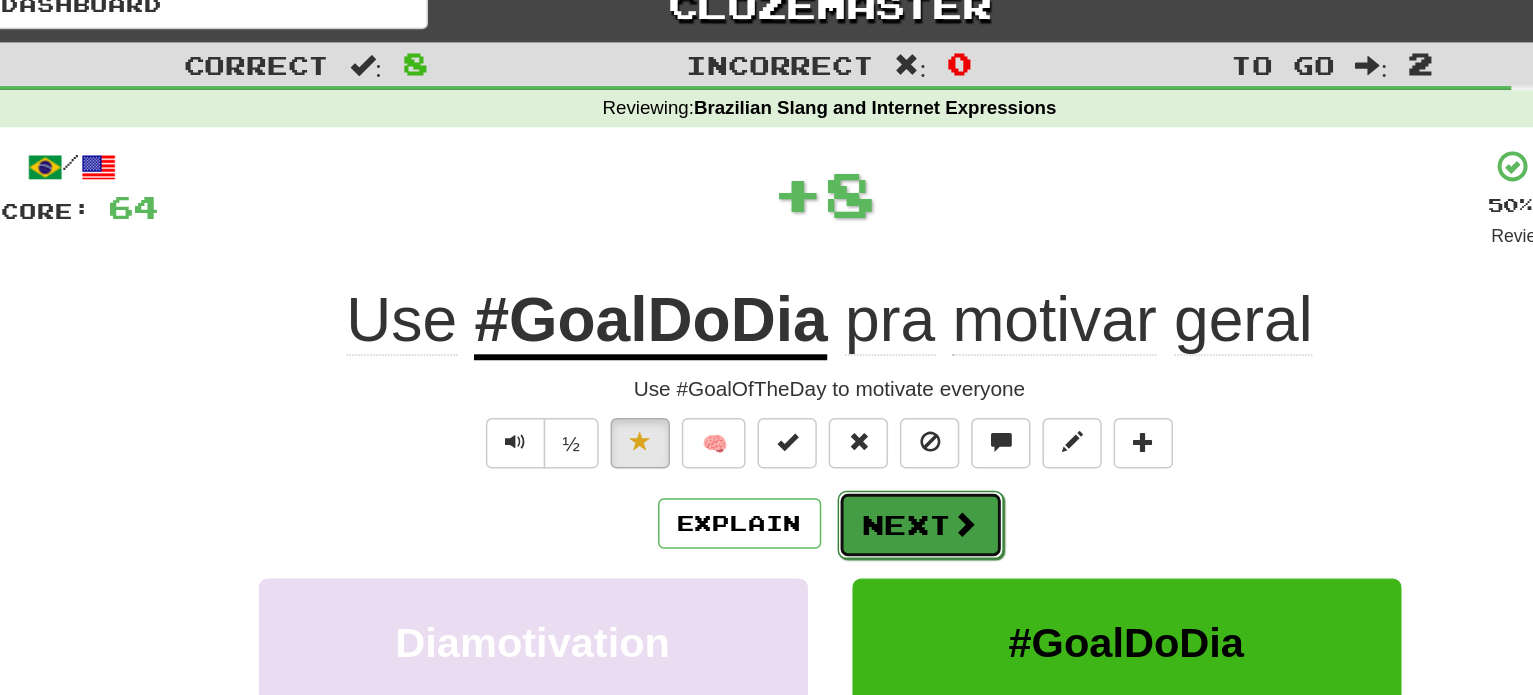 click on "Next" at bounding box center [828, 376] 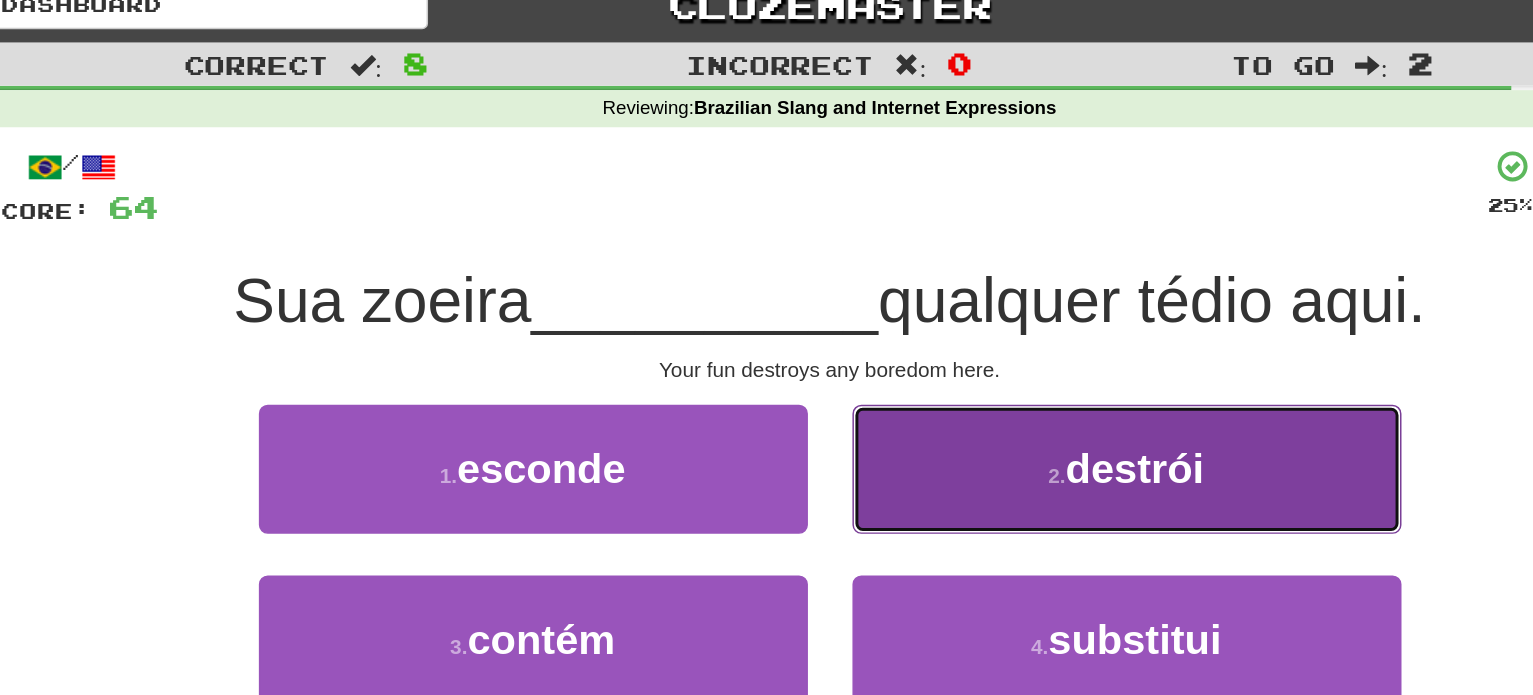 click on "2 .  destrói" at bounding box center (567, 338) 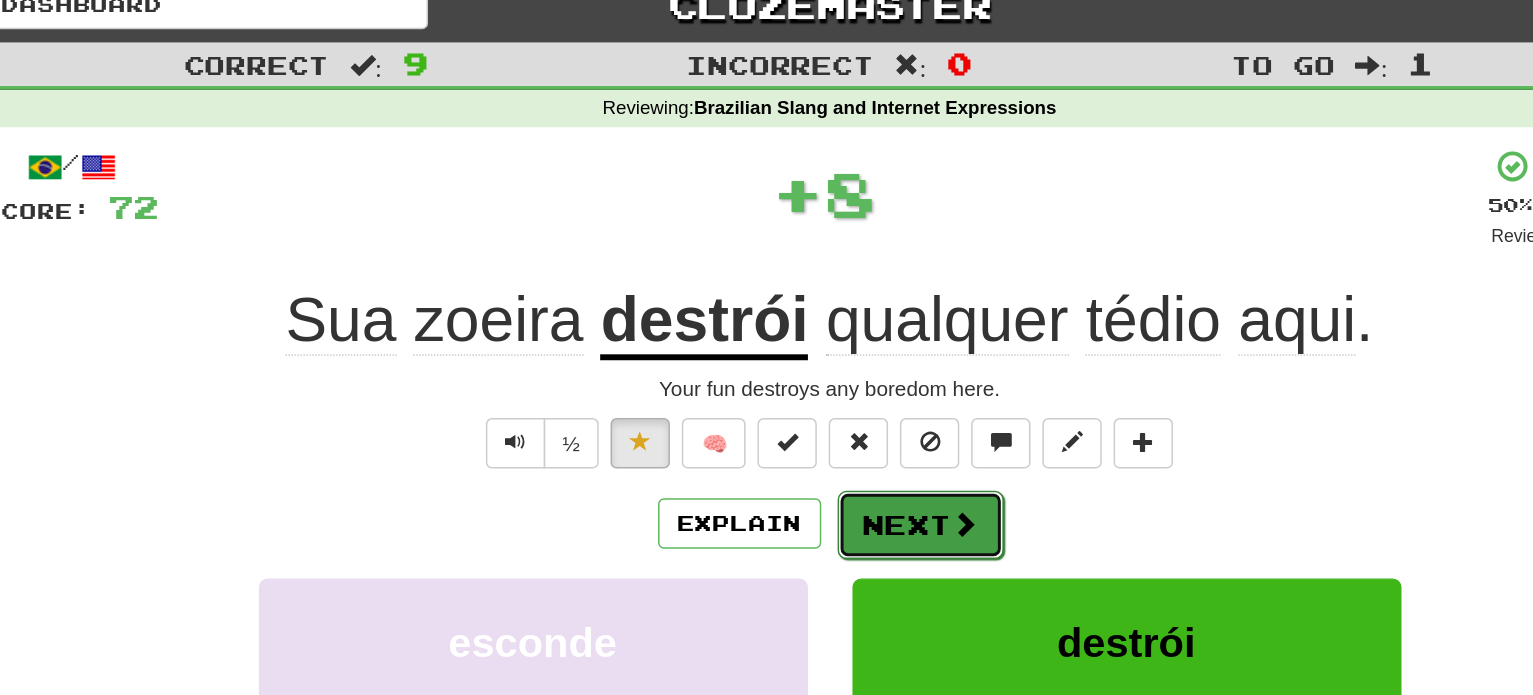 click on "Next" at bounding box center [828, 376] 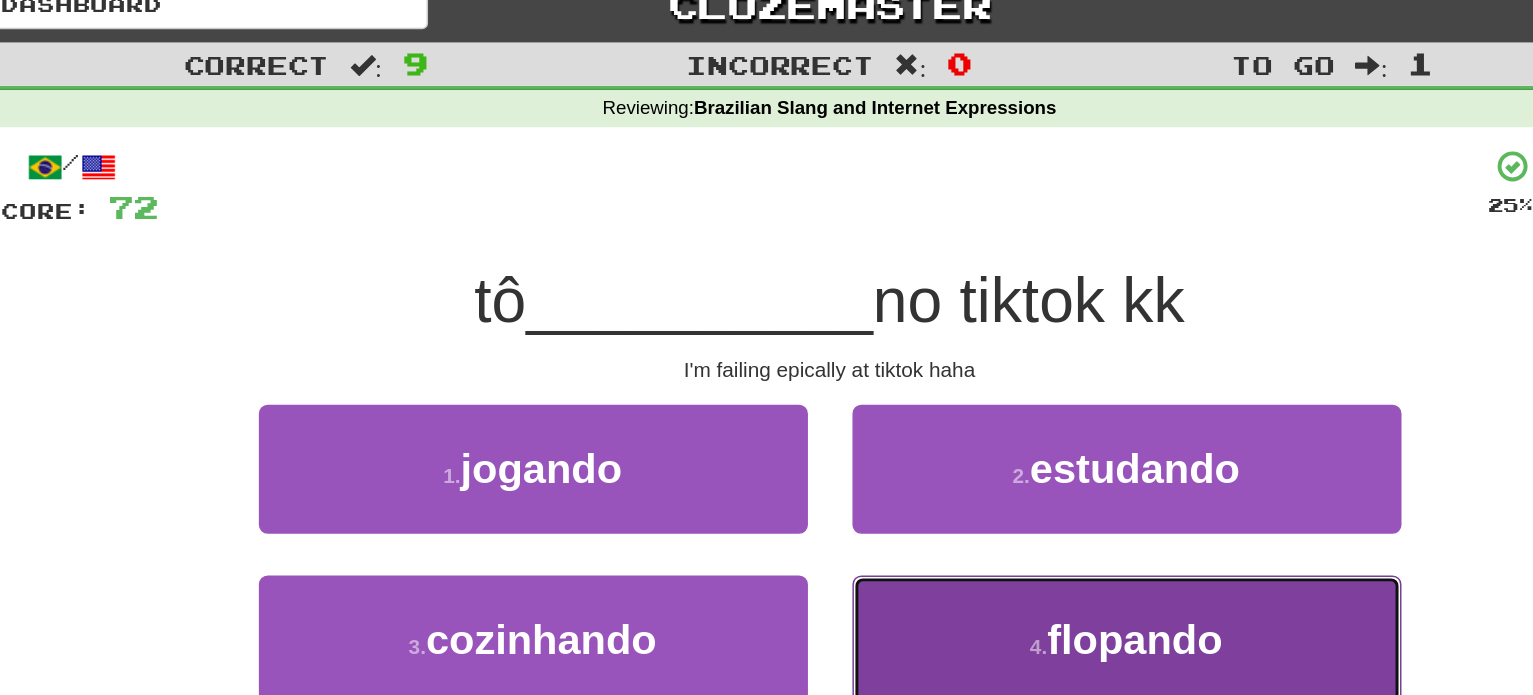click on "4 .  flopando" at bounding box center (567, 338) 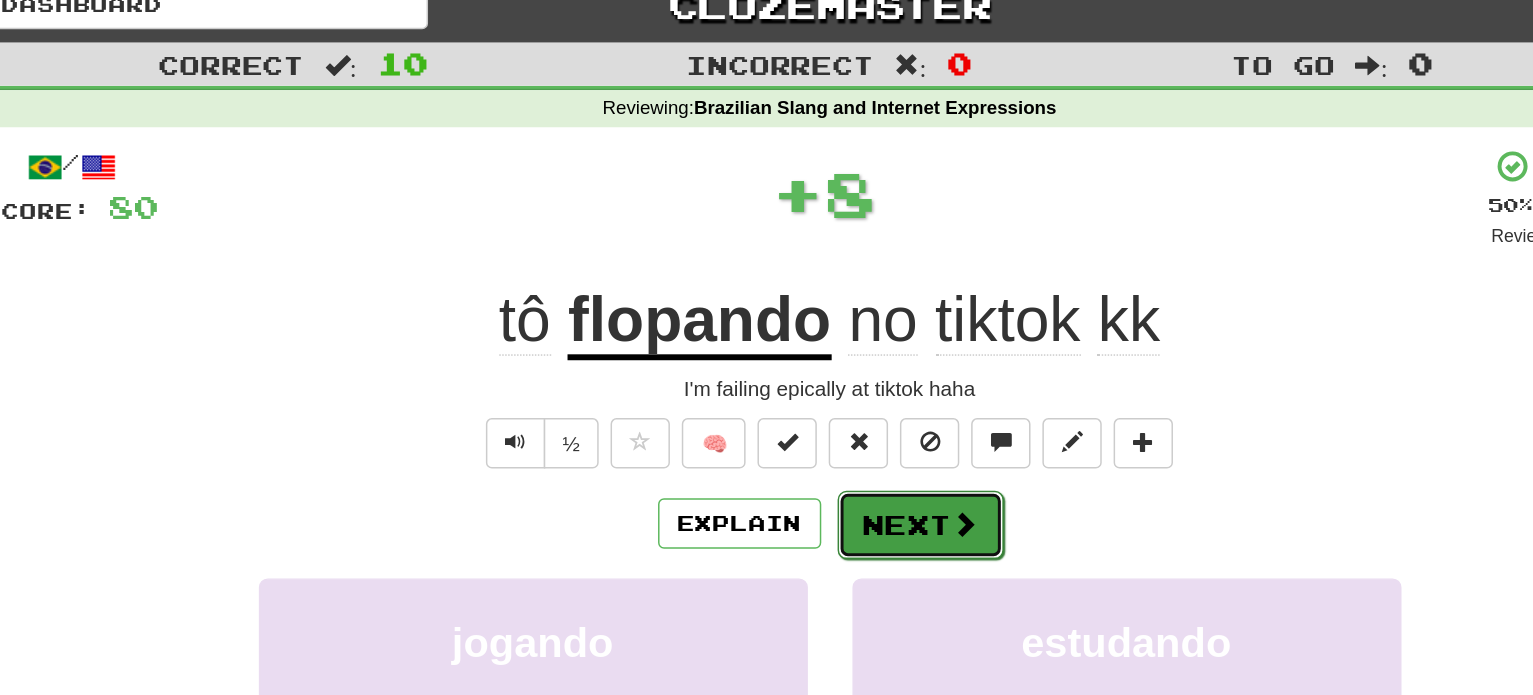 click on "Next" at bounding box center (828, 376) 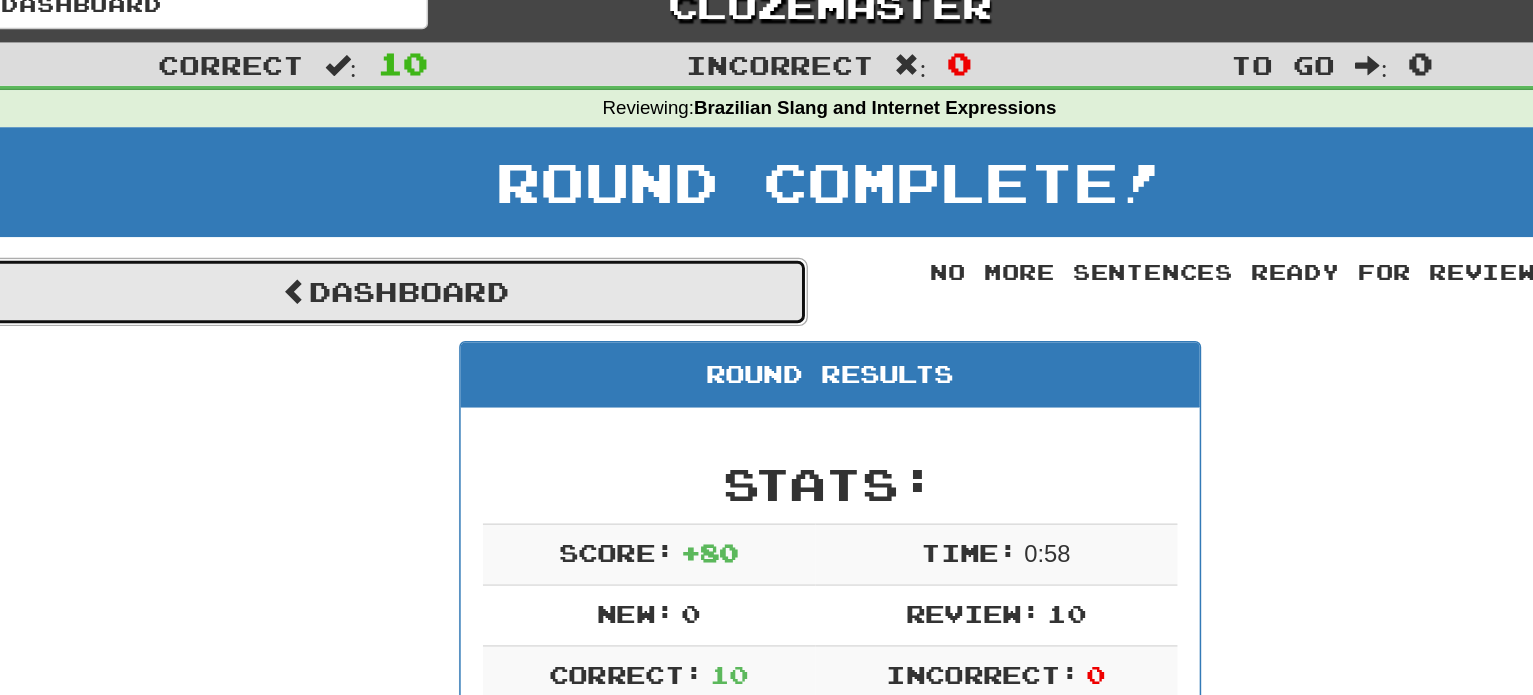 click on "Dashboard" at bounding box center [474, 219] 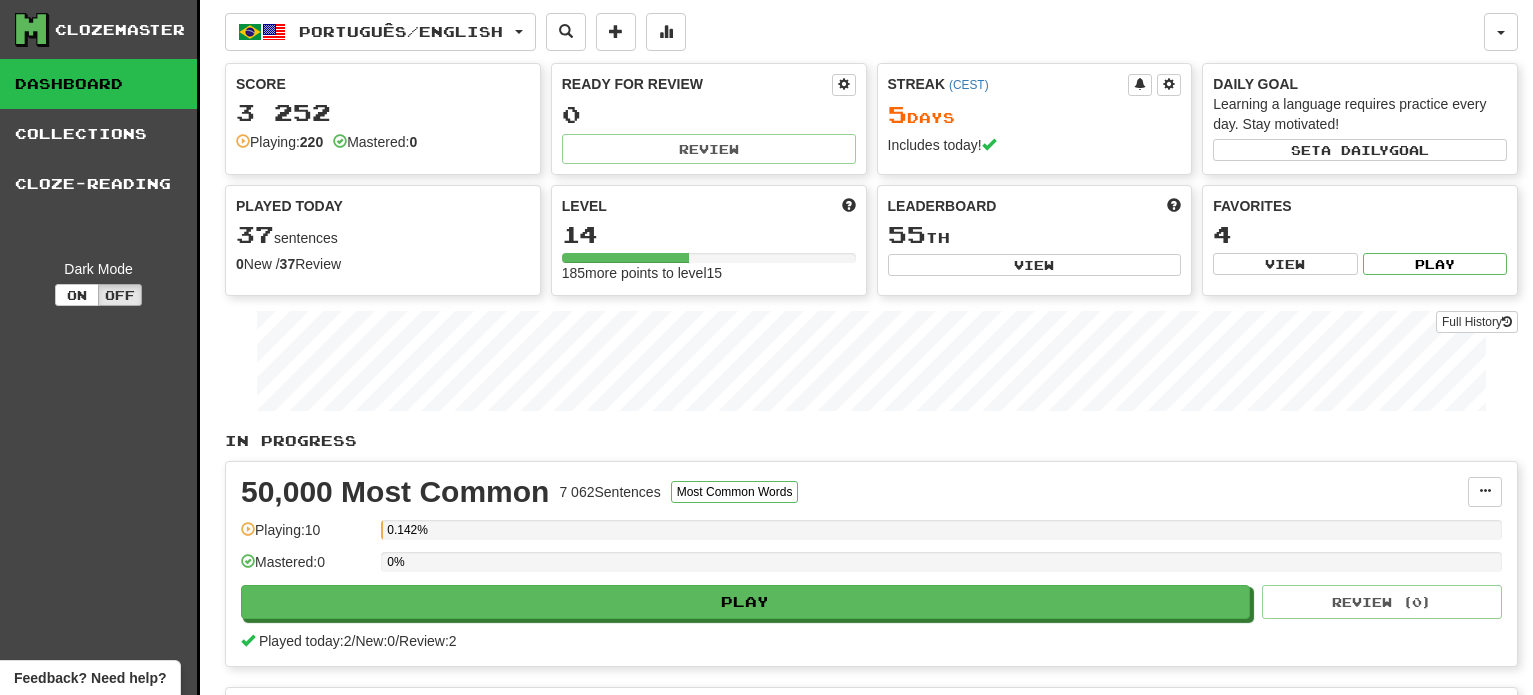 scroll, scrollTop: 0, scrollLeft: 0, axis: both 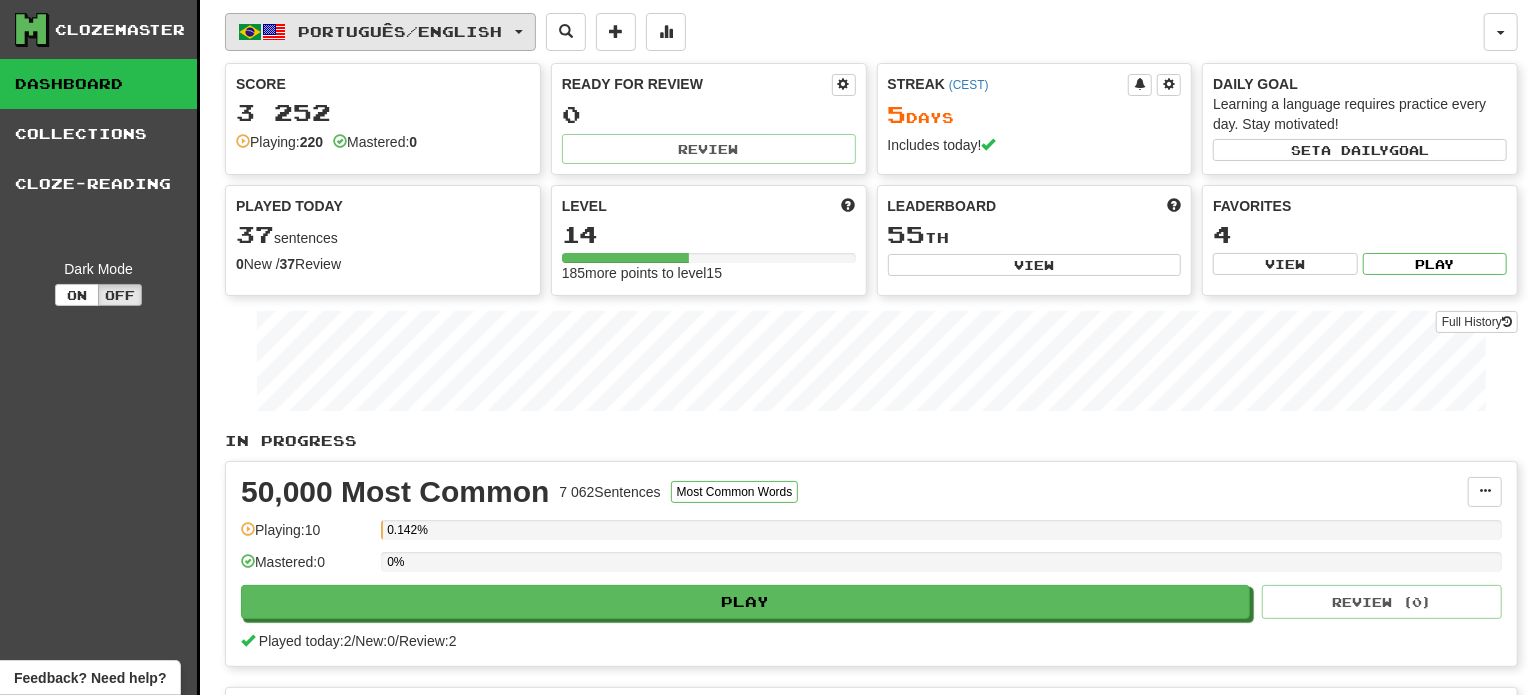 click on "Português  /  English" at bounding box center (401, 31) 